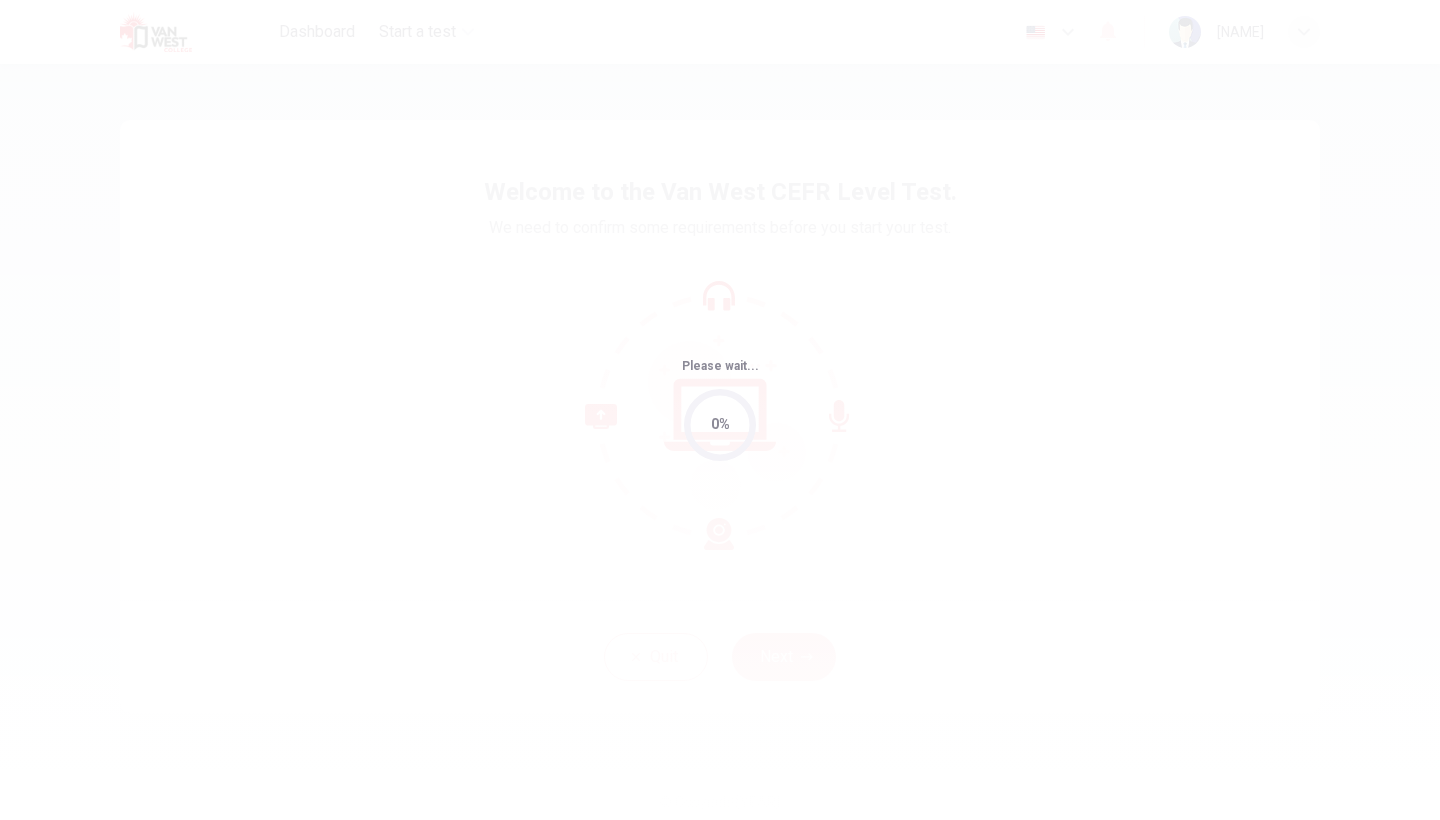 scroll, scrollTop: 0, scrollLeft: 0, axis: both 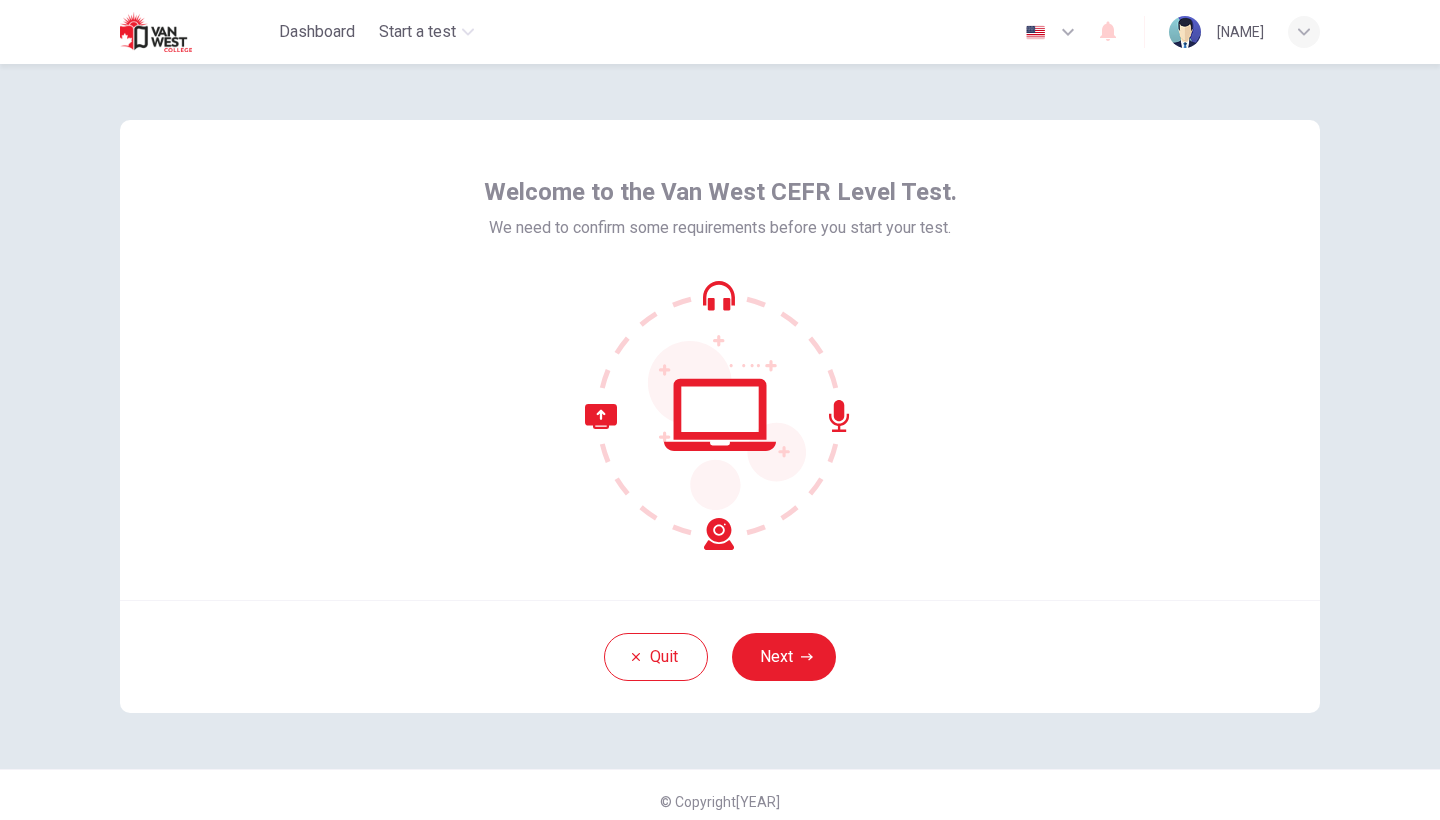 click on "Welcome to the Van West CEFR Level Test. We need to confirm some requirements before you start your test." at bounding box center [720, 360] 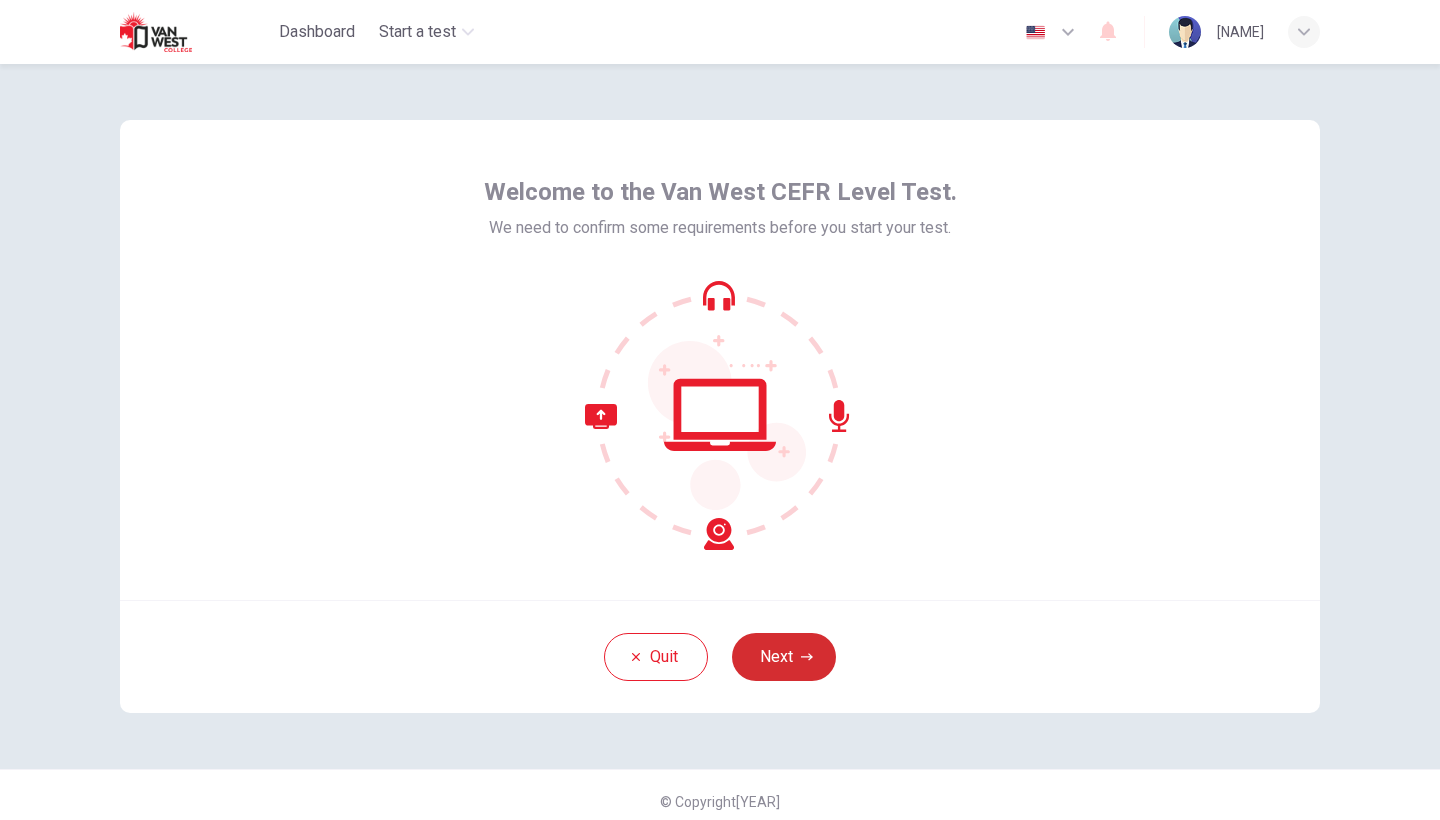 click on "Next" at bounding box center [784, 657] 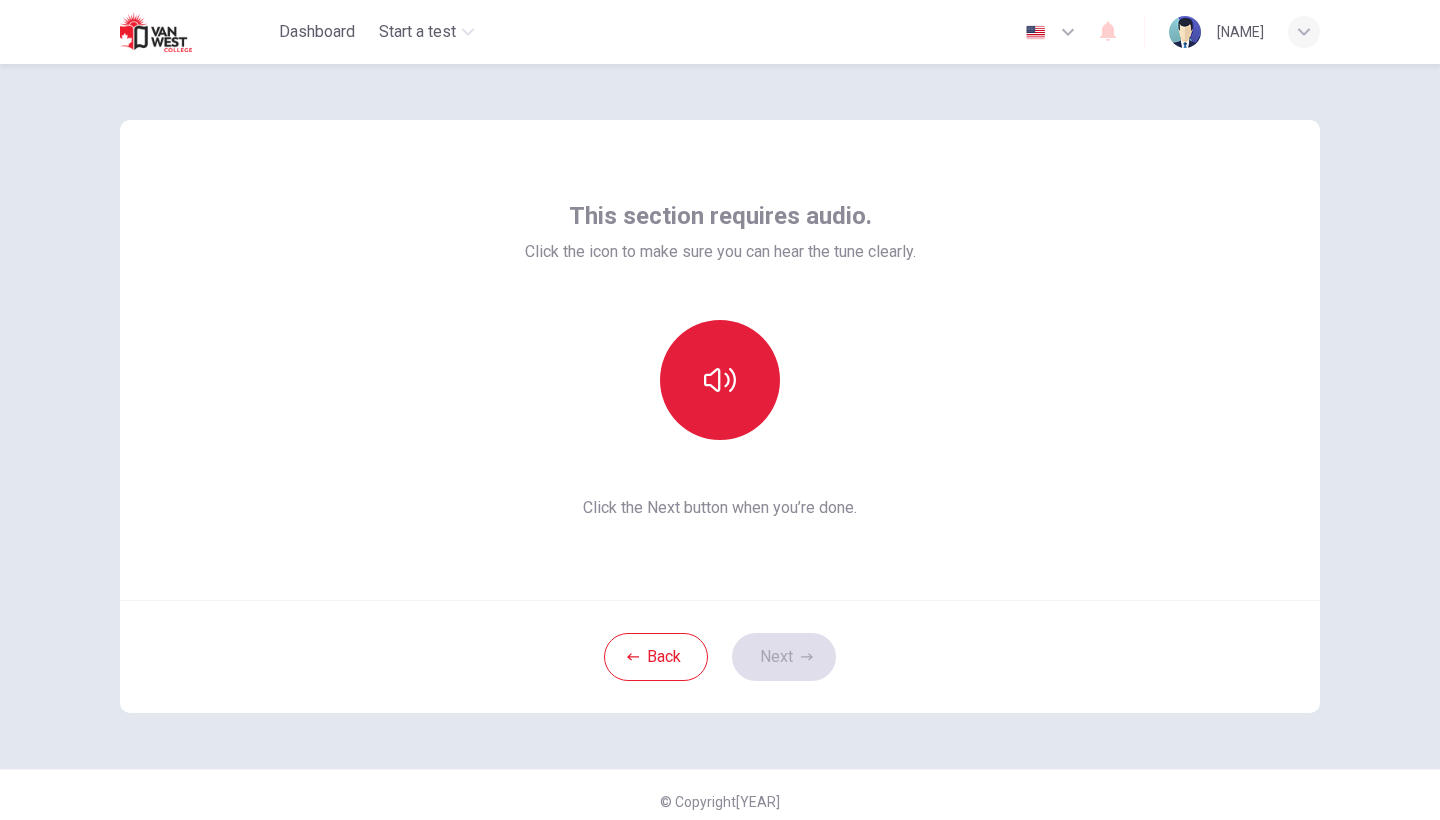click at bounding box center (720, 380) 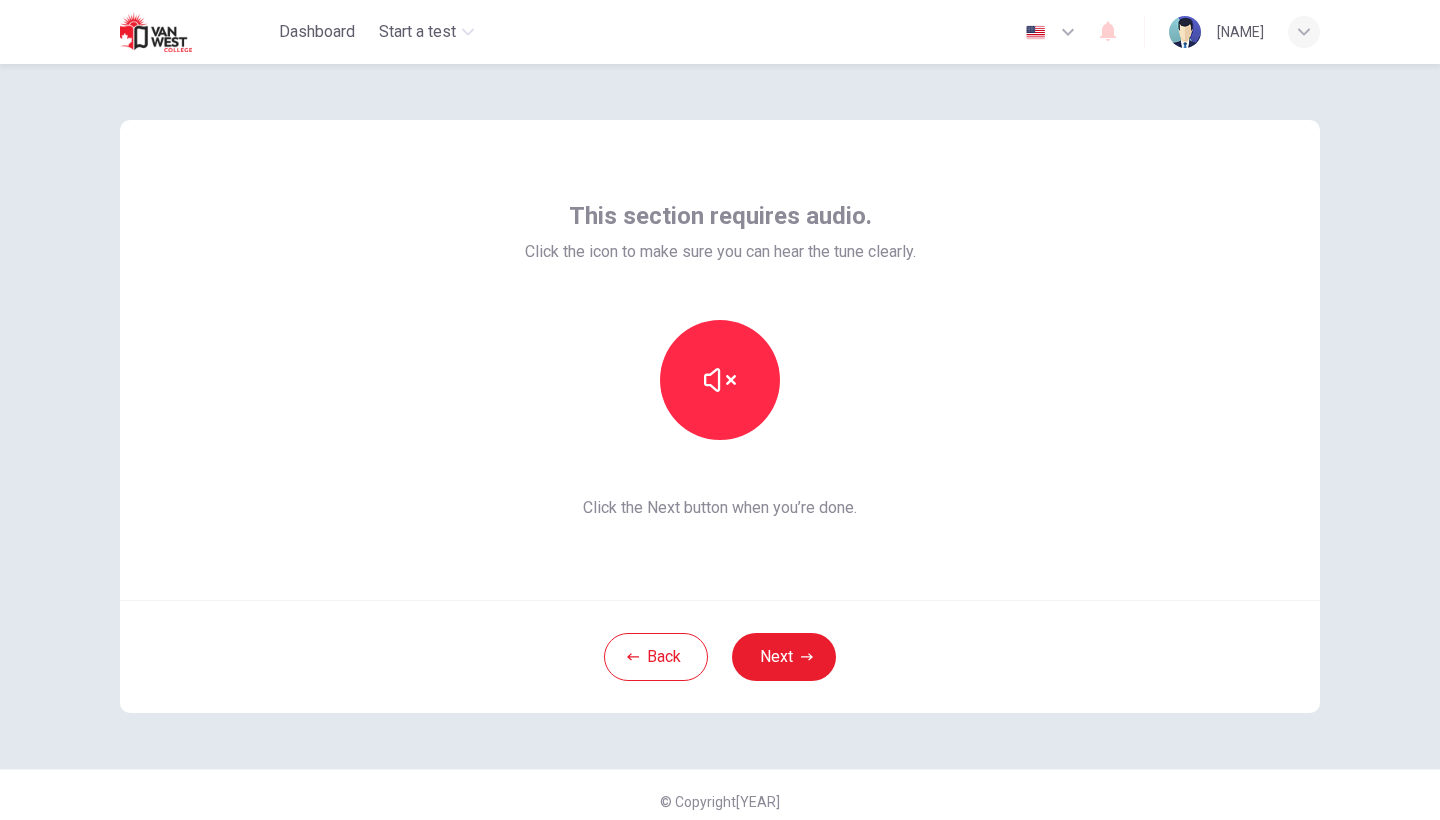 click on "Back Next" at bounding box center (720, 656) 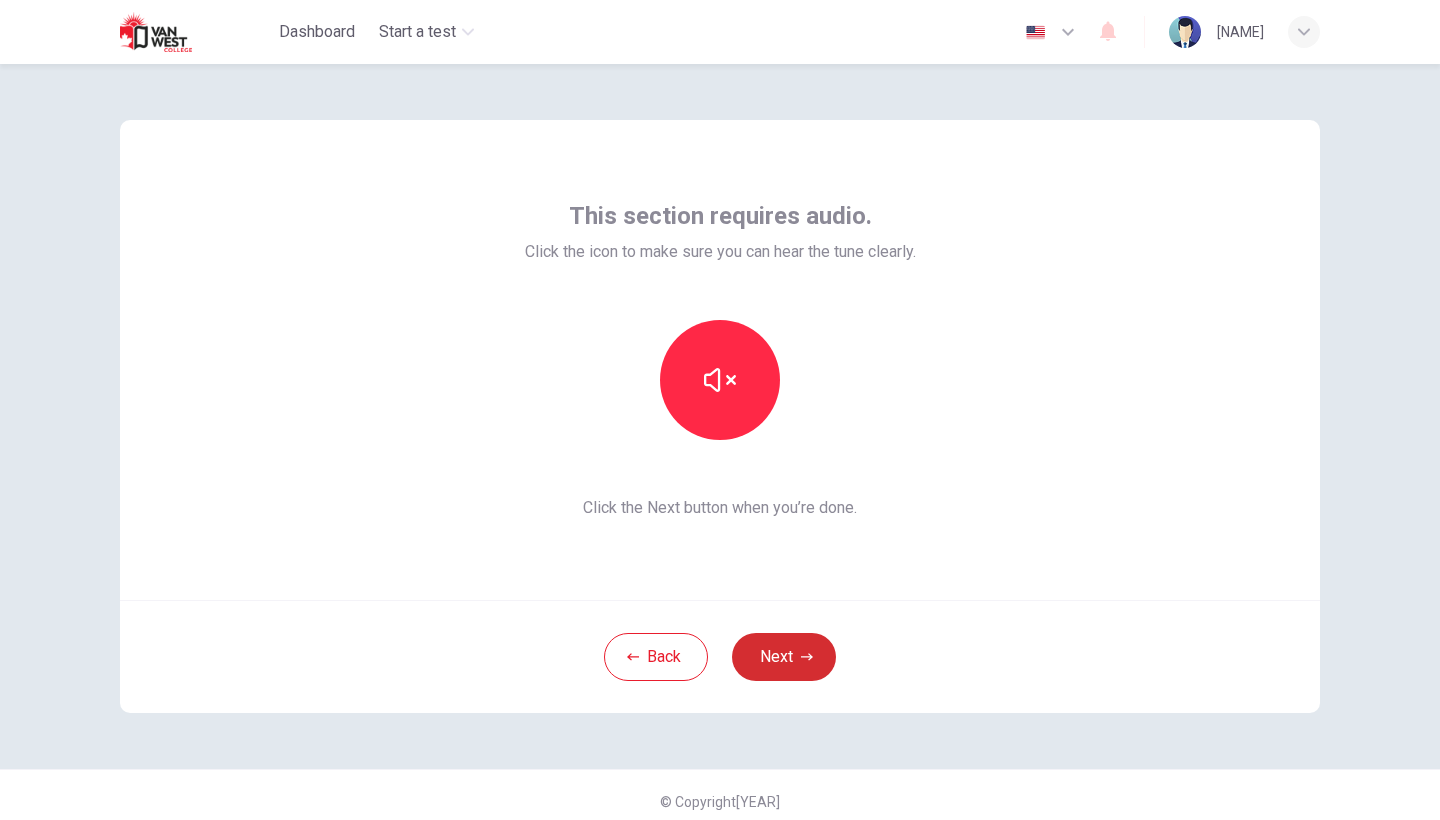 click on "Next" at bounding box center [784, 657] 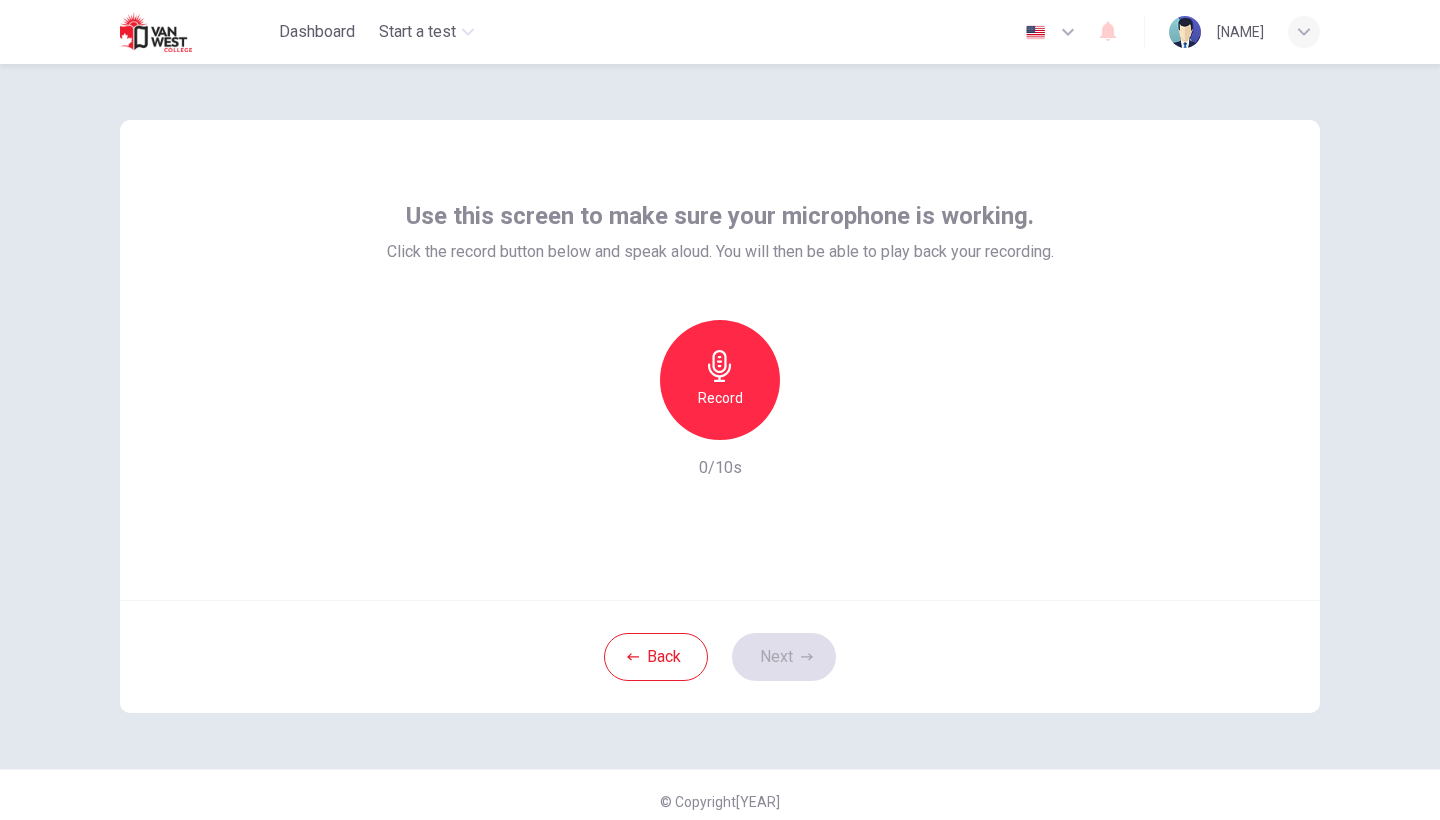 click on "Record" at bounding box center [720, 380] 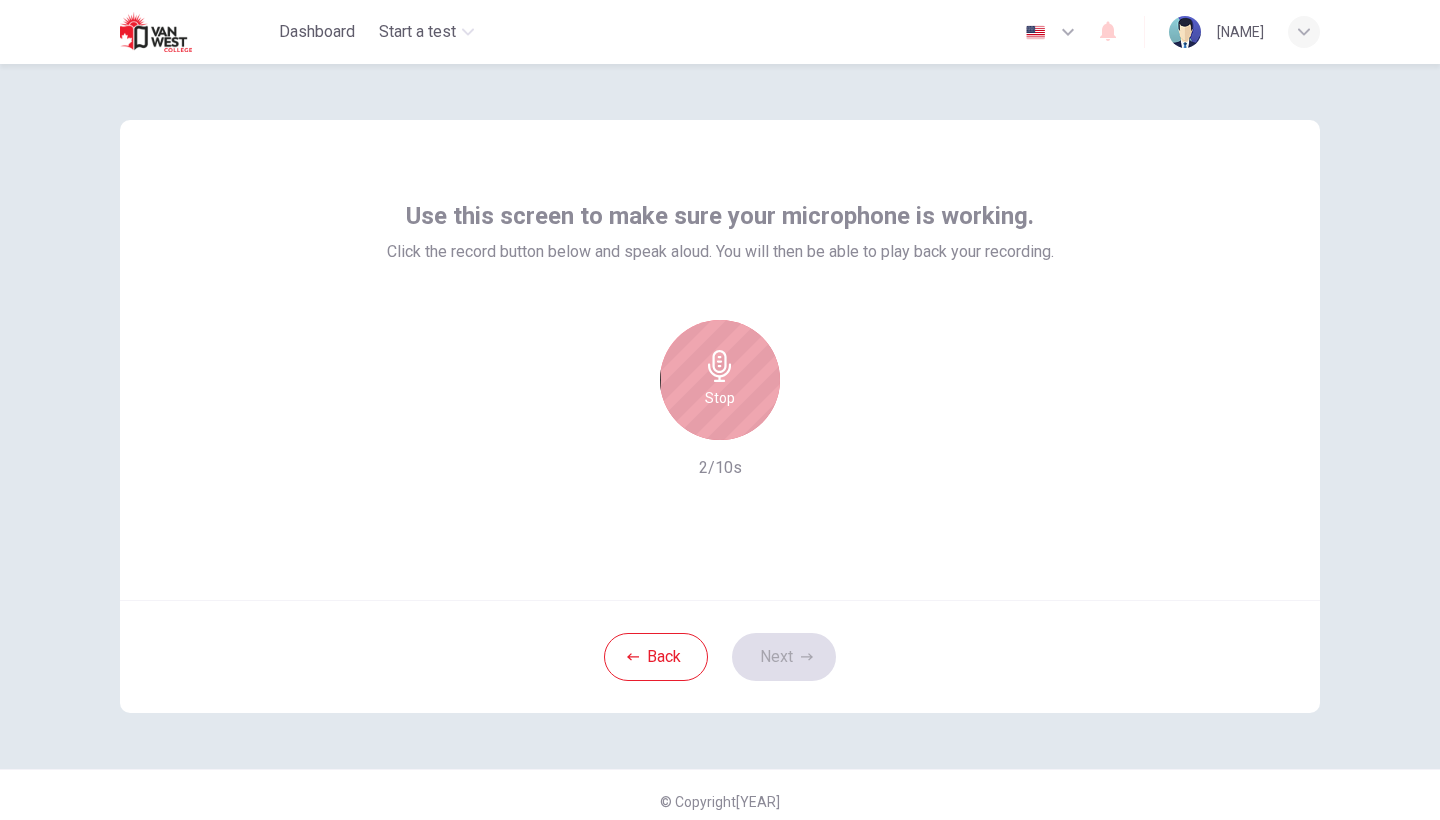 click on "Stop" at bounding box center [720, 380] 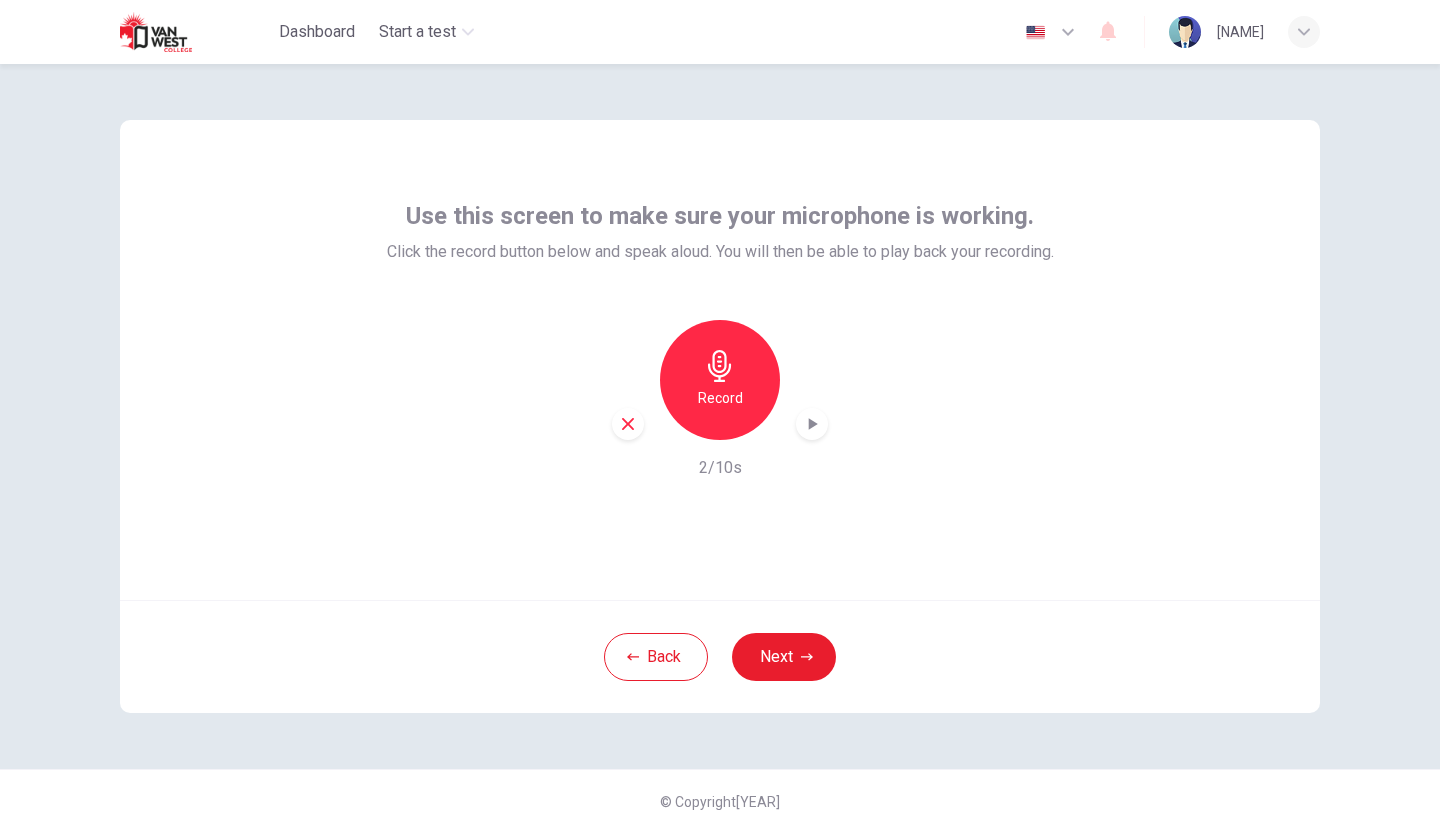 click at bounding box center [812, 424] 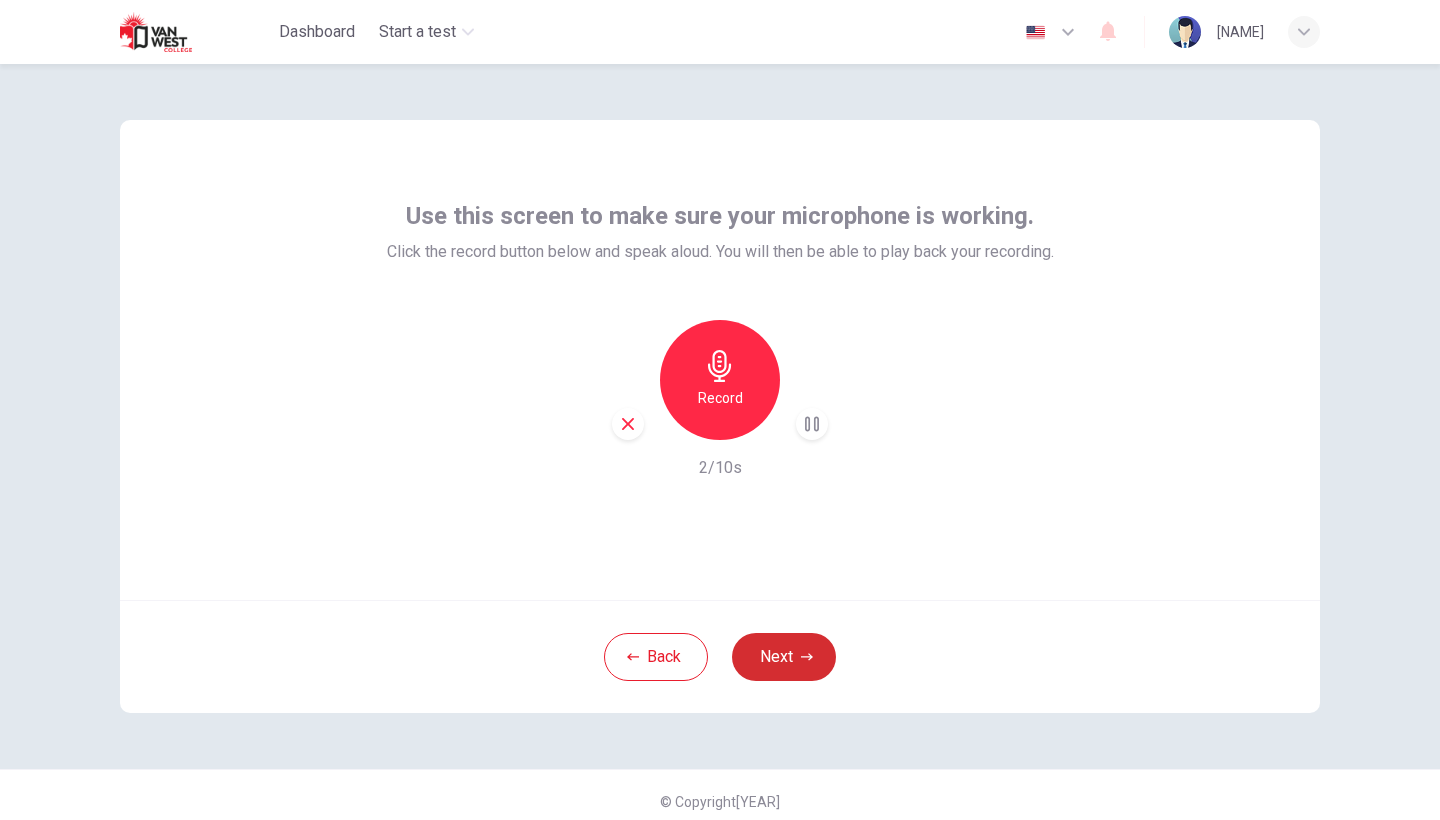 click on "Next" at bounding box center [784, 657] 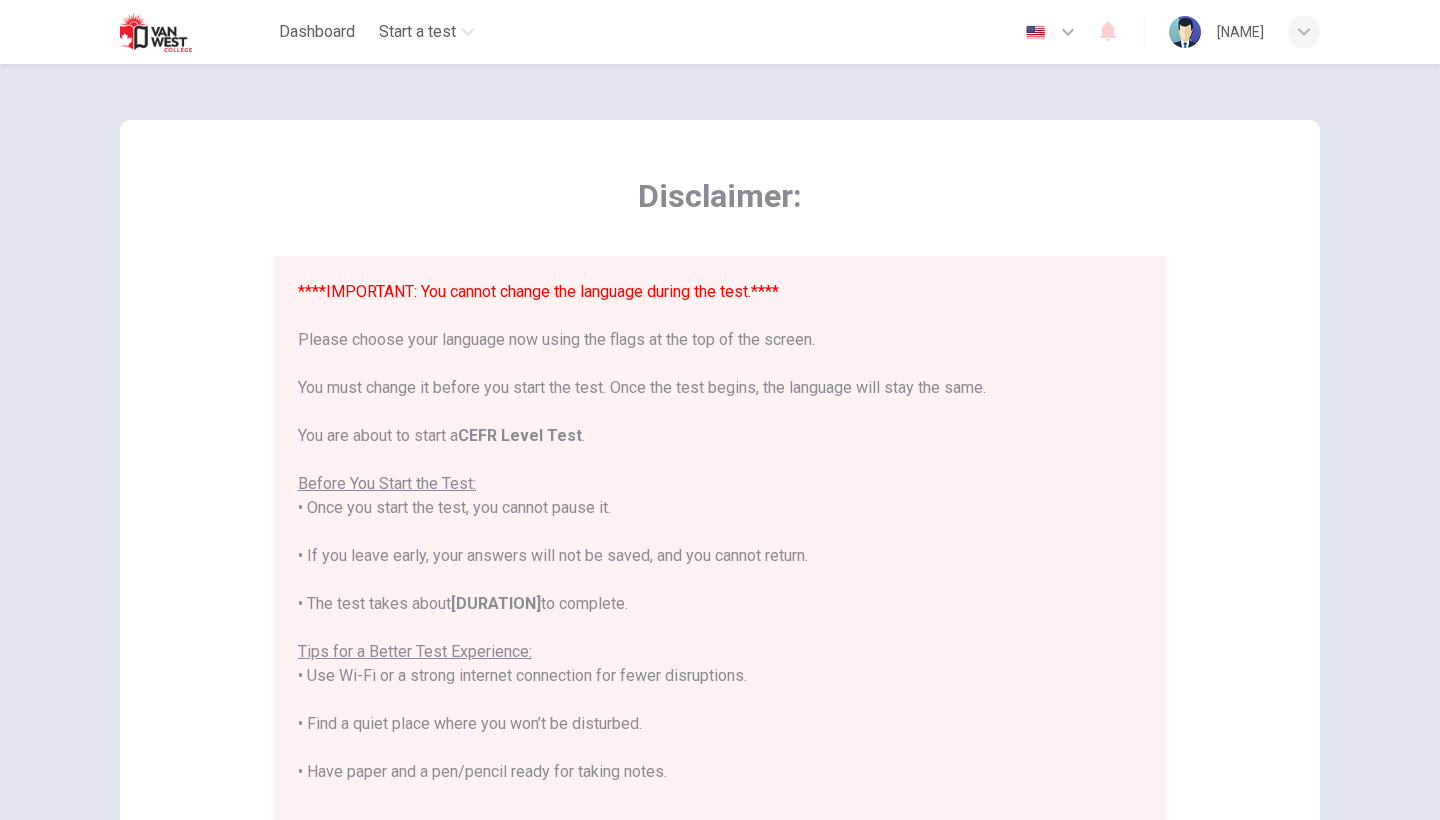 scroll, scrollTop: -1, scrollLeft: 0, axis: vertical 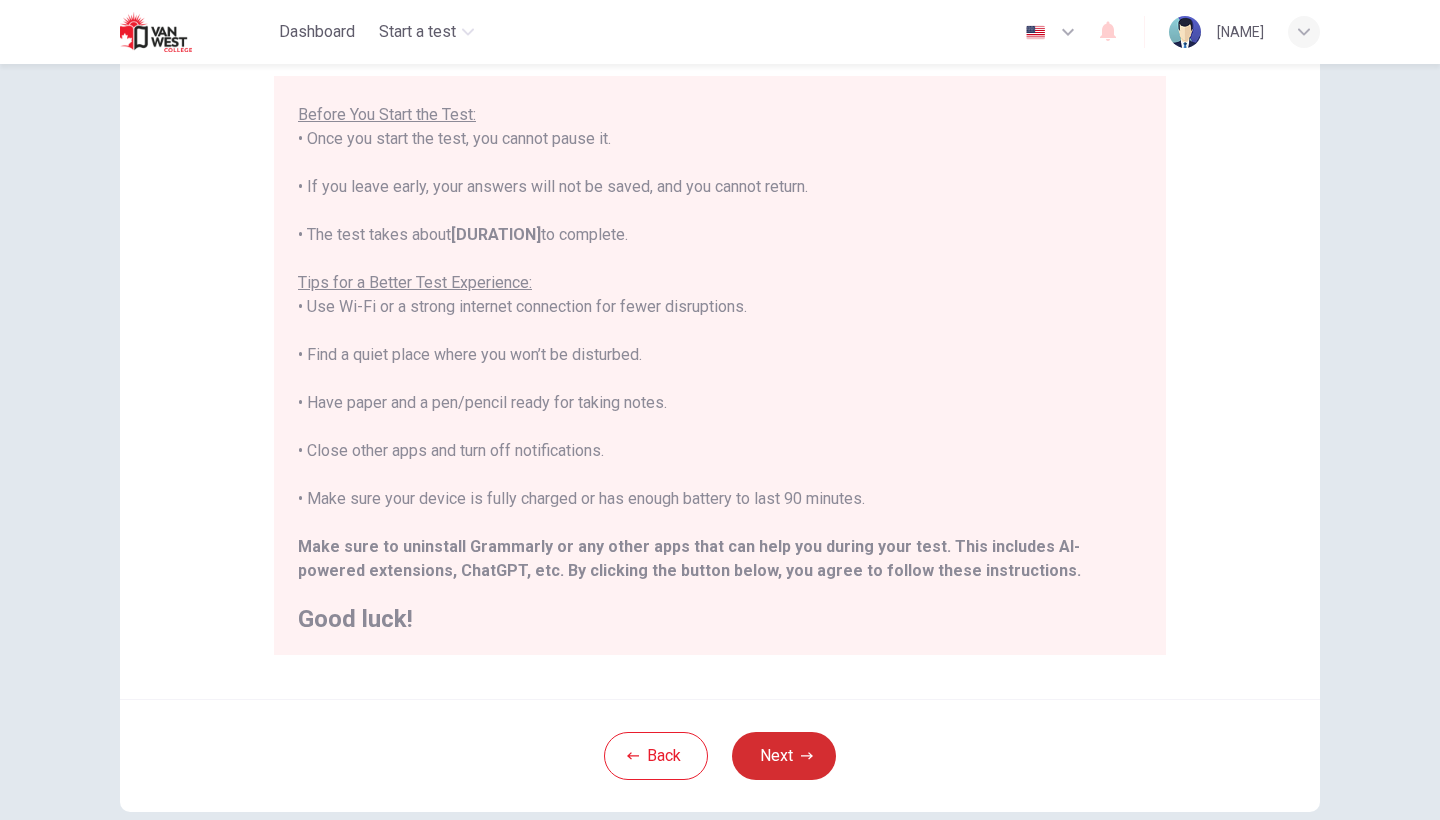 click on "Next" at bounding box center [784, 756] 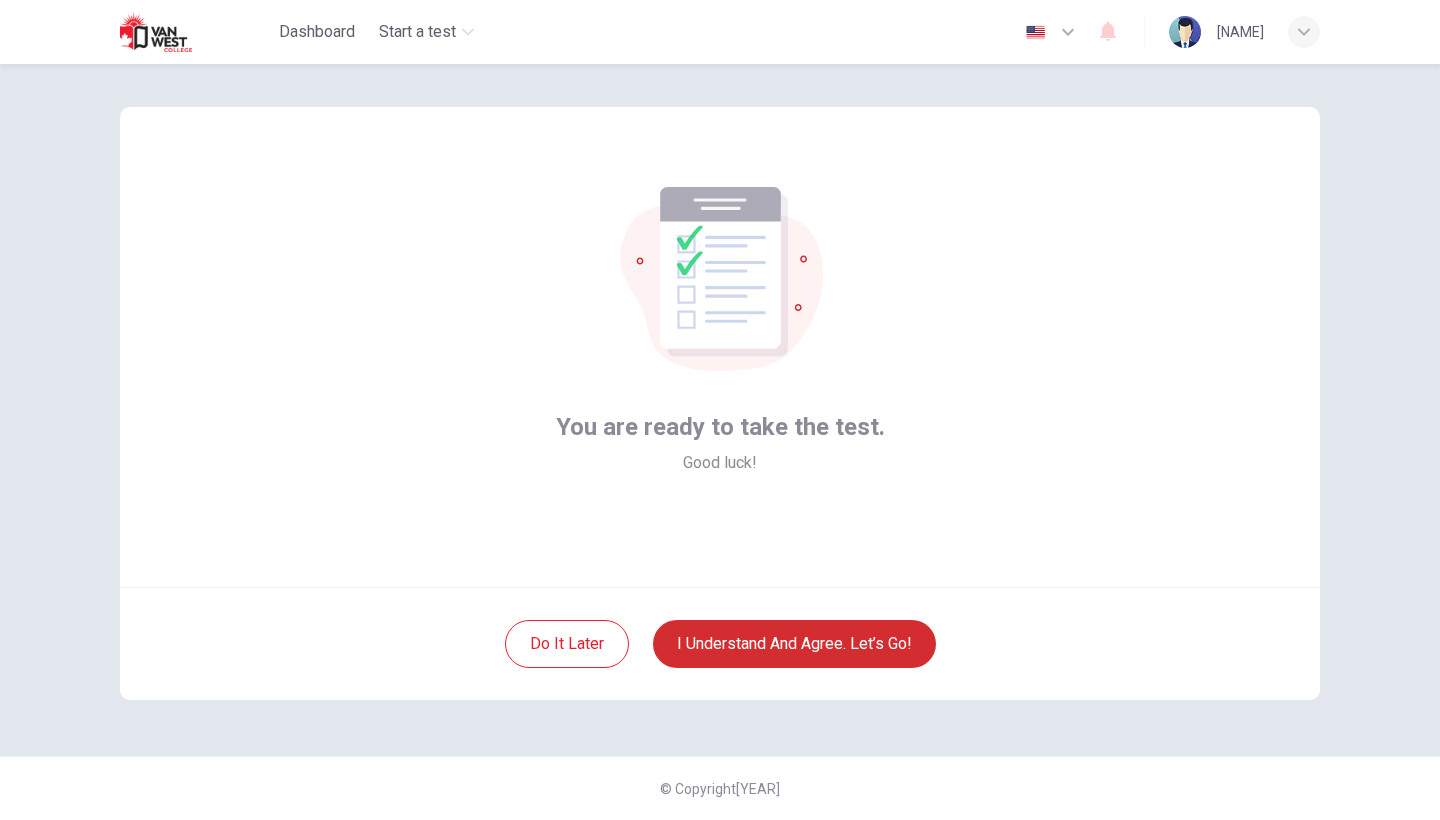 click on "I understand and agree. Let’s go!" at bounding box center [794, 644] 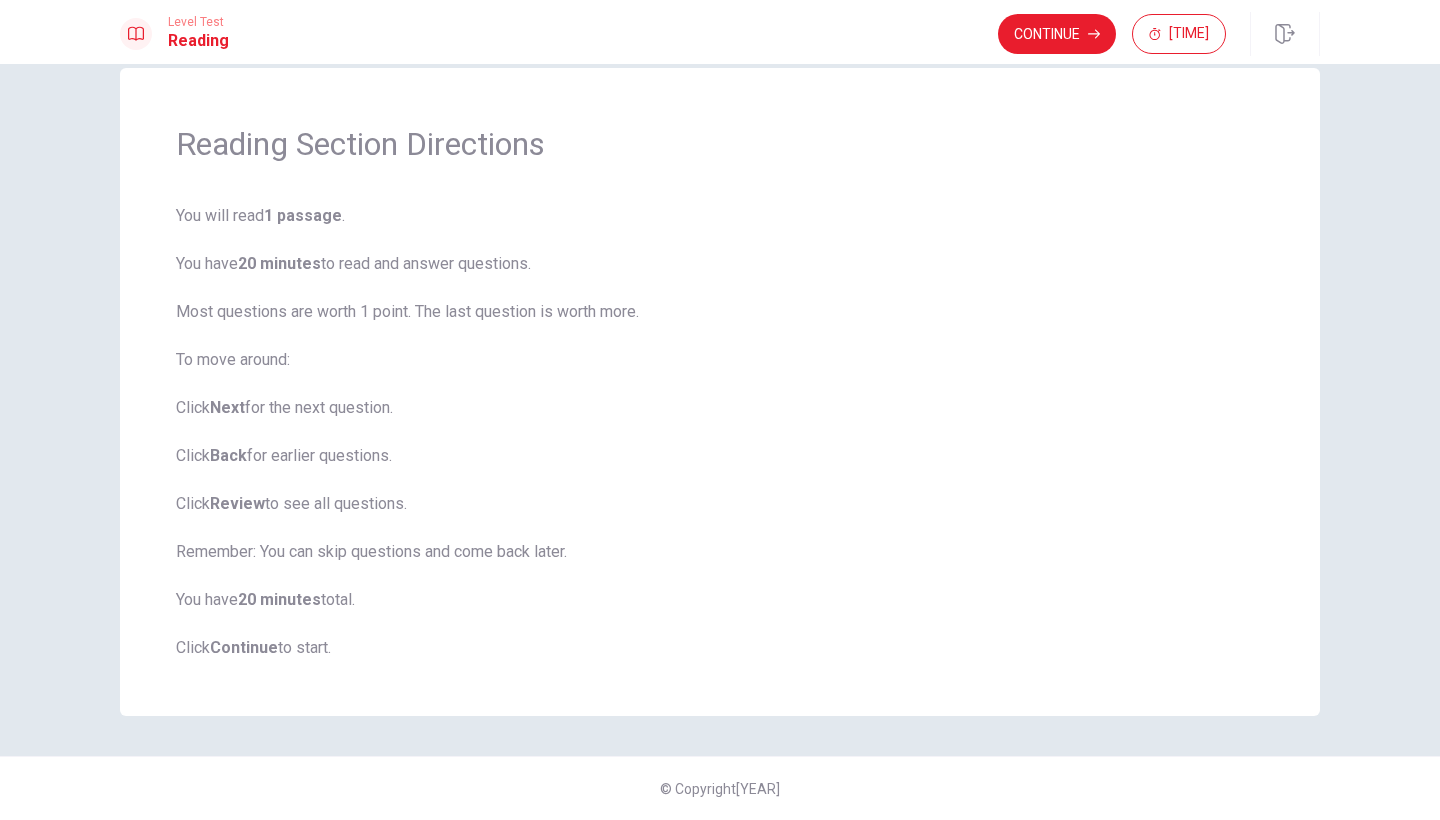 scroll, scrollTop: 36, scrollLeft: 0, axis: vertical 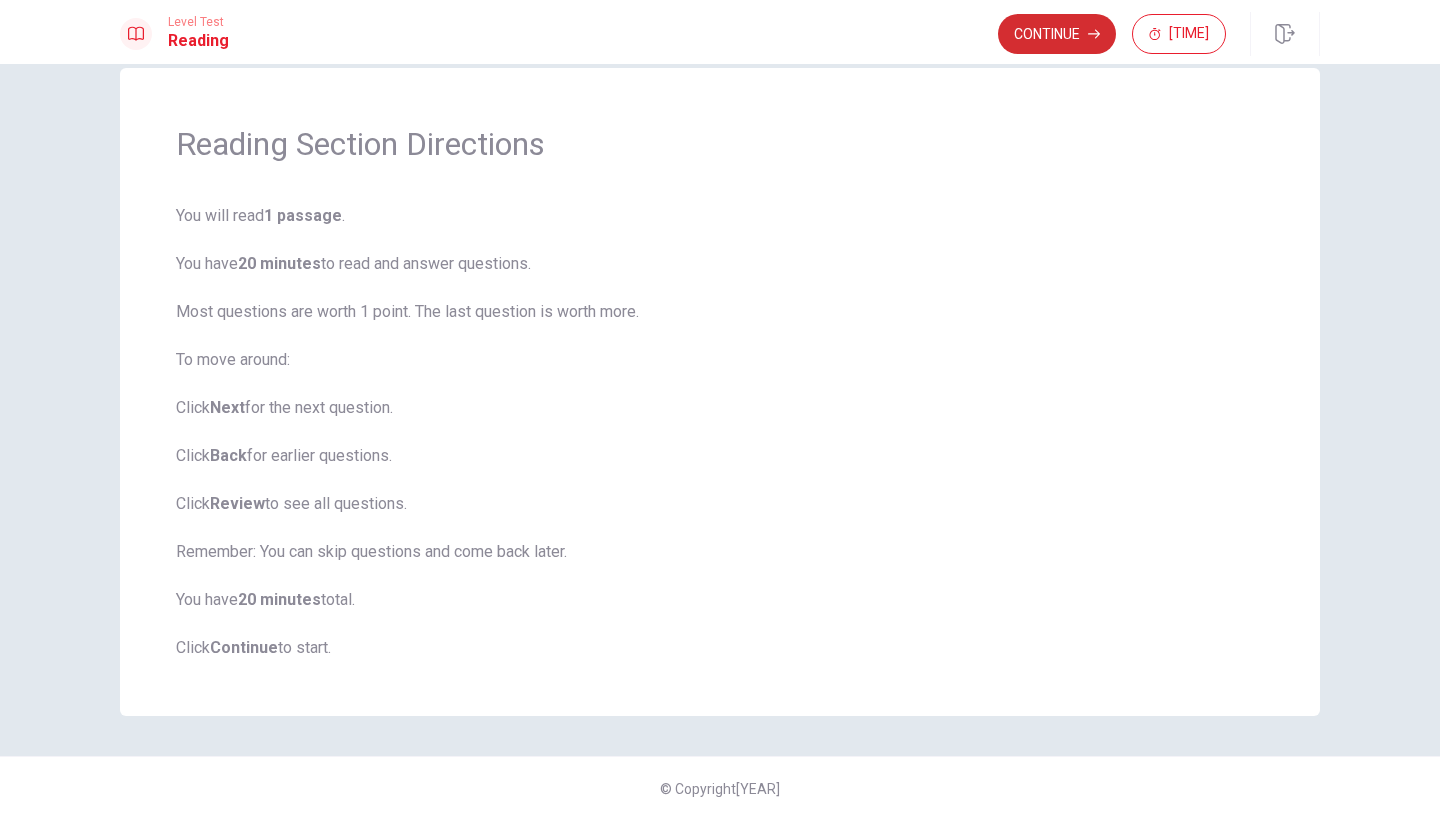 click on "Continue" at bounding box center [1057, 34] 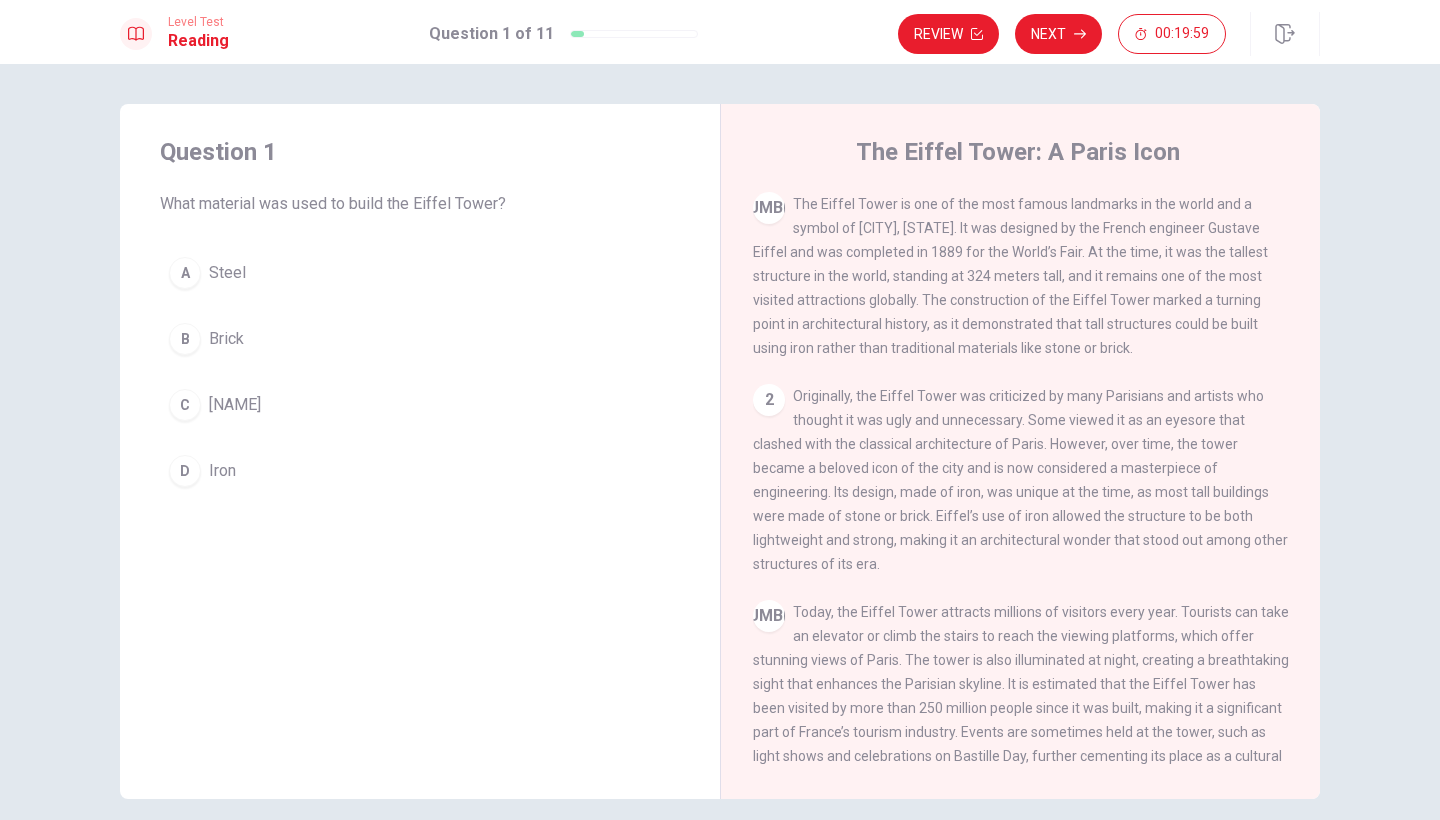 scroll, scrollTop: 0, scrollLeft: 0, axis: both 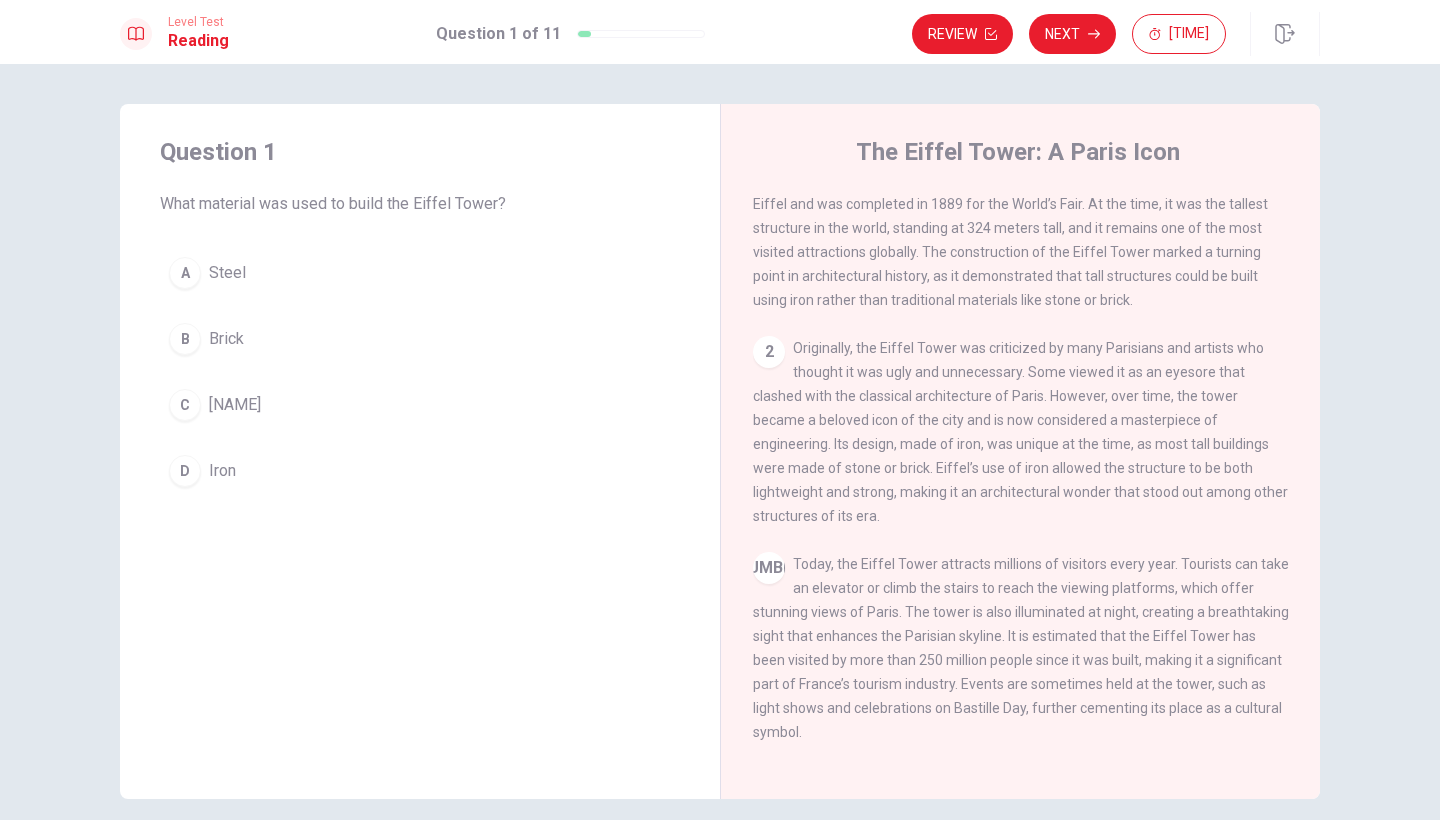 click on "D Iron" at bounding box center (420, 471) 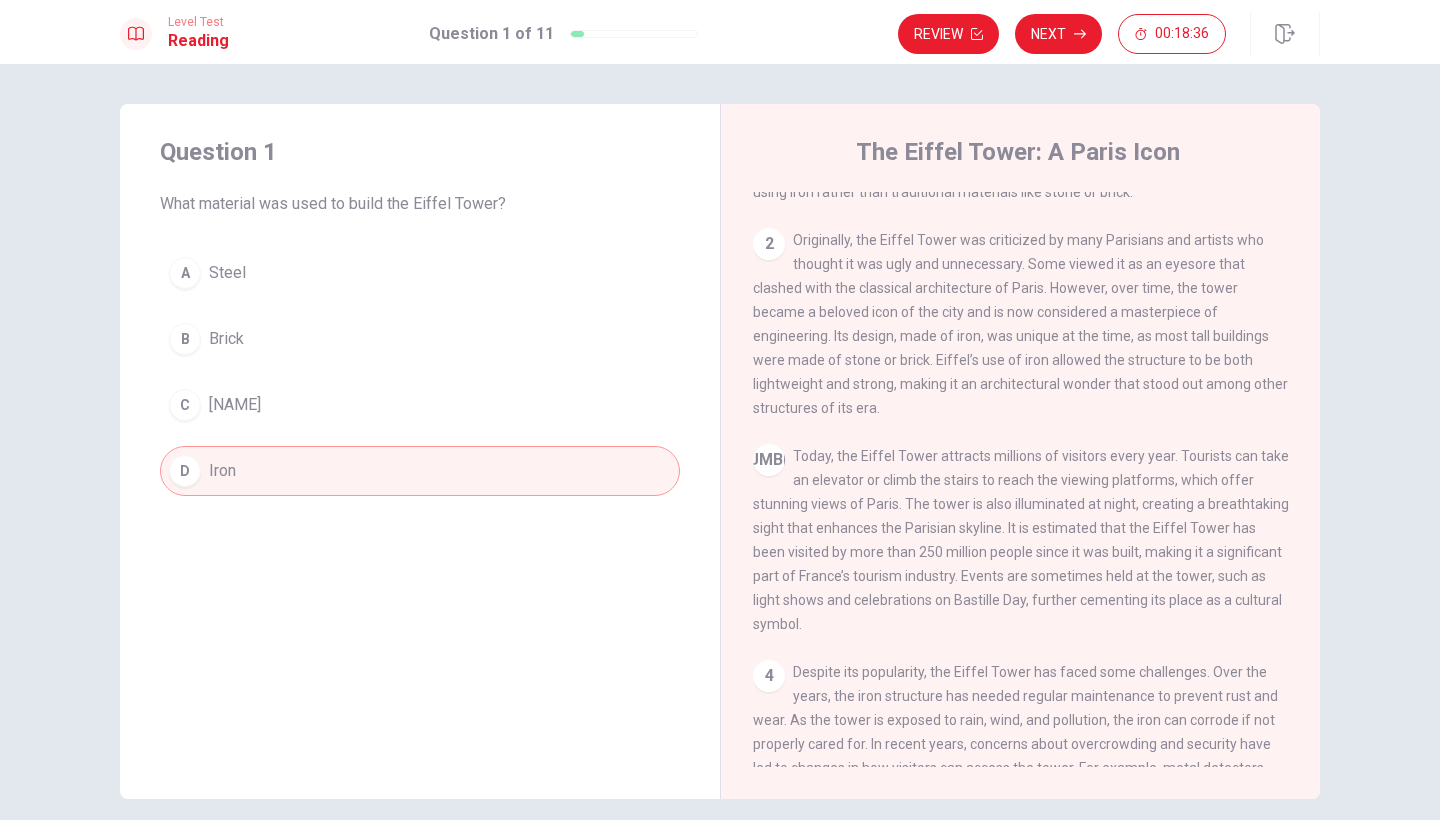 scroll, scrollTop: 158, scrollLeft: 0, axis: vertical 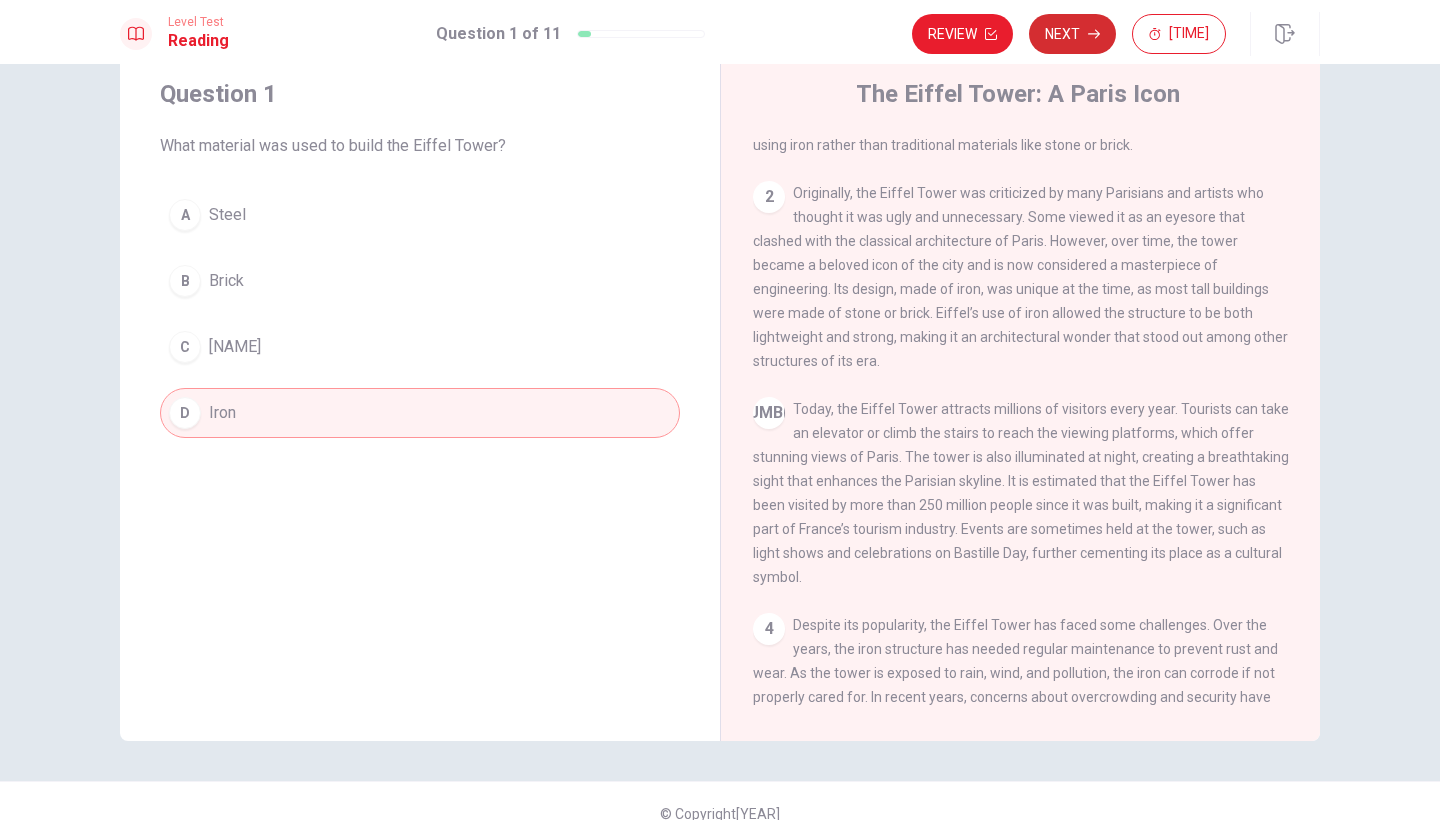click on "Next" at bounding box center [1072, 34] 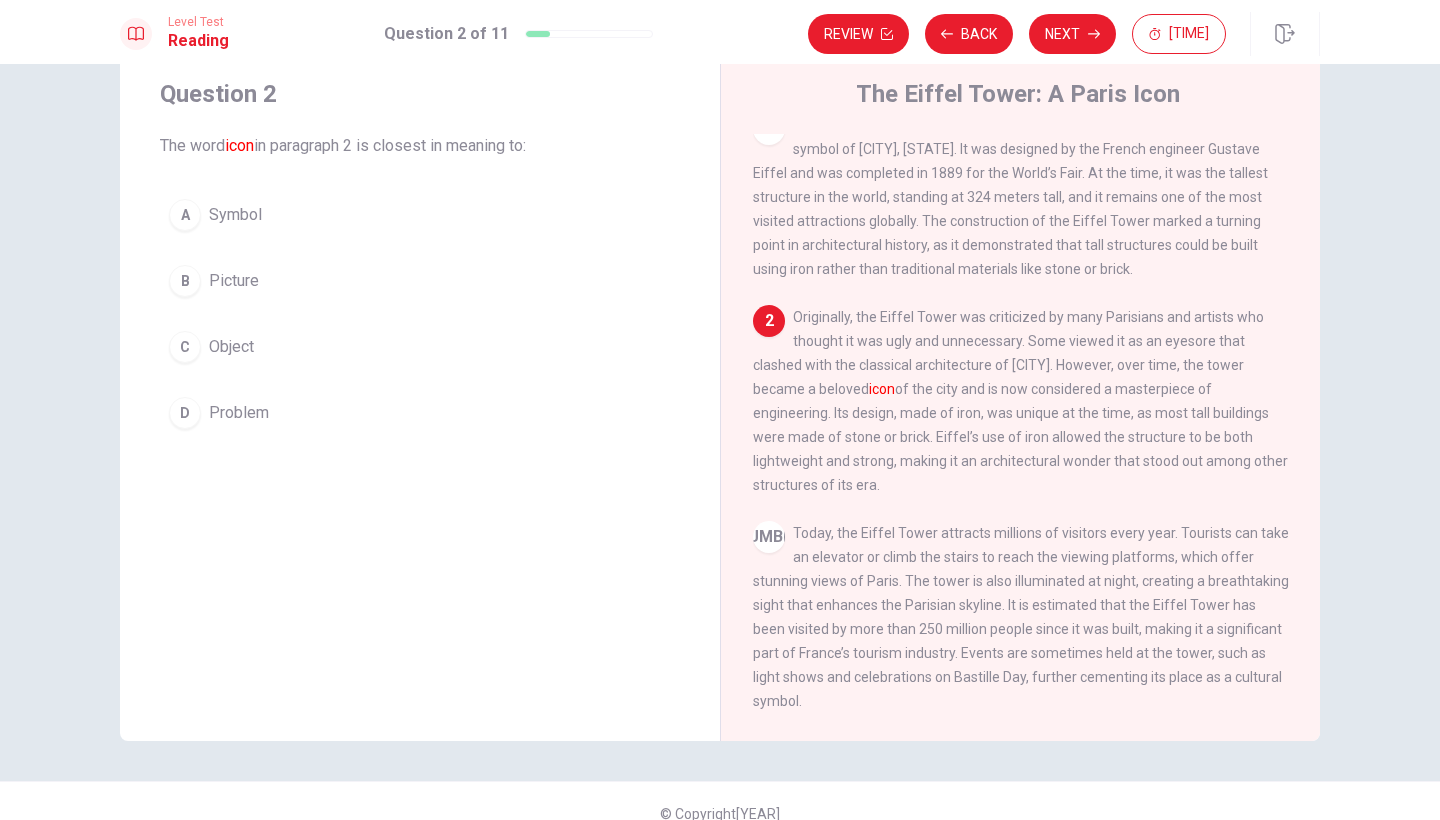 scroll, scrollTop: 23, scrollLeft: 0, axis: vertical 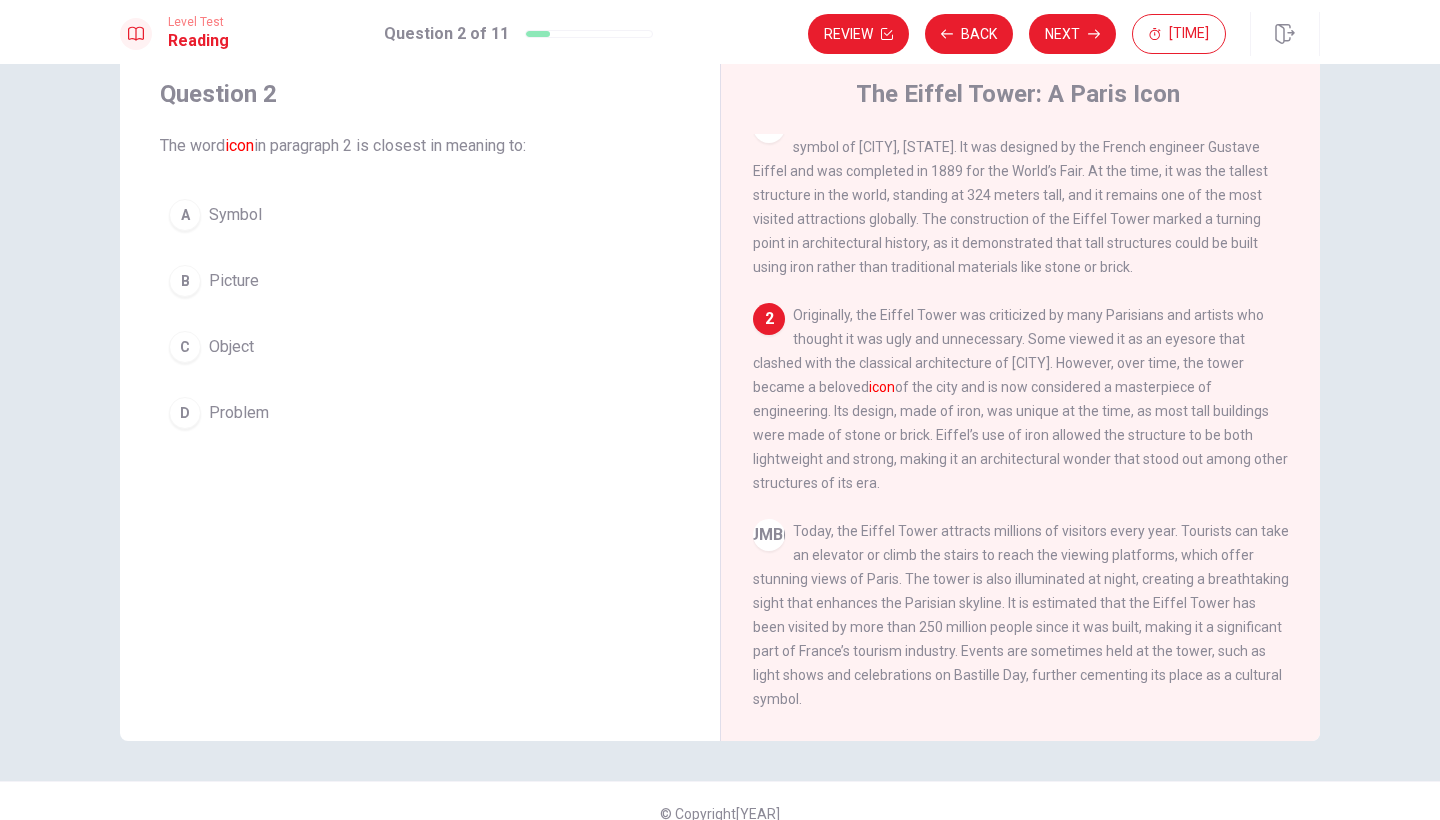 click on "A" at bounding box center (185, 215) 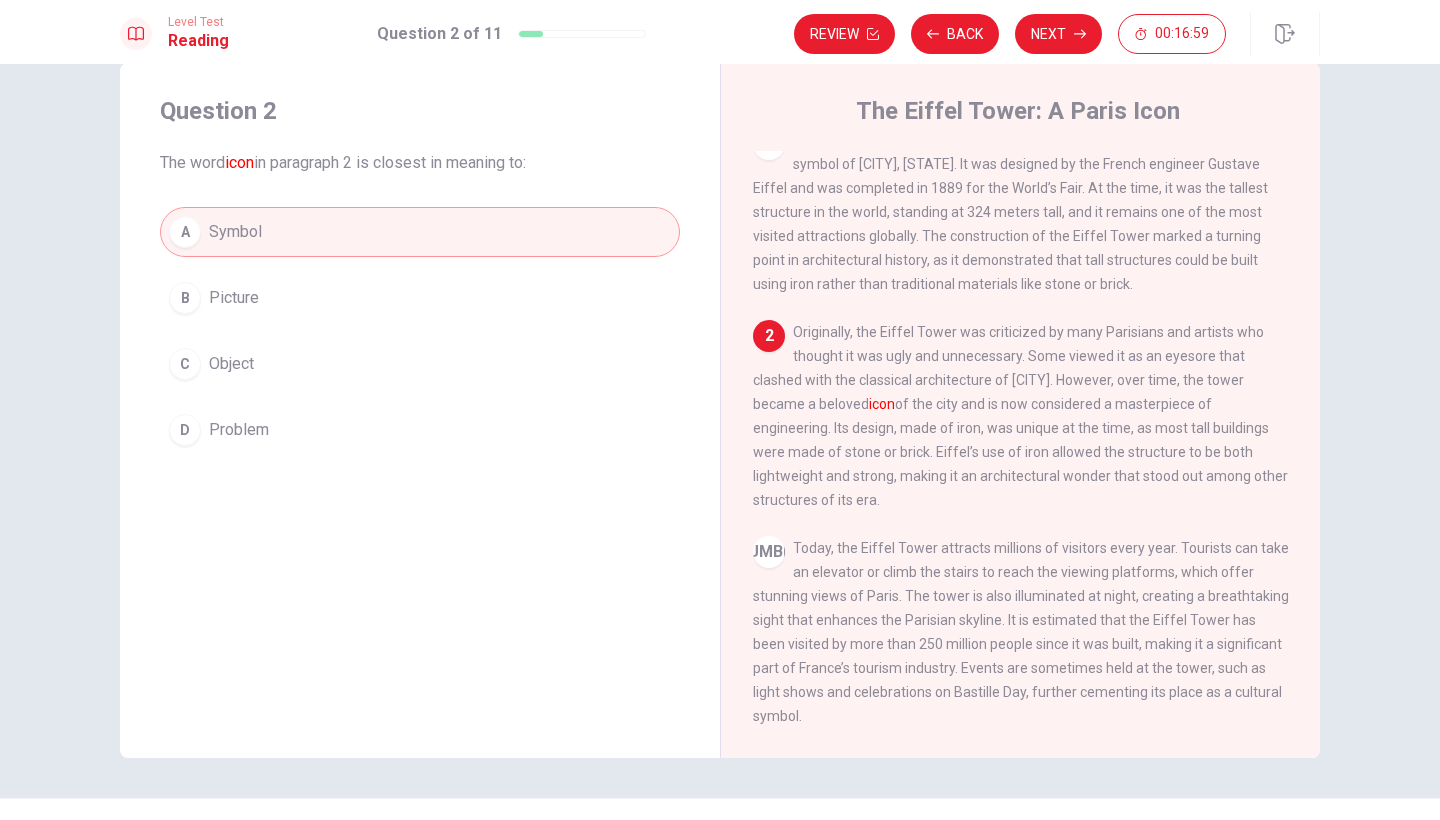scroll, scrollTop: 40, scrollLeft: 0, axis: vertical 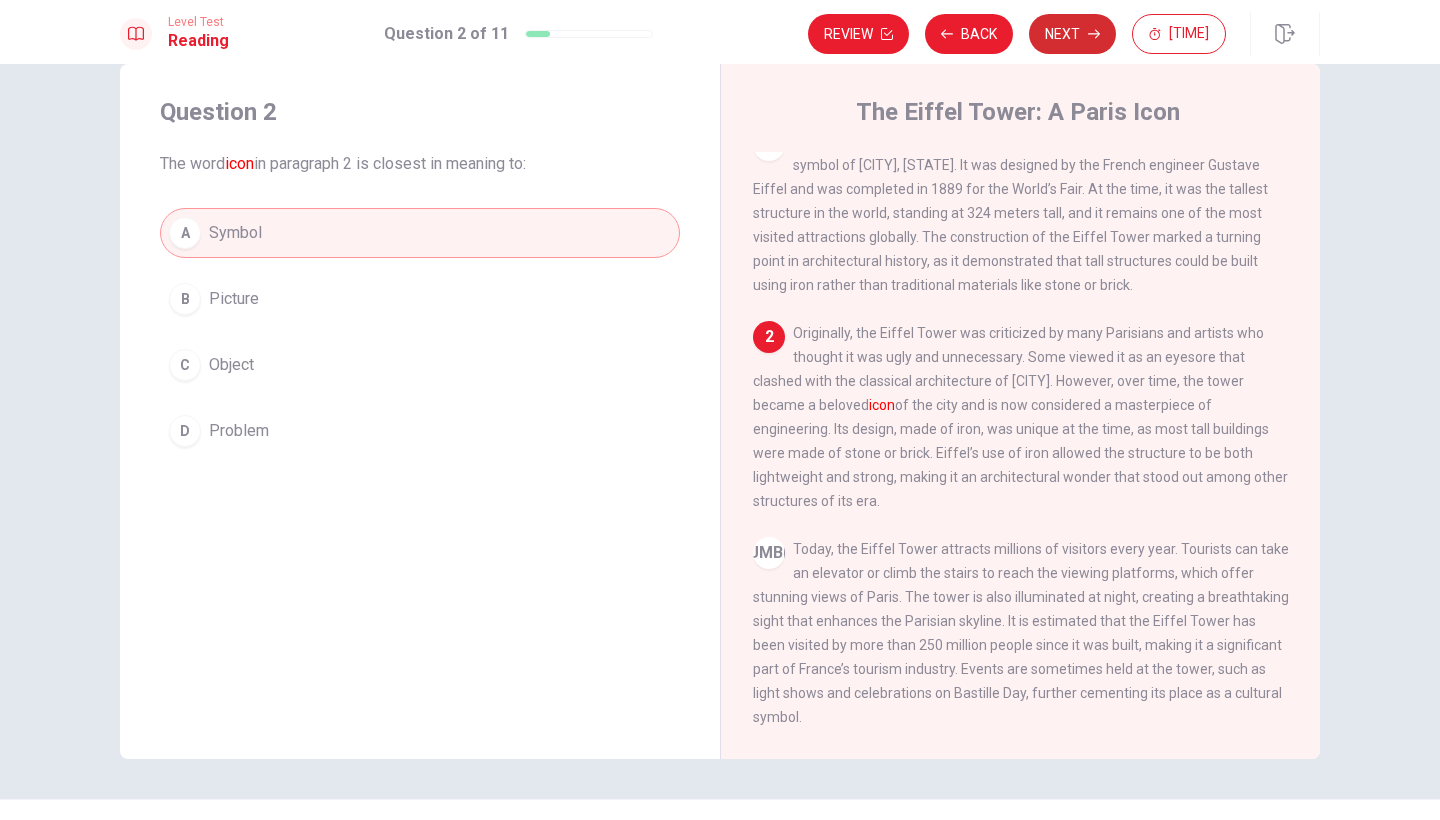 click on "Next" at bounding box center (1072, 34) 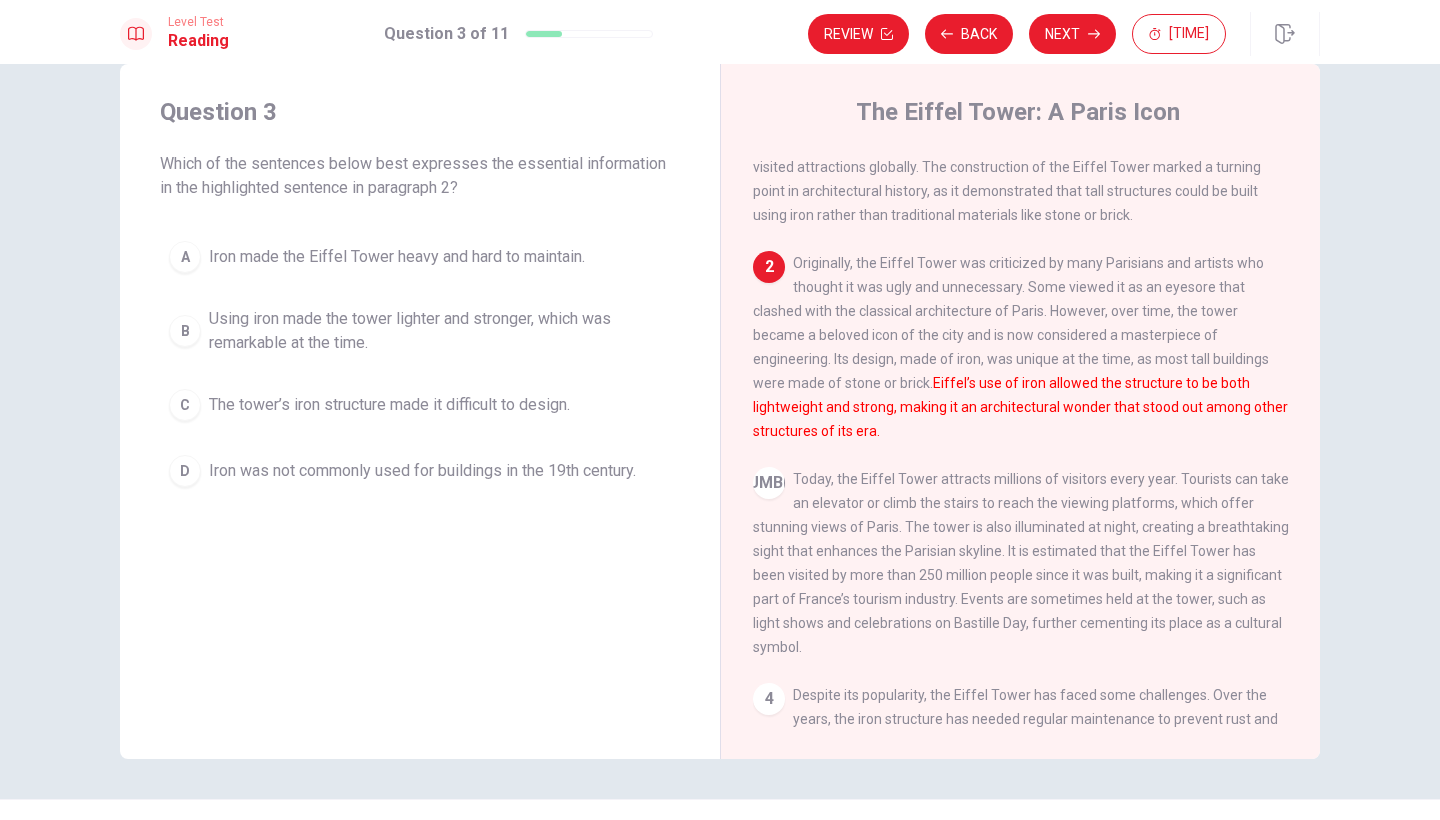 scroll, scrollTop: 102, scrollLeft: 0, axis: vertical 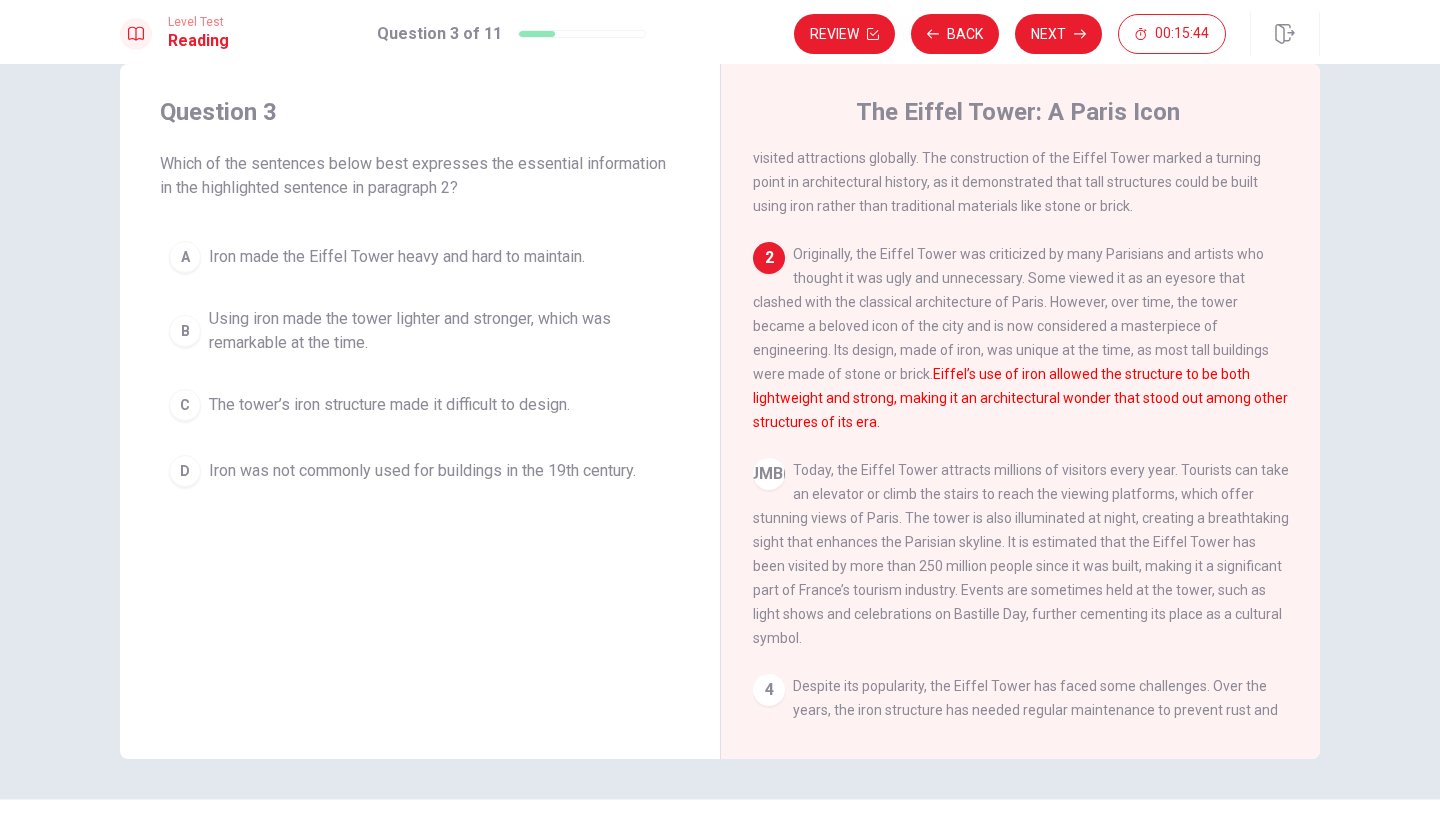 click on "Using iron made the tower lighter and stronger, which was remarkable at the time." at bounding box center (397, 257) 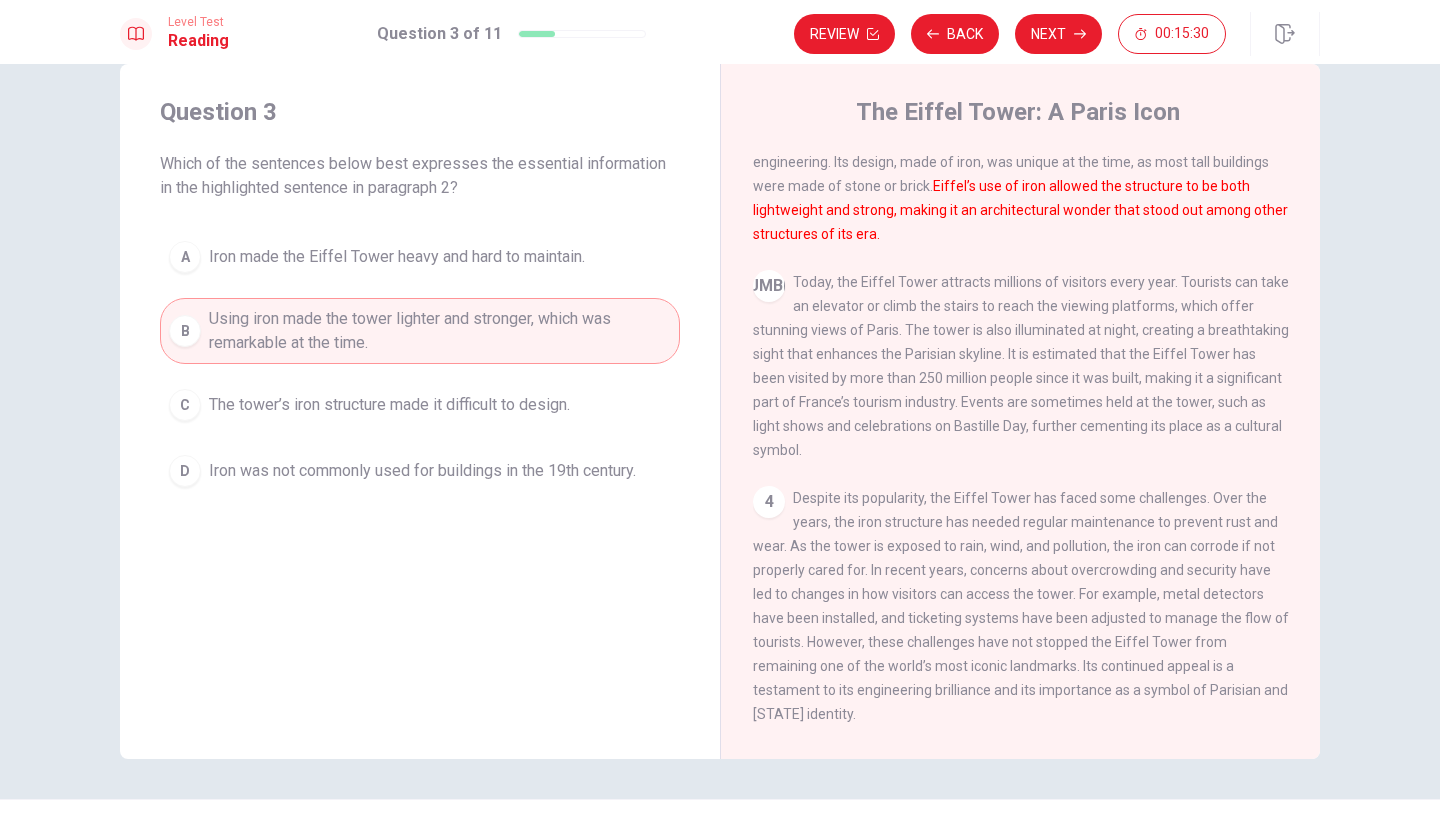 scroll, scrollTop: 289, scrollLeft: 0, axis: vertical 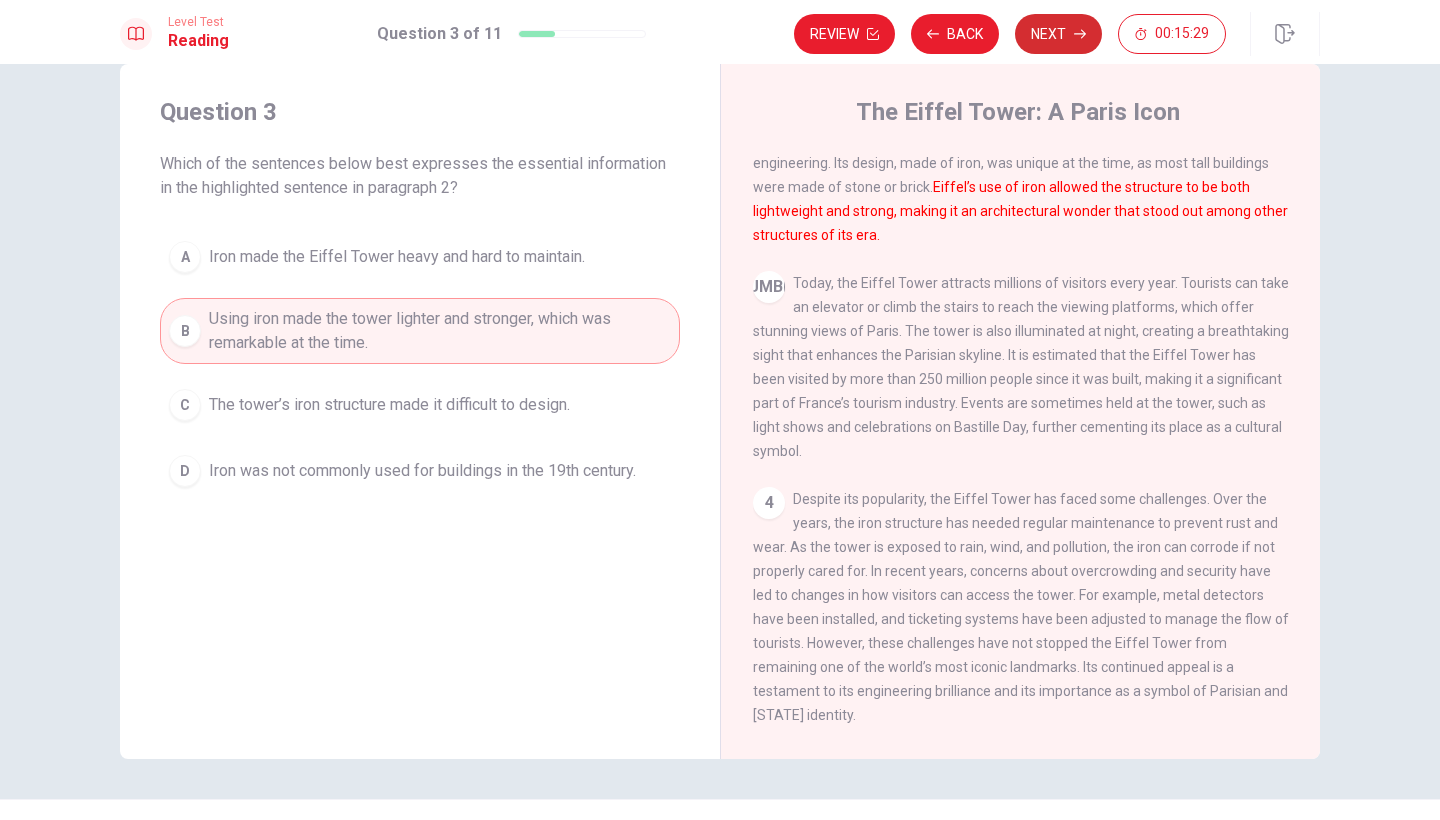 click at bounding box center (873, 34) 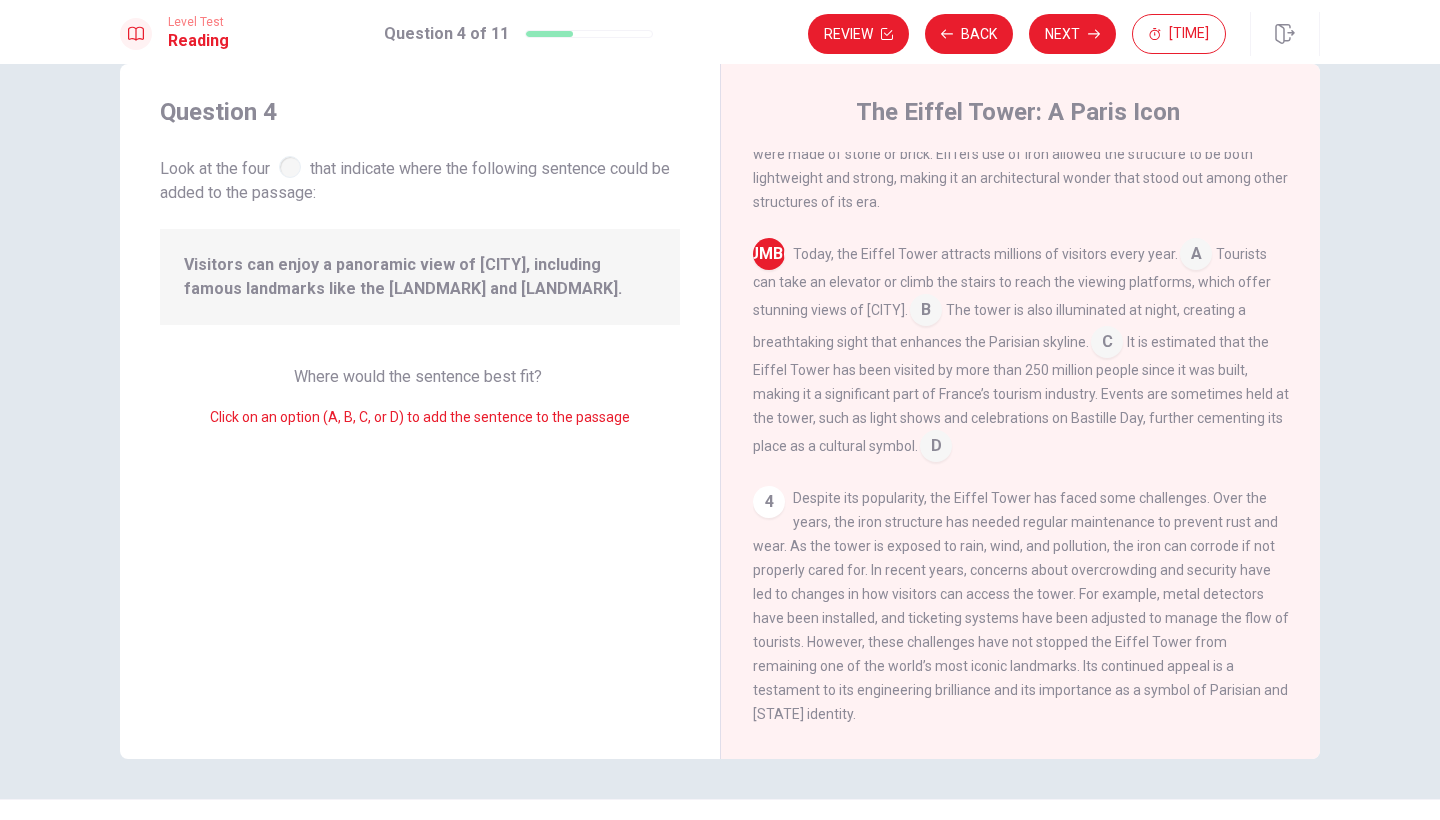 scroll, scrollTop: 321, scrollLeft: 0, axis: vertical 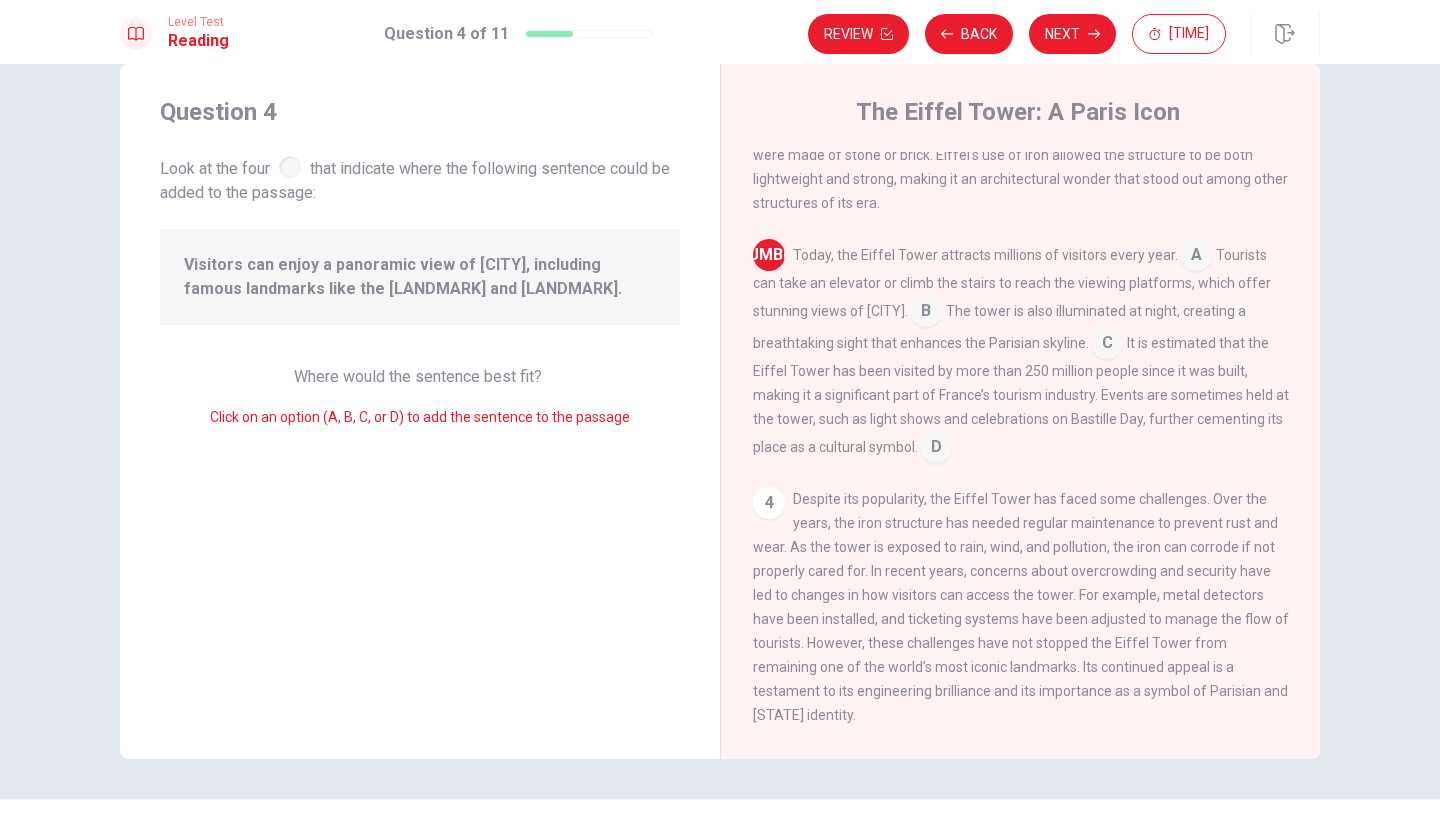 click at bounding box center (1196, 257) 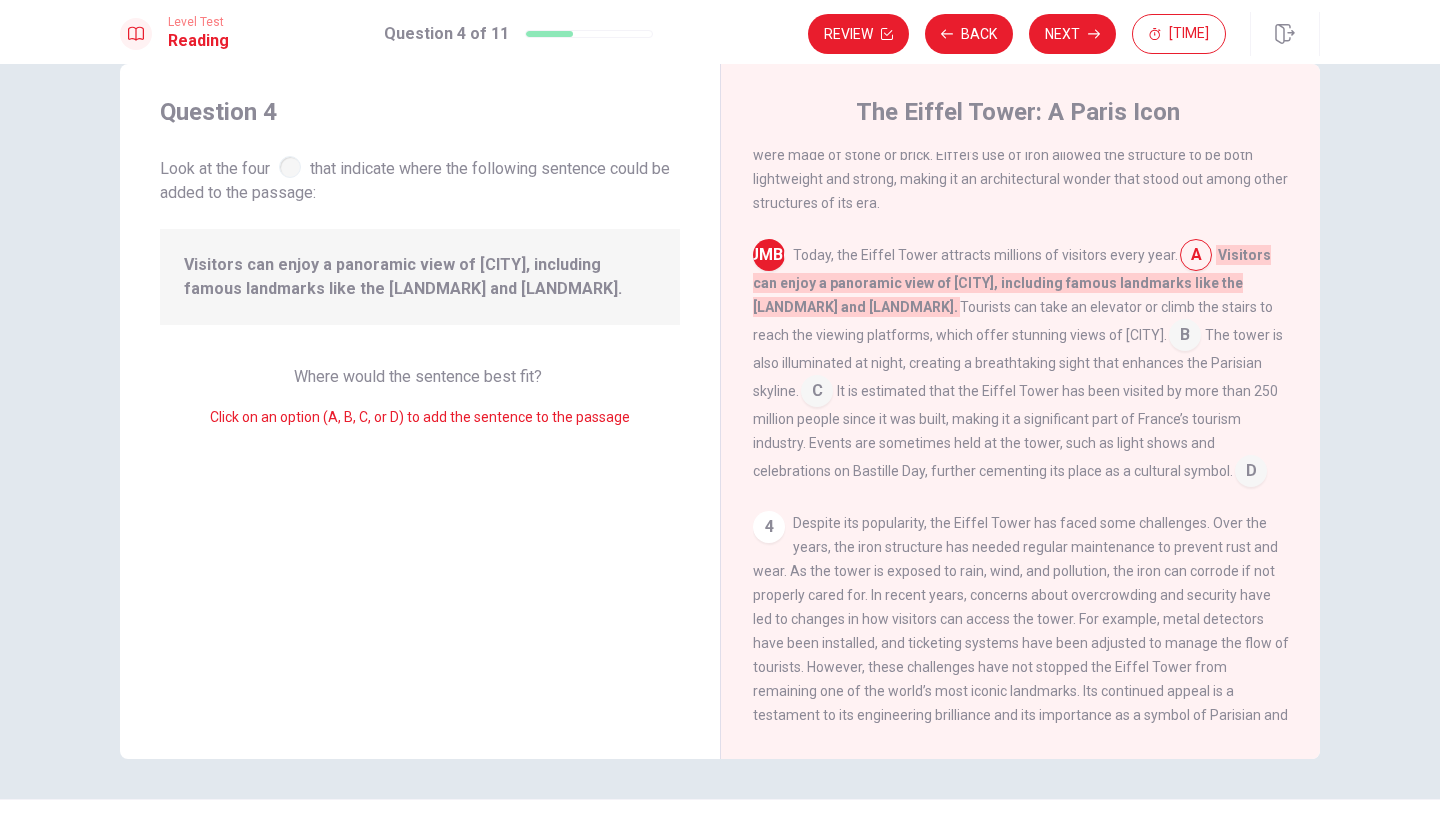 click at bounding box center [1196, 257] 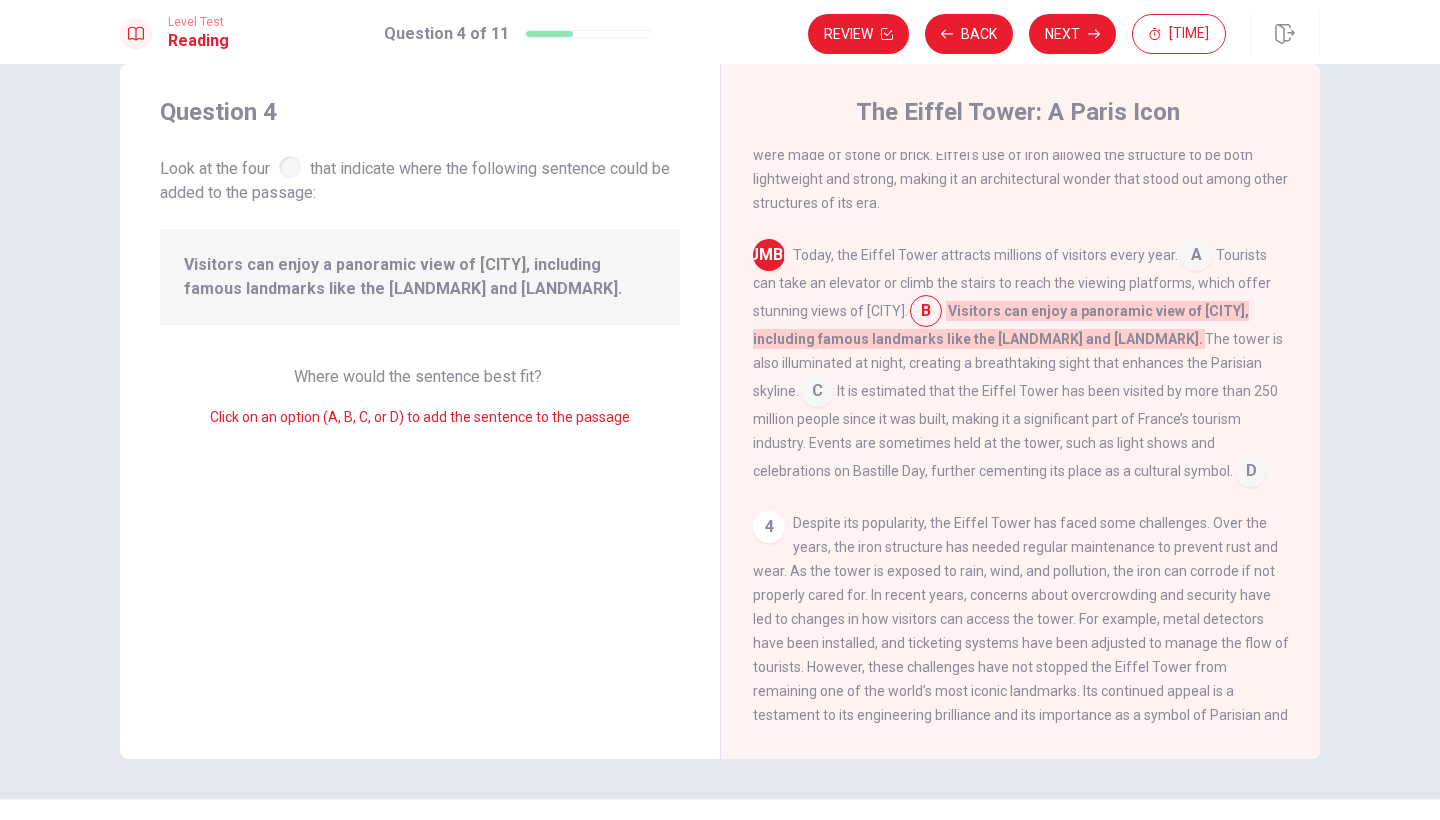 click at bounding box center (1196, 257) 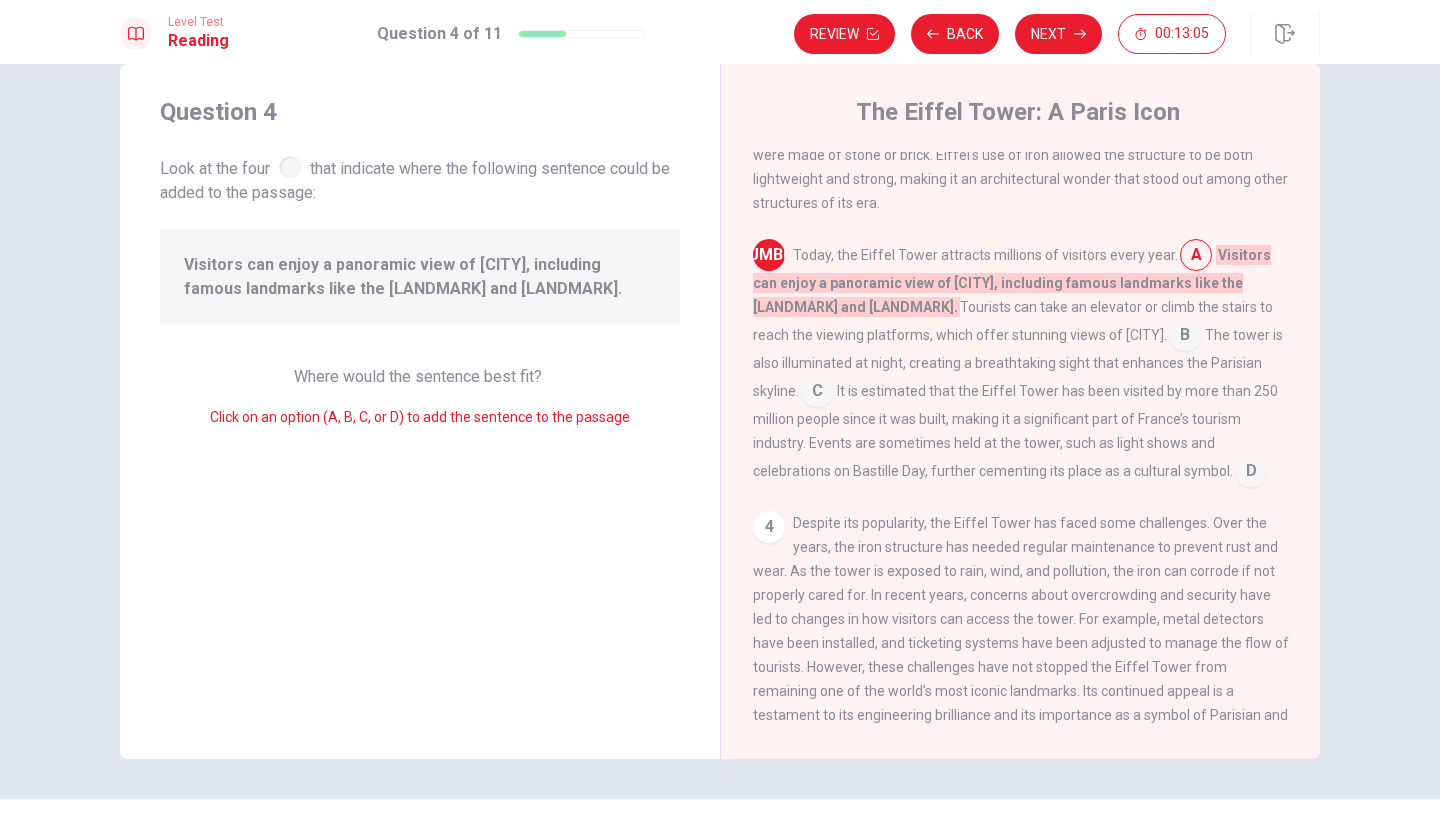 click at bounding box center (1196, 257) 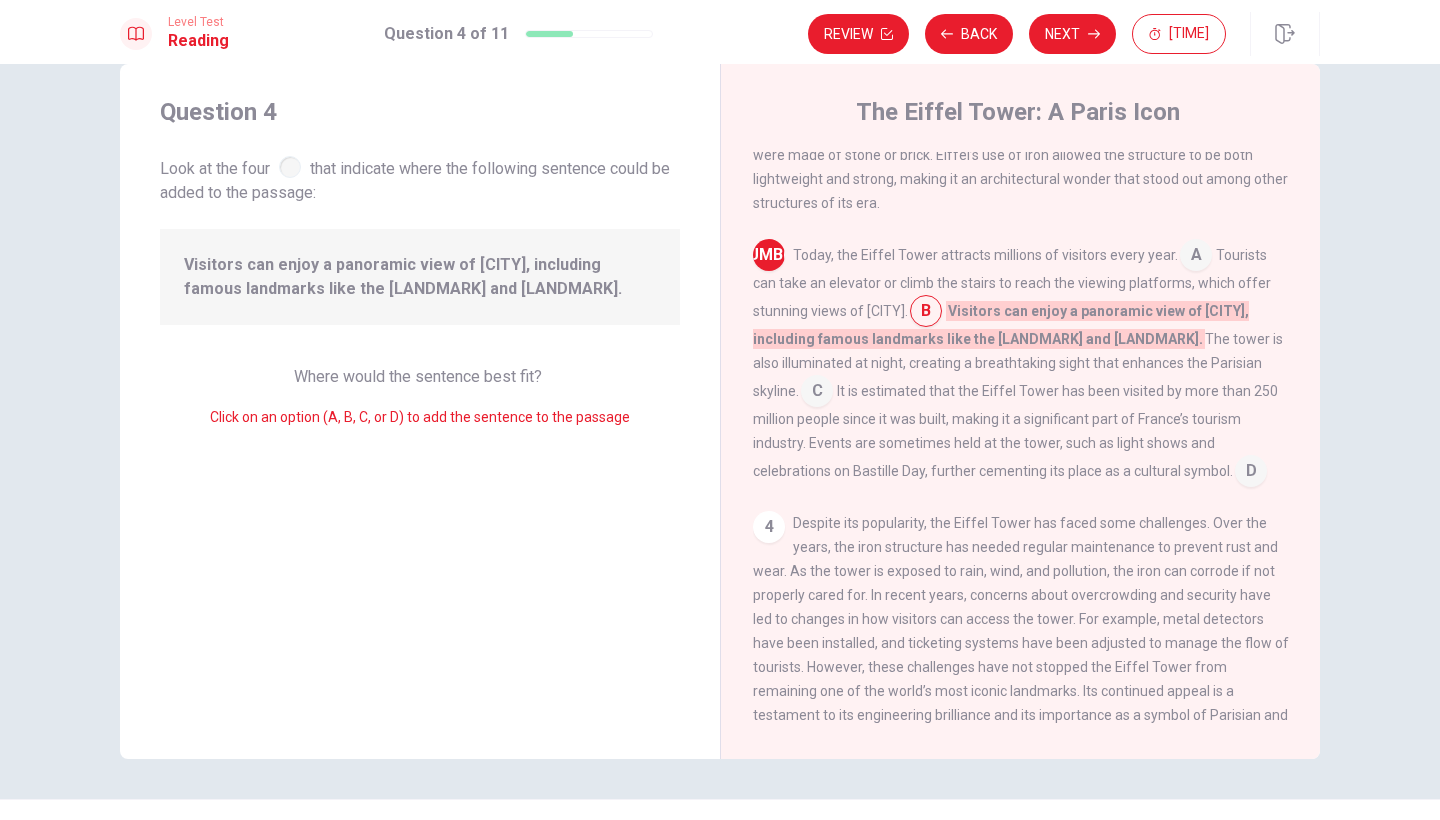 click at bounding box center (1196, 257) 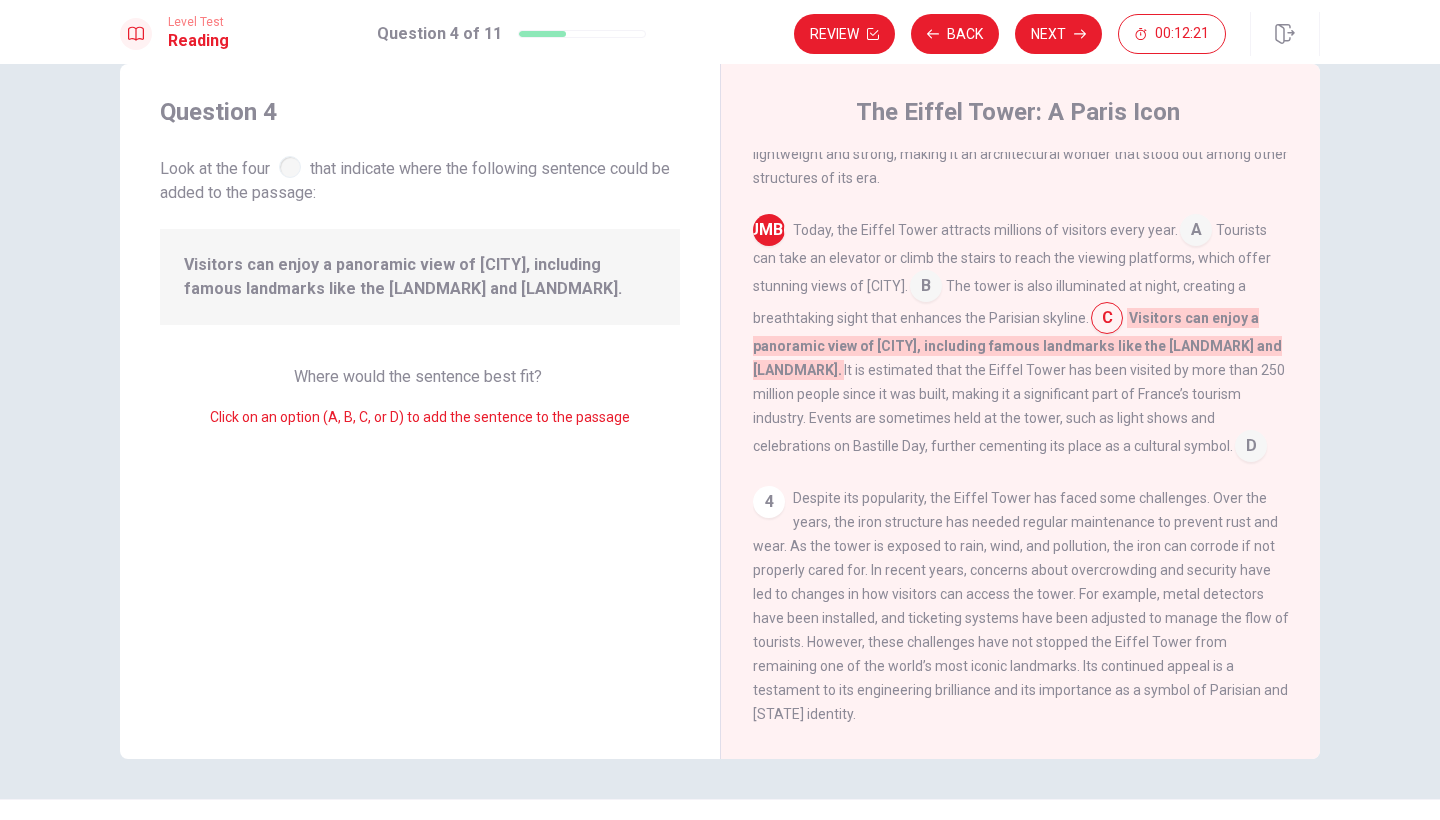 scroll, scrollTop: 345, scrollLeft: 0, axis: vertical 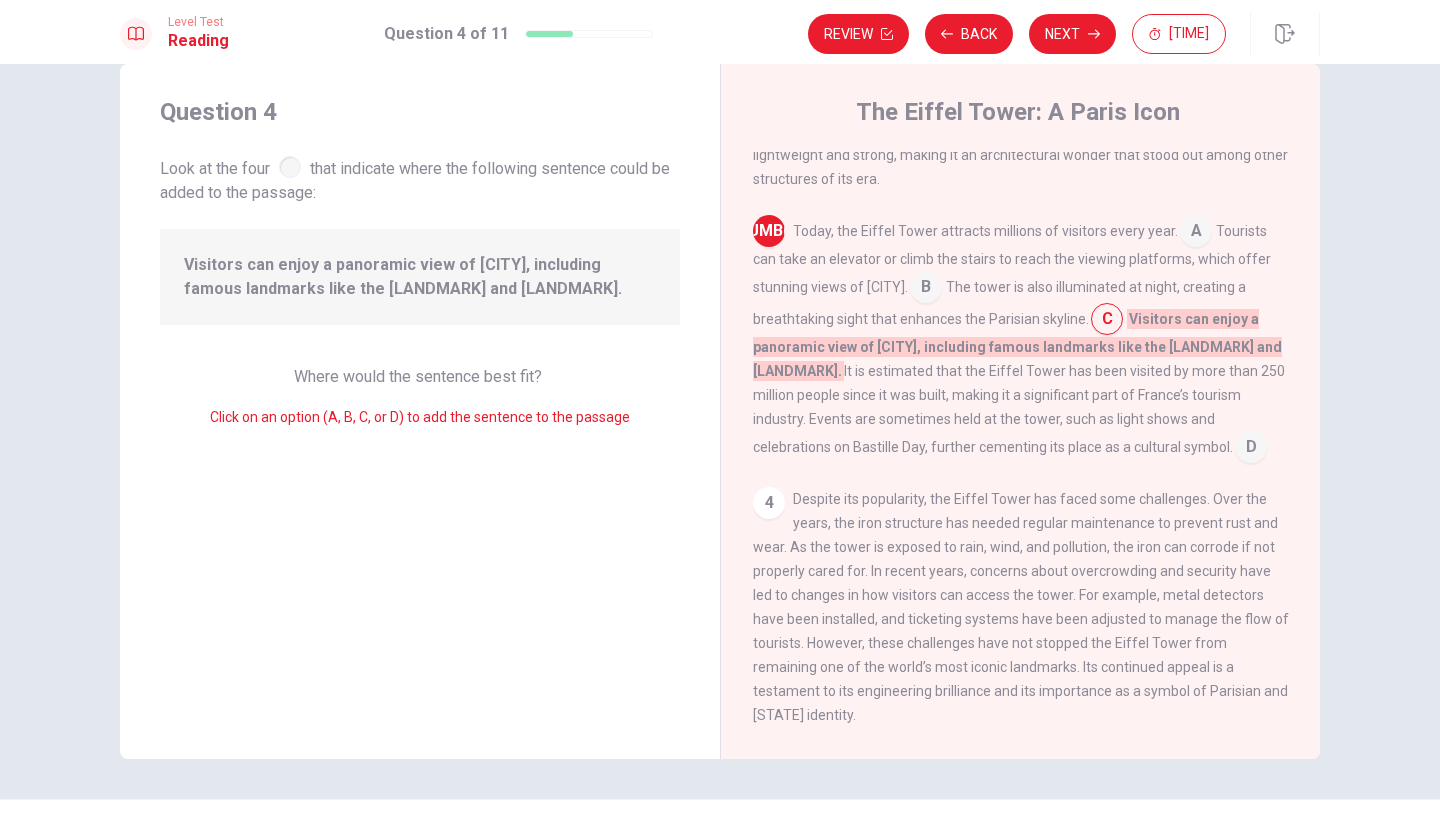 click at bounding box center (1196, 233) 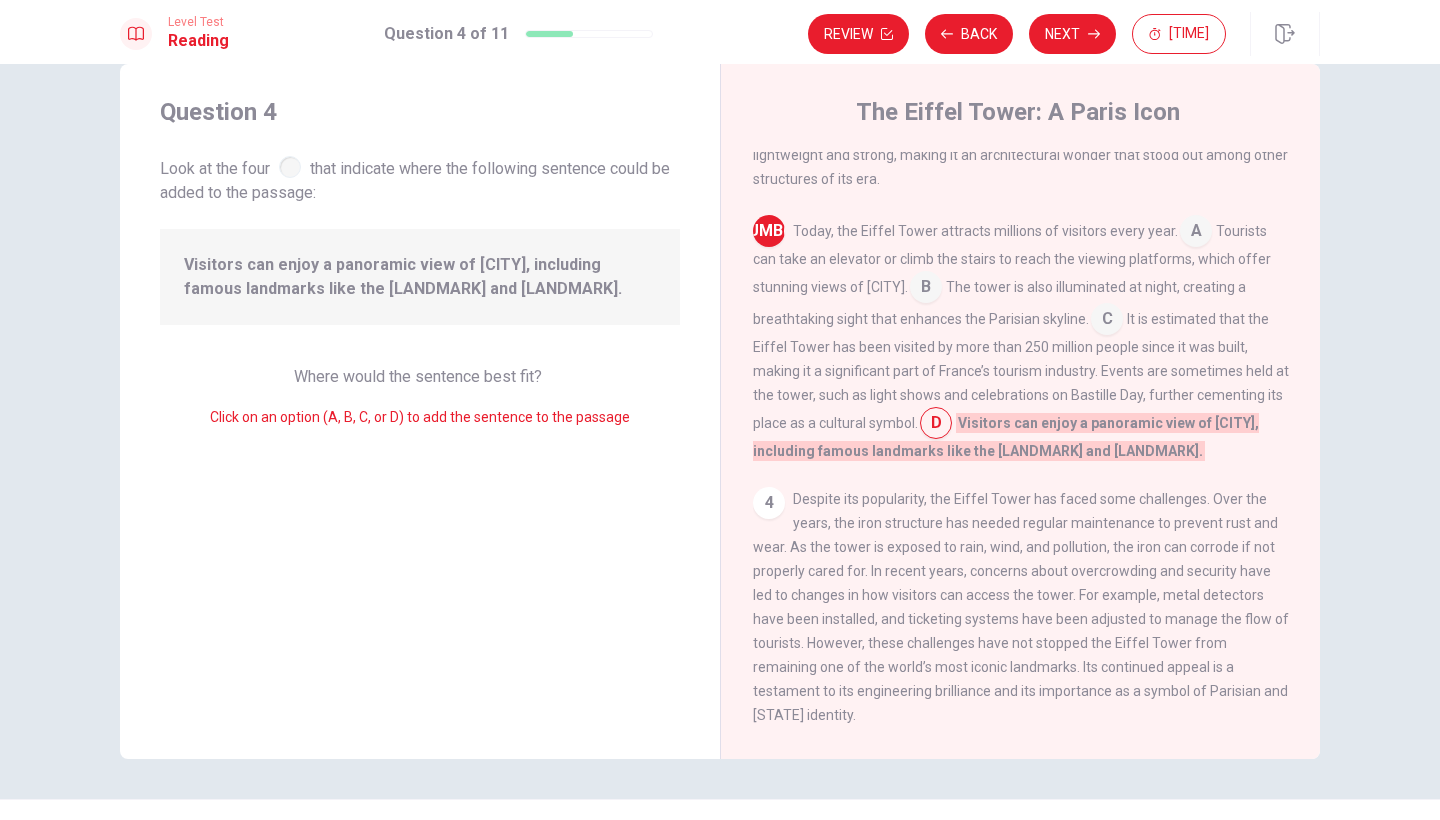 click at bounding box center (1196, 233) 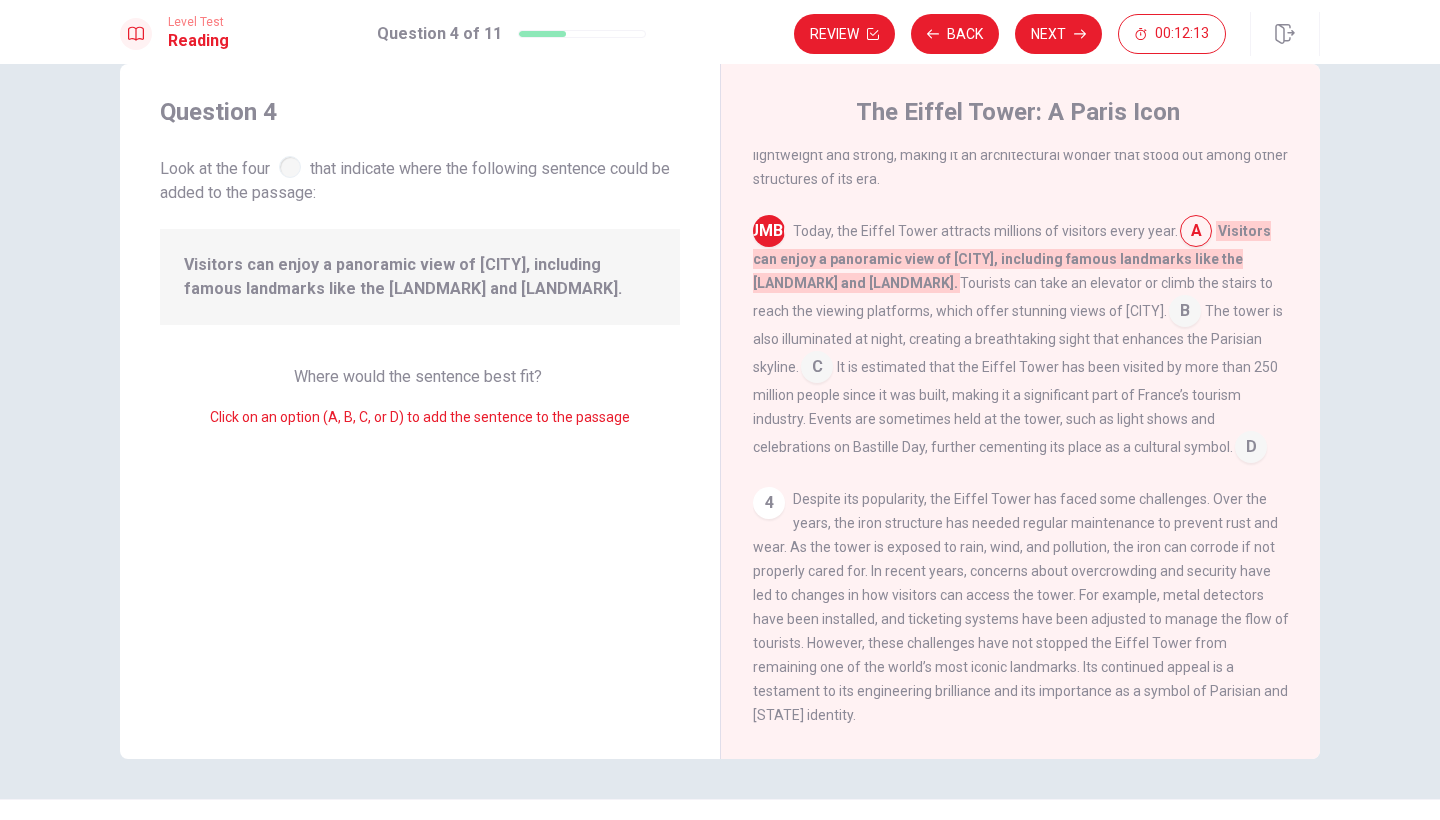 click on "B" at bounding box center [1185, 311] 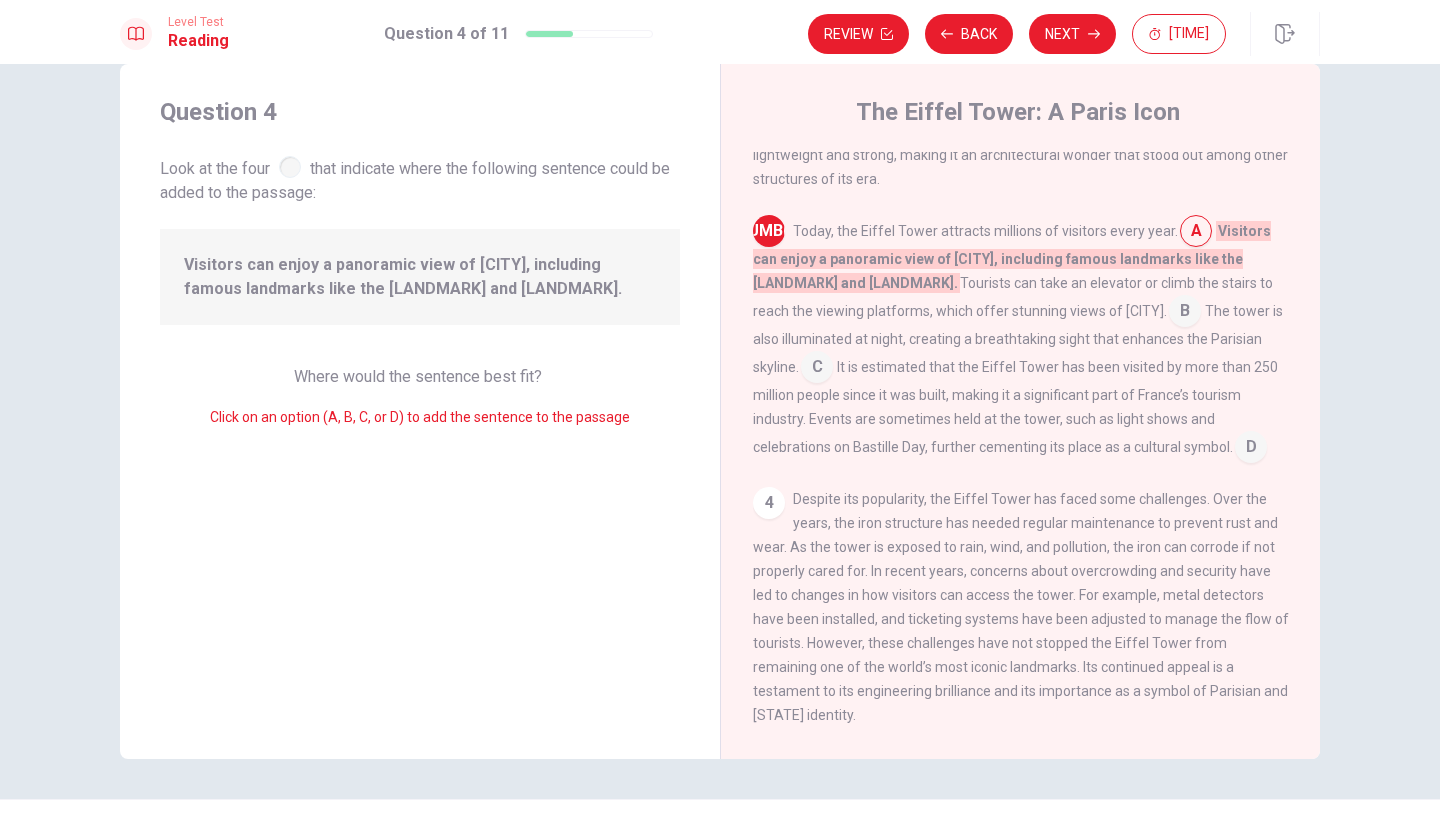 click on "B" at bounding box center (1185, 311) 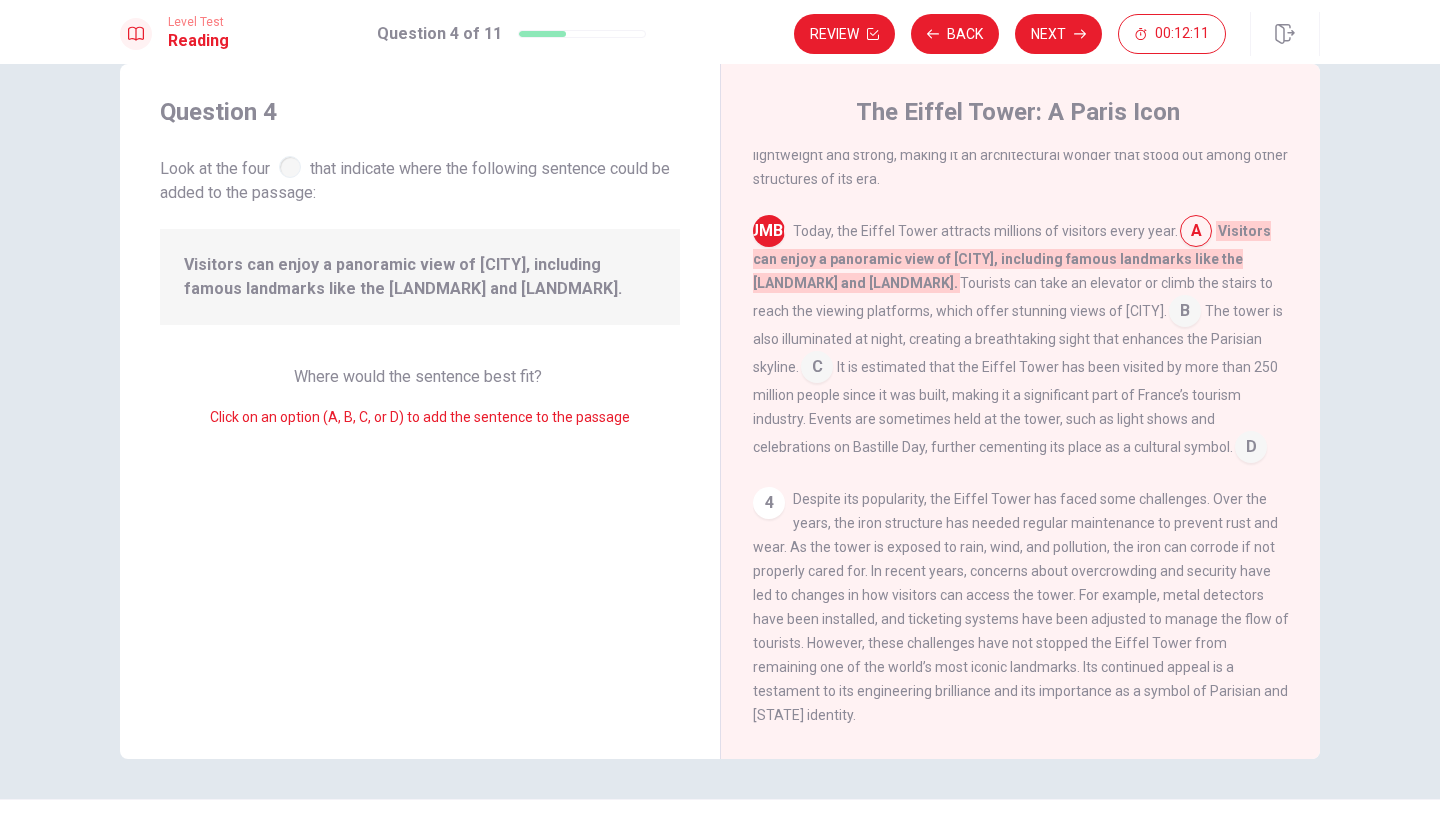 click at bounding box center [1196, 233] 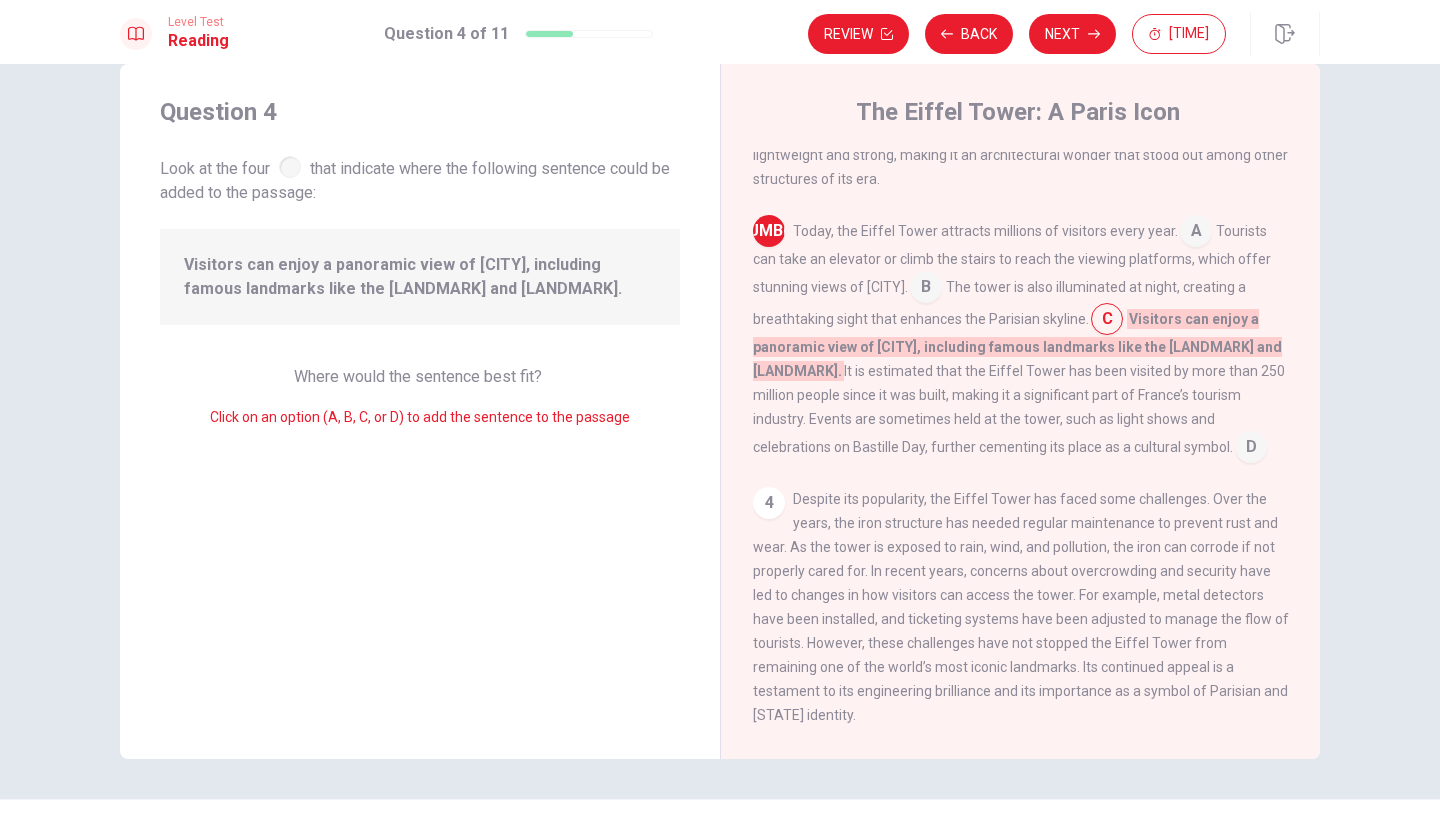 click at bounding box center (1196, 233) 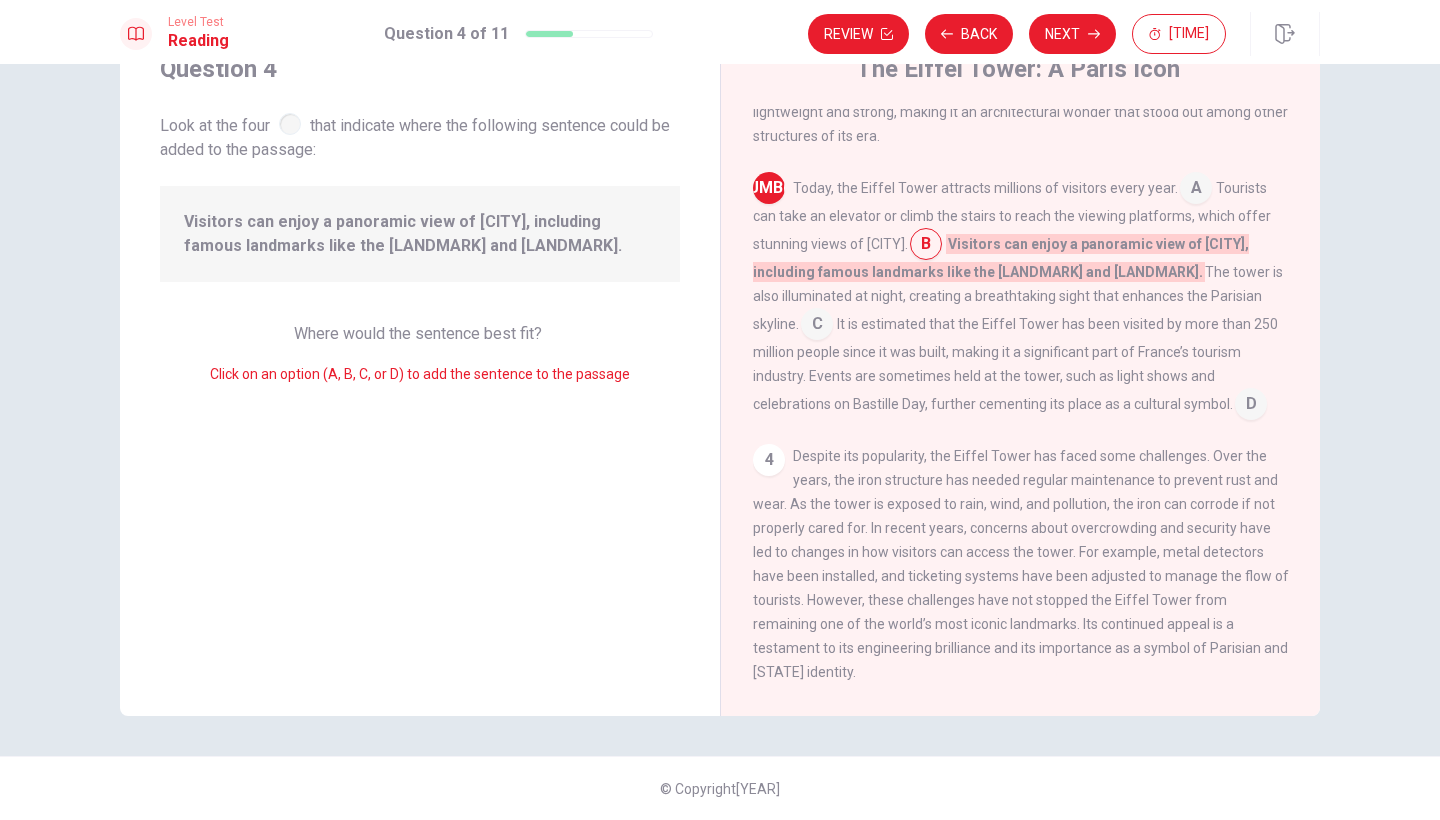 scroll, scrollTop: 83, scrollLeft: 0, axis: vertical 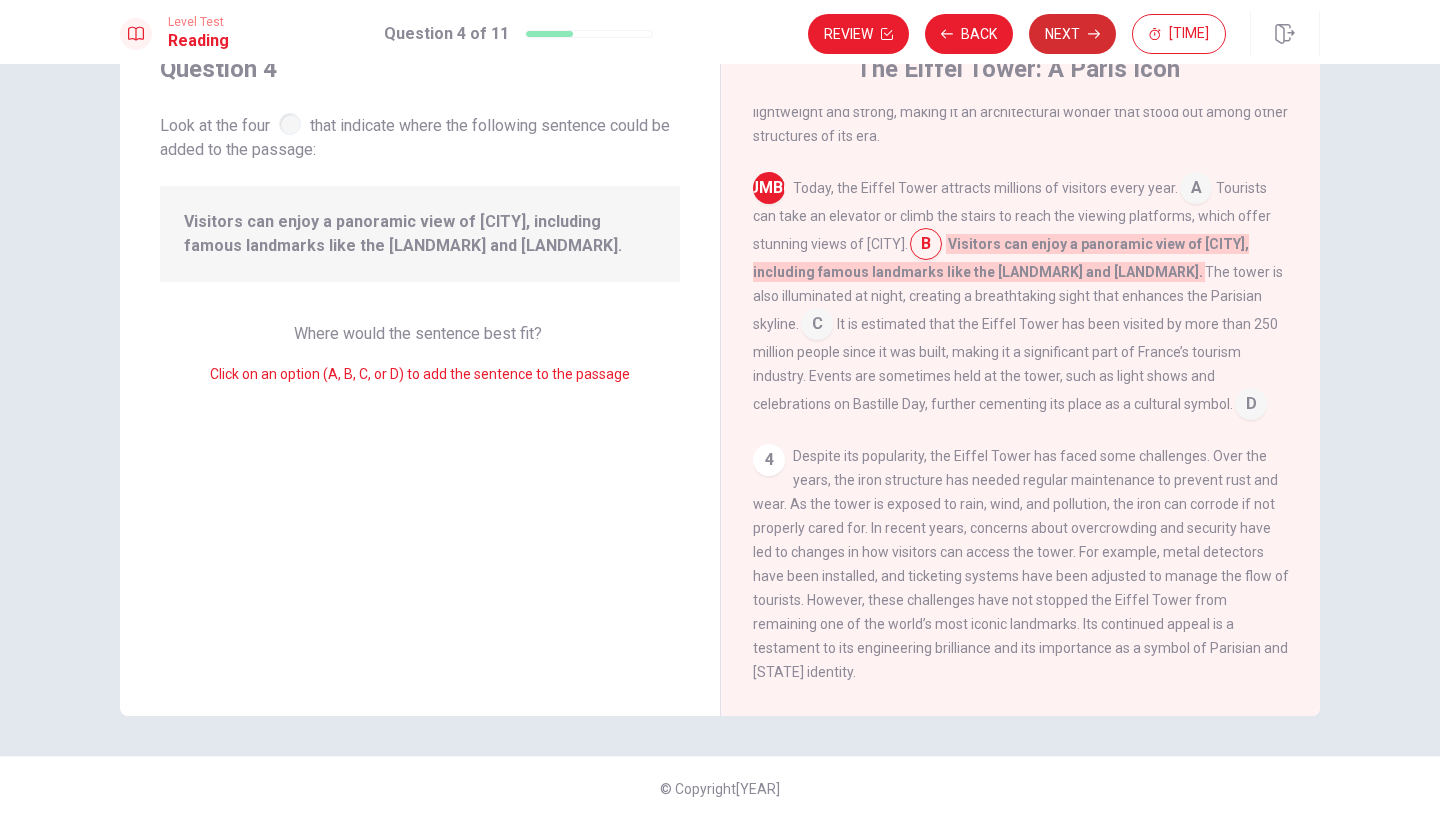click on "Next" at bounding box center [1072, 34] 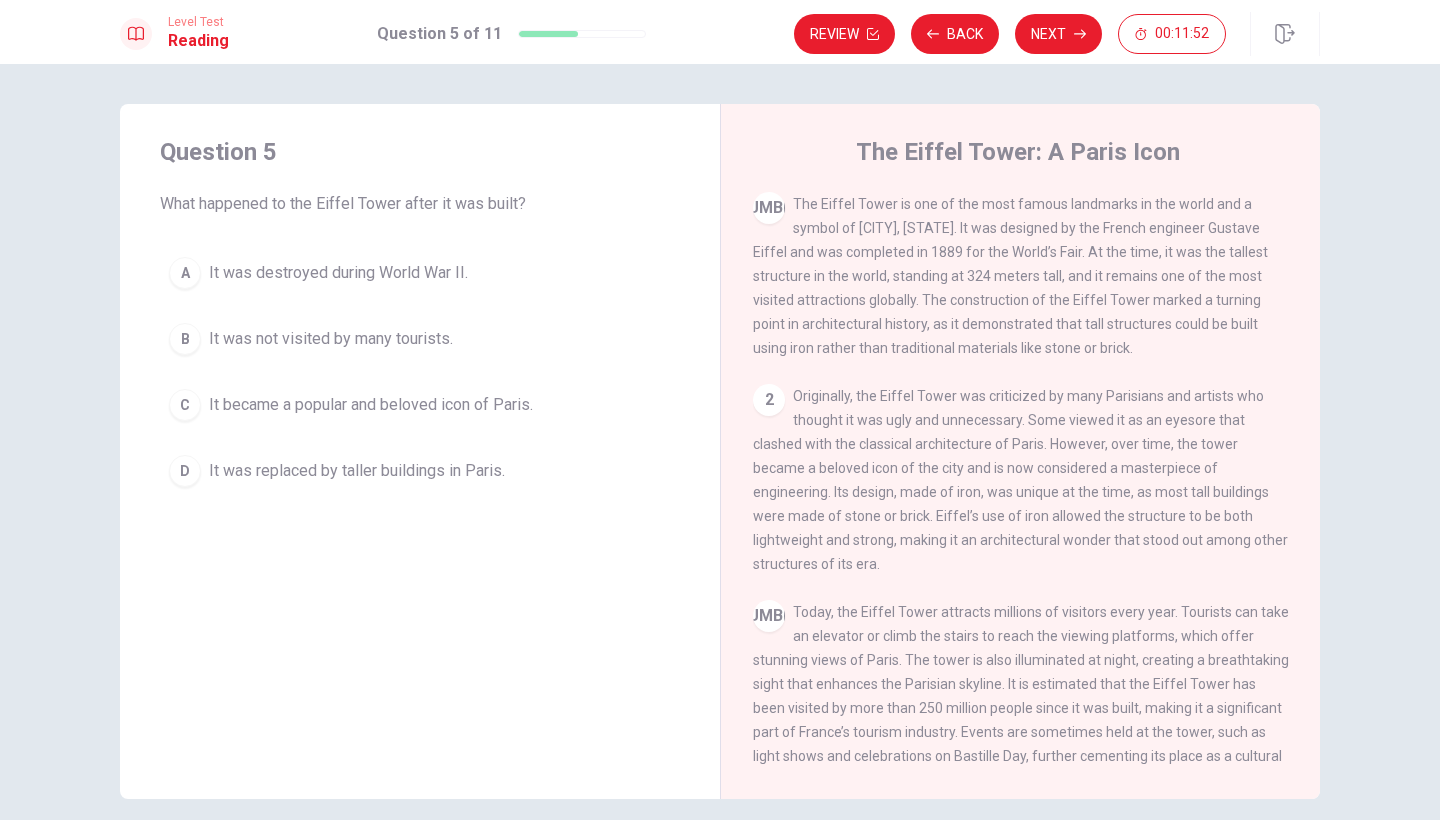 scroll, scrollTop: -4, scrollLeft: 0, axis: vertical 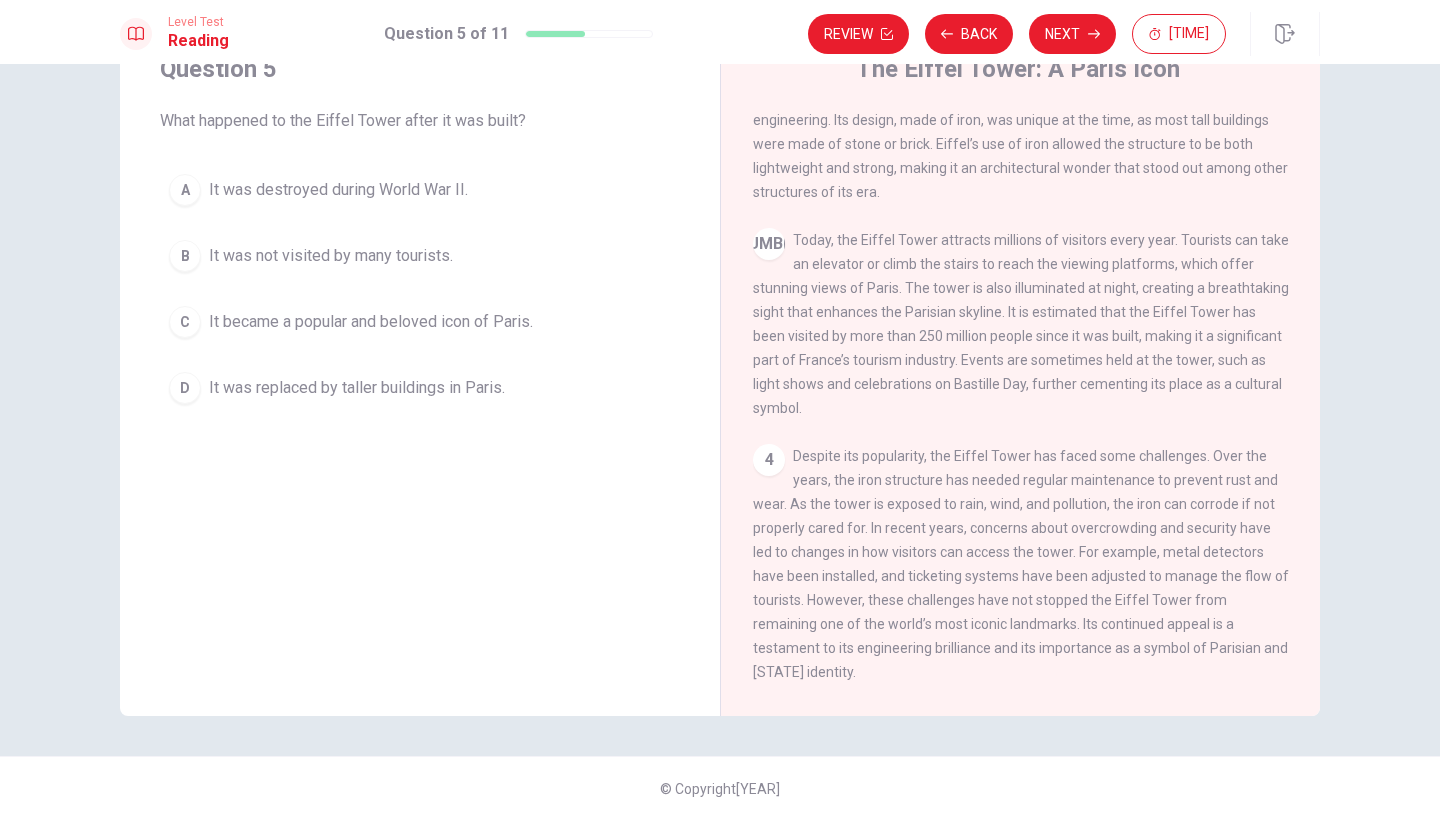 click on "It became a popular and beloved icon of Paris." at bounding box center (338, 190) 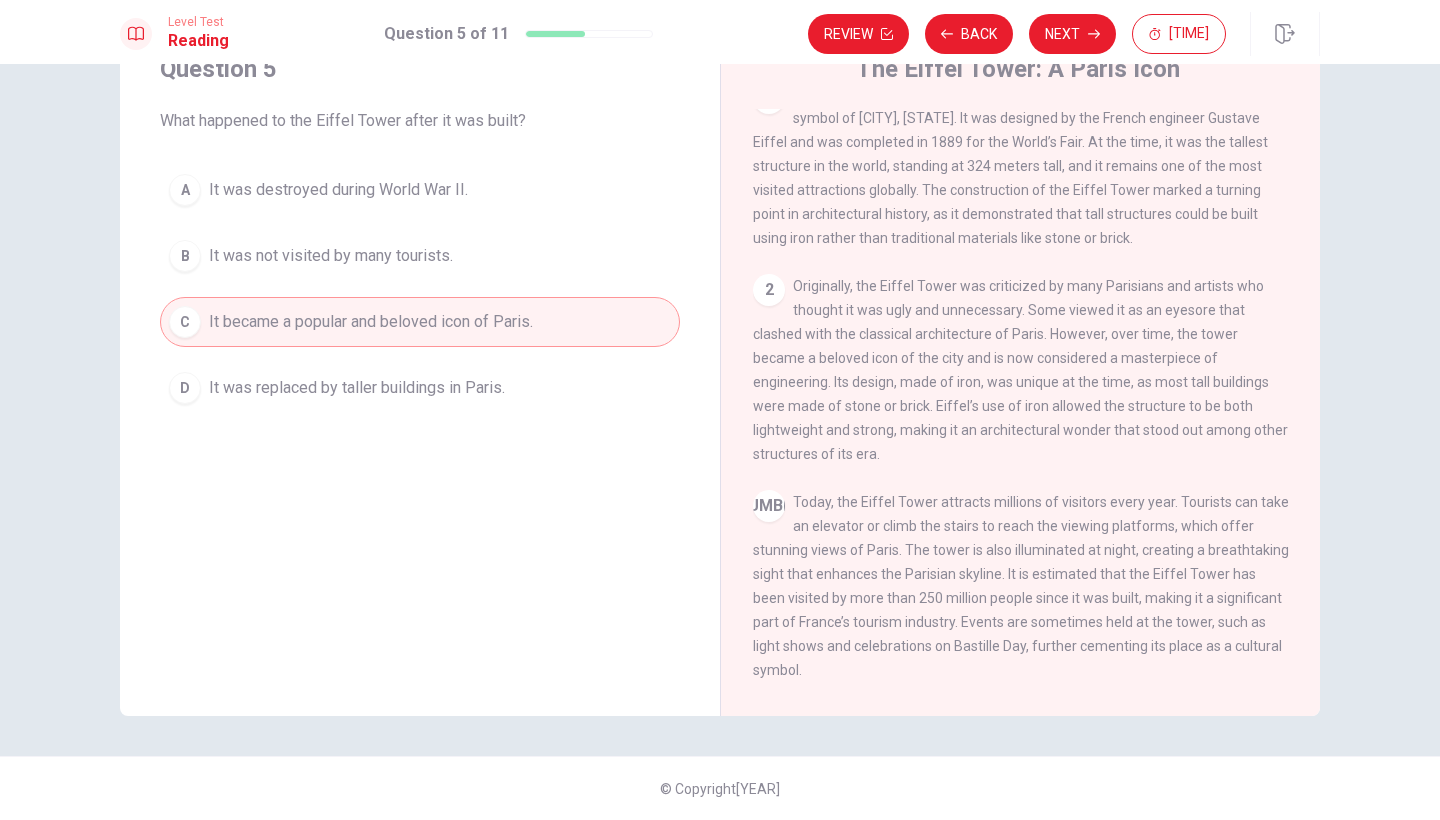 scroll, scrollTop: 0, scrollLeft: 0, axis: both 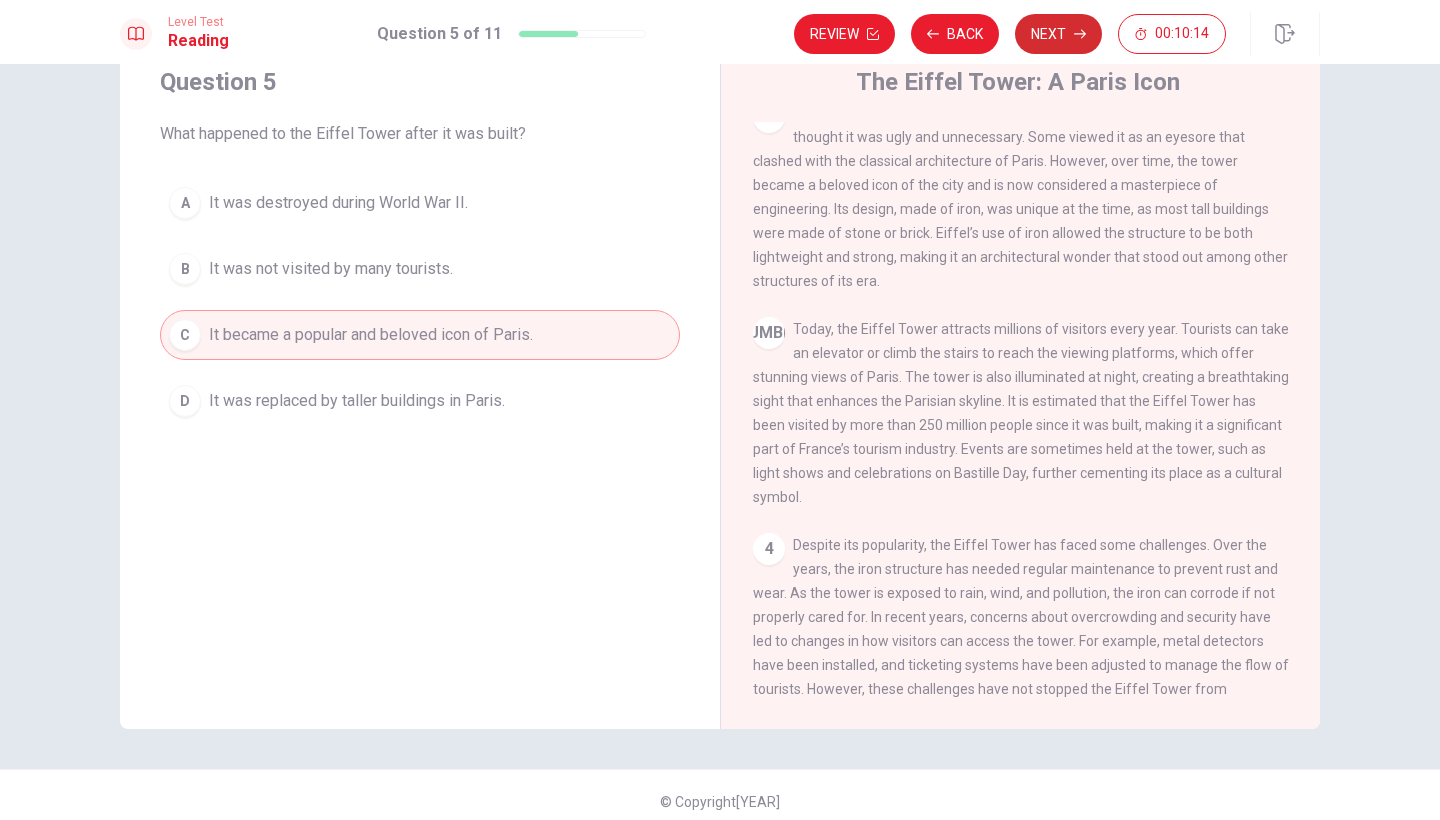 click on "Next" at bounding box center (1058, 34) 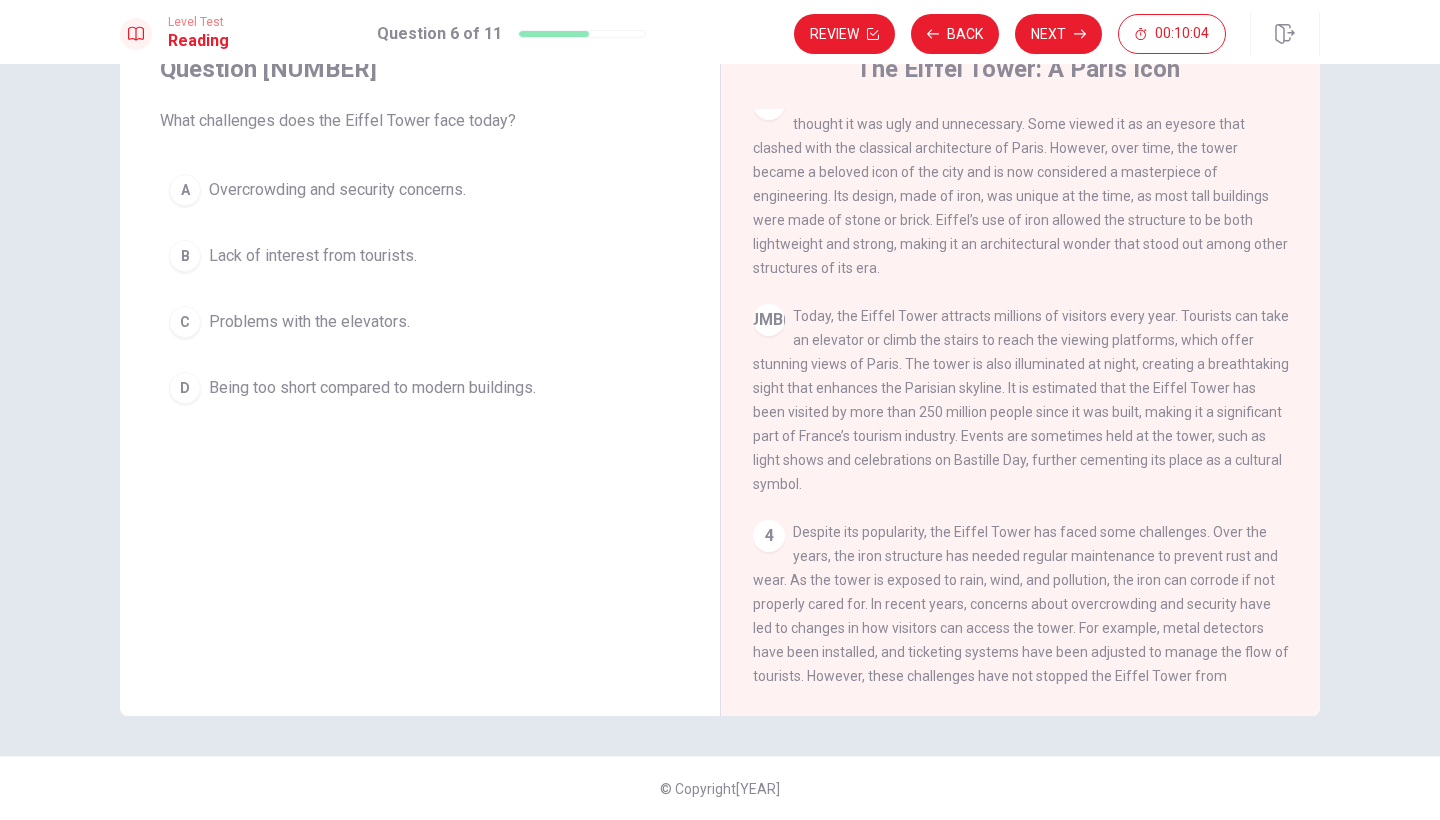 scroll, scrollTop: 83, scrollLeft: 0, axis: vertical 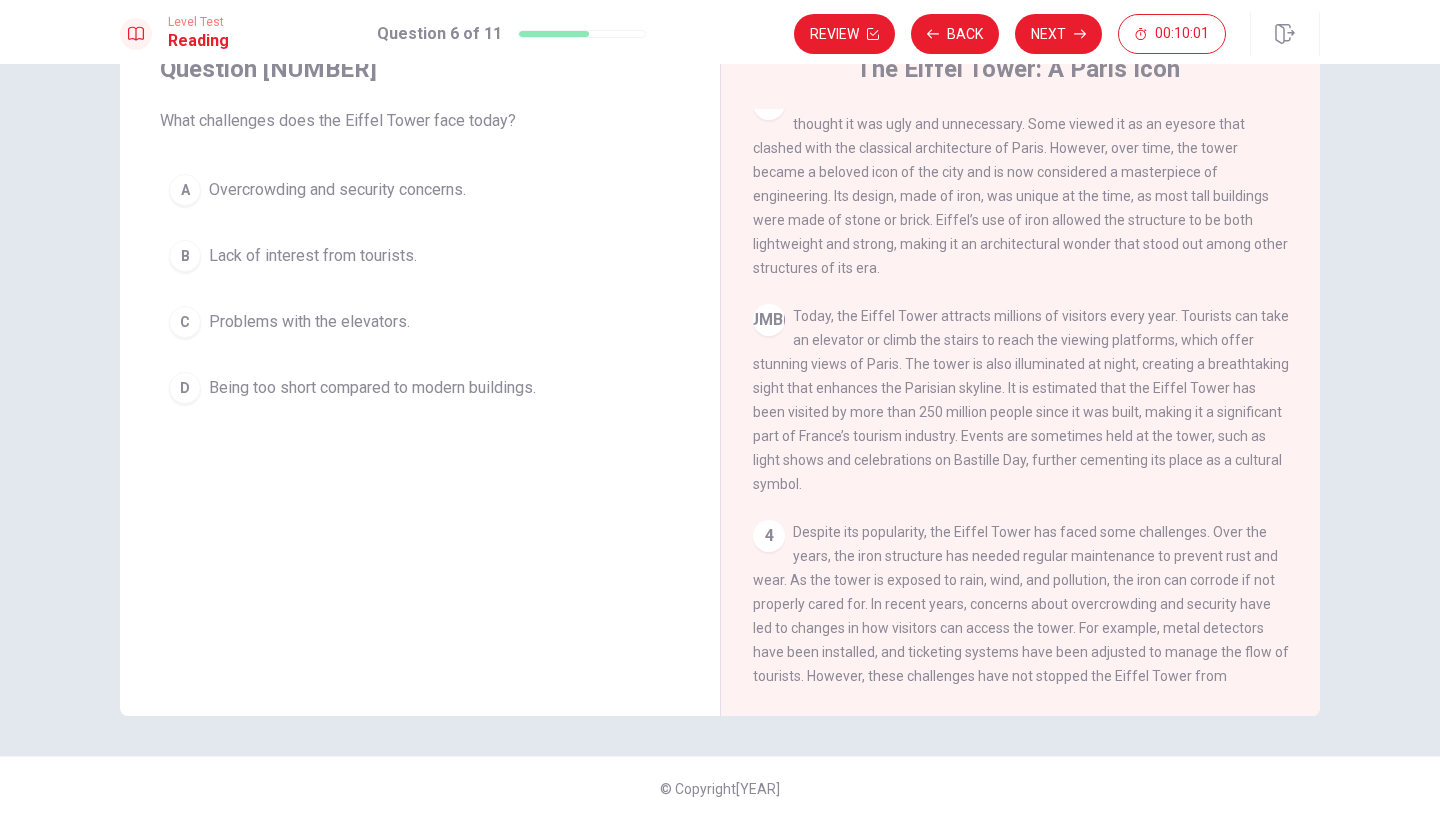 click on "A Overcrowding and security concerns." at bounding box center [420, 190] 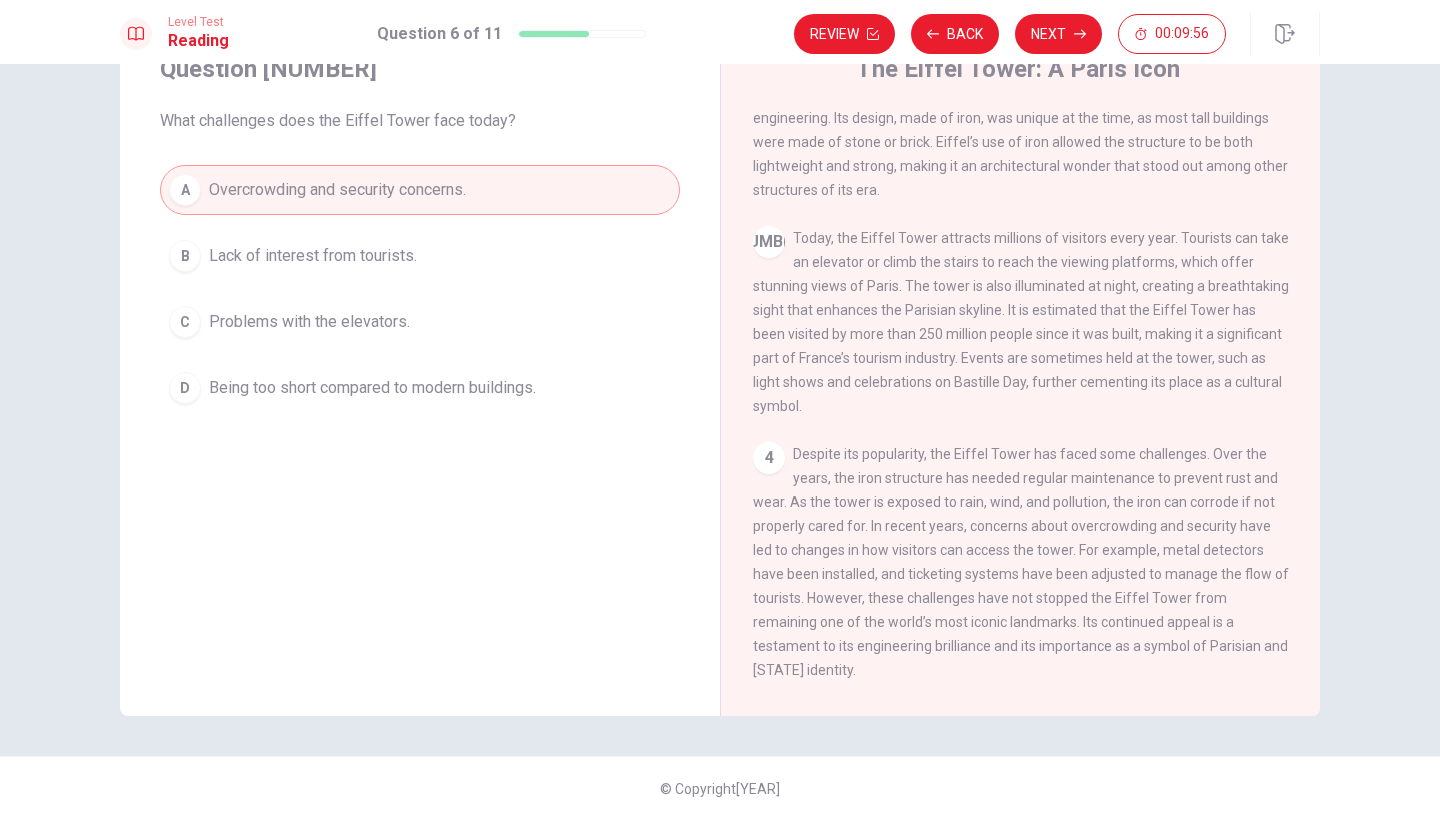 scroll, scrollTop: 289, scrollLeft: 0, axis: vertical 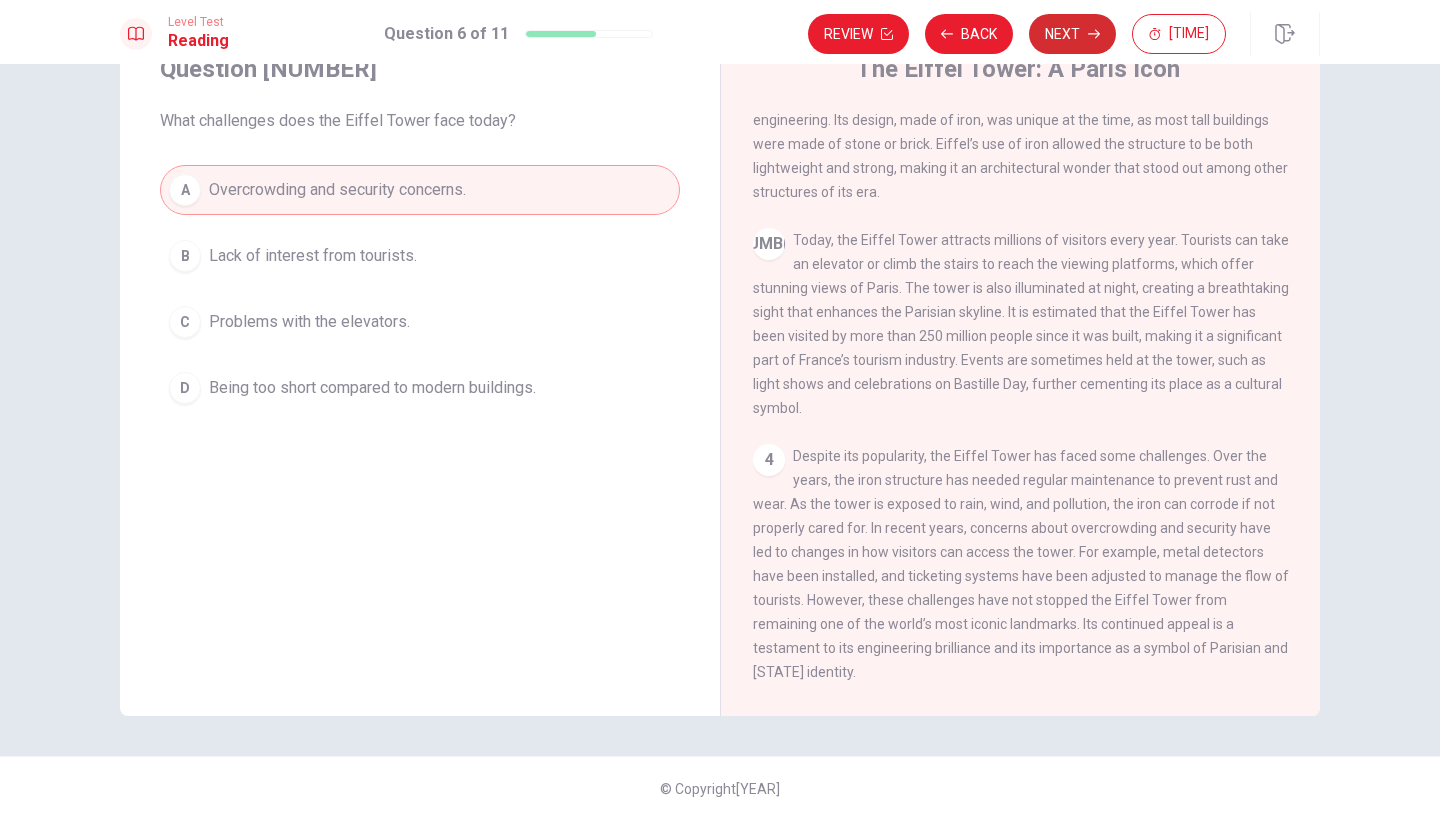 click on "Next" at bounding box center [1072, 34] 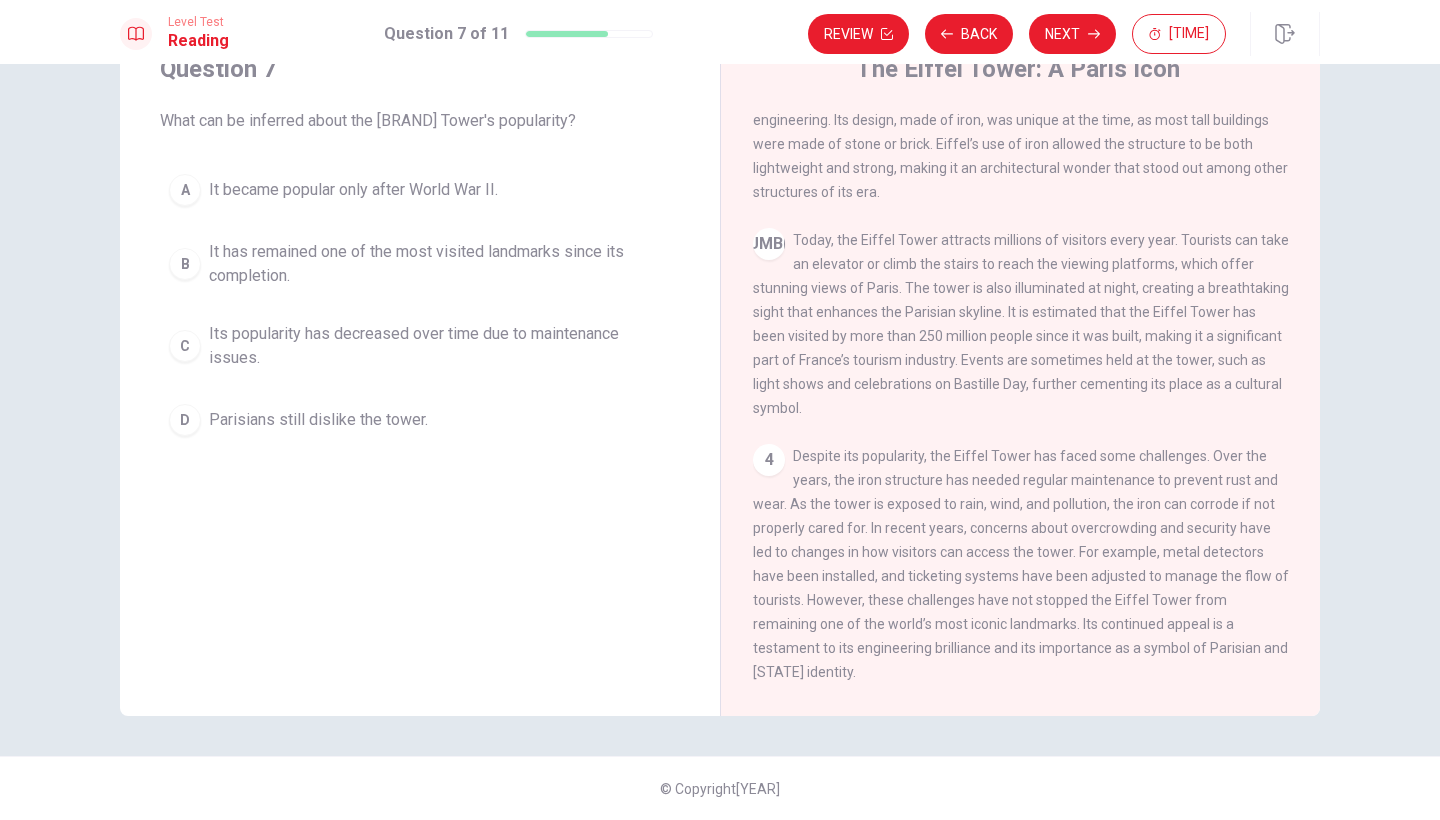 scroll, scrollTop: 83, scrollLeft: 0, axis: vertical 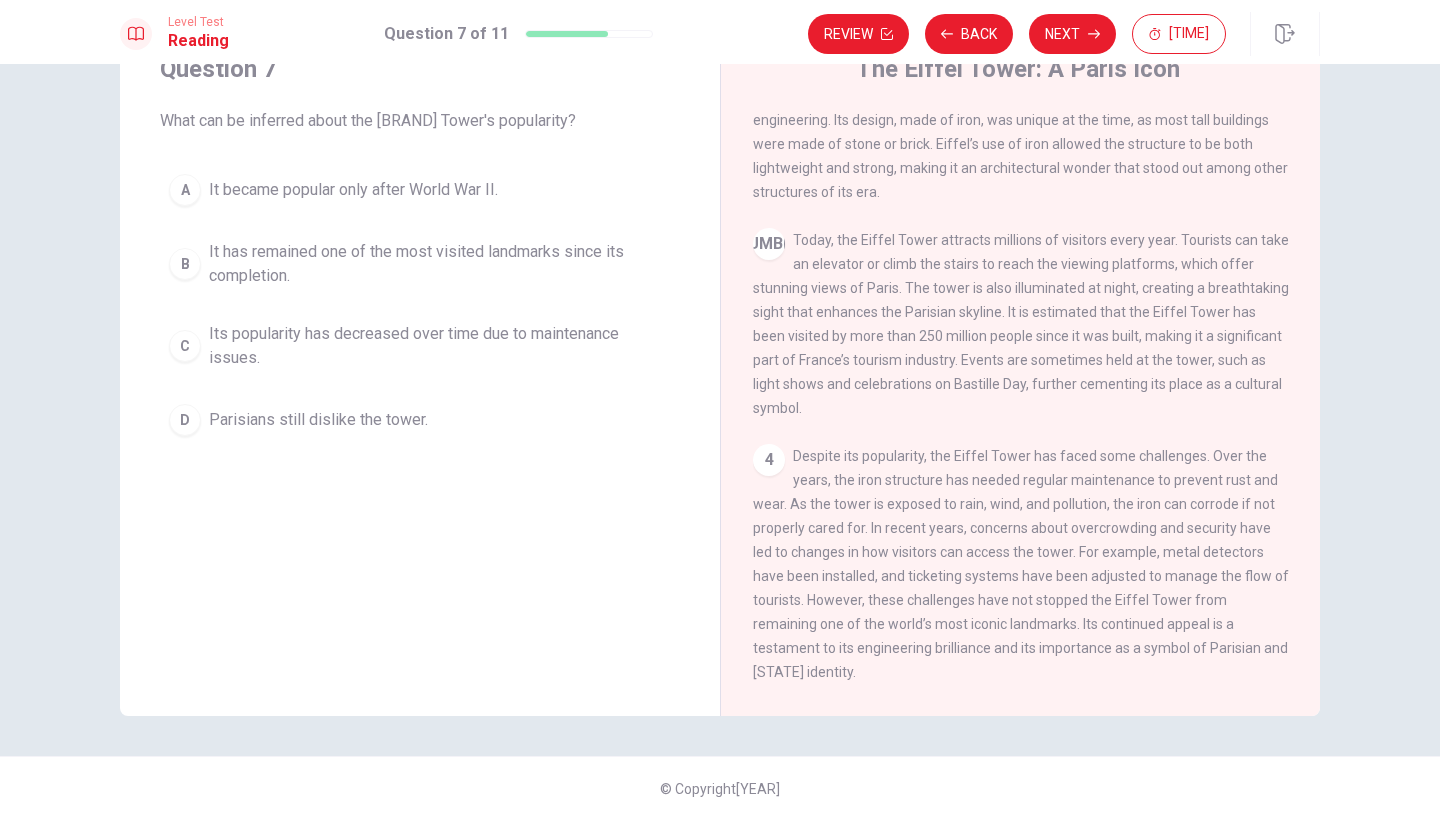 click on "It has remained one of the most visited landmarks since its completion." at bounding box center (353, 190) 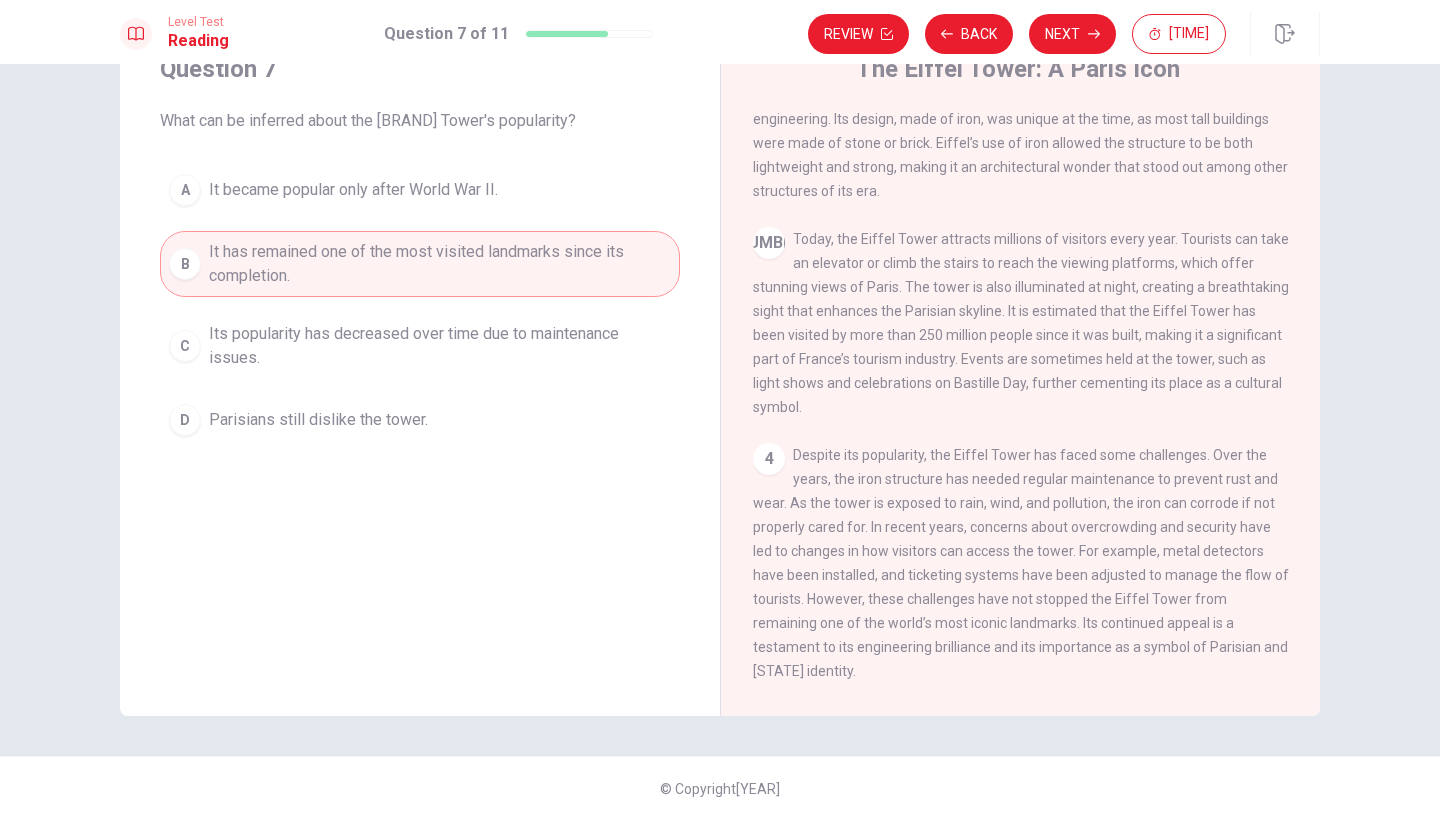 scroll, scrollTop: 289, scrollLeft: 0, axis: vertical 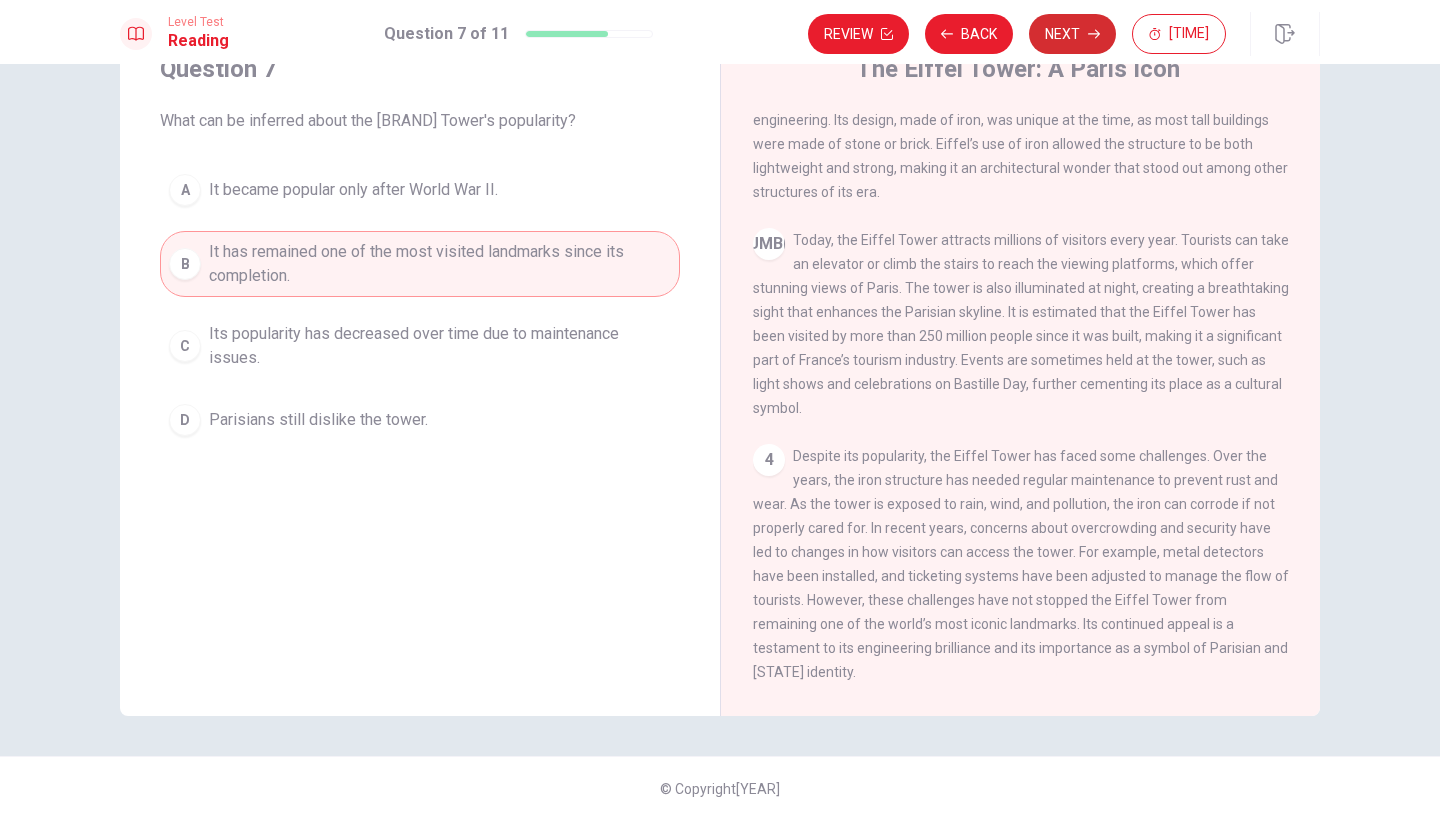 click on "Next" at bounding box center [1072, 34] 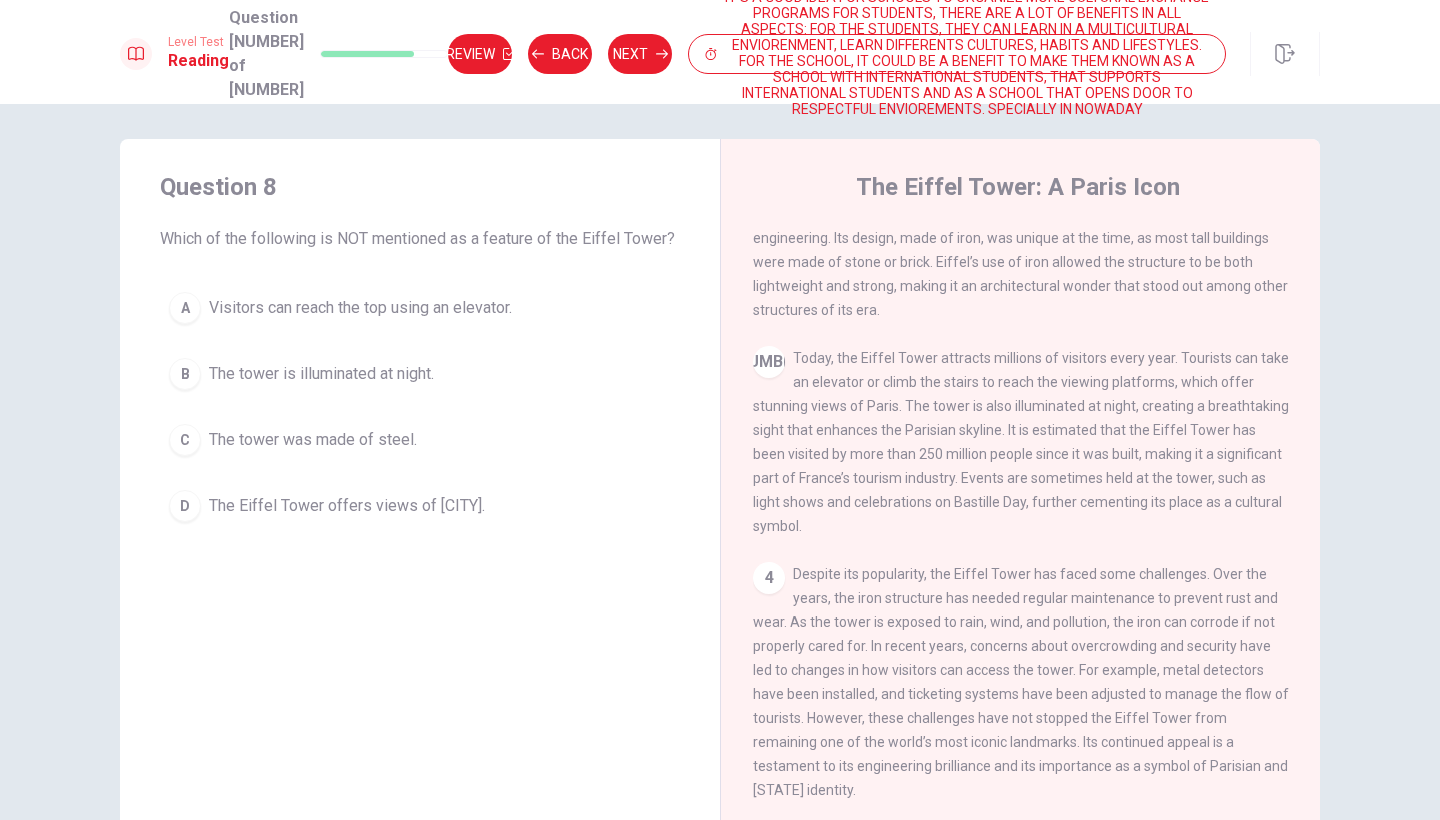 scroll, scrollTop: 0, scrollLeft: 0, axis: both 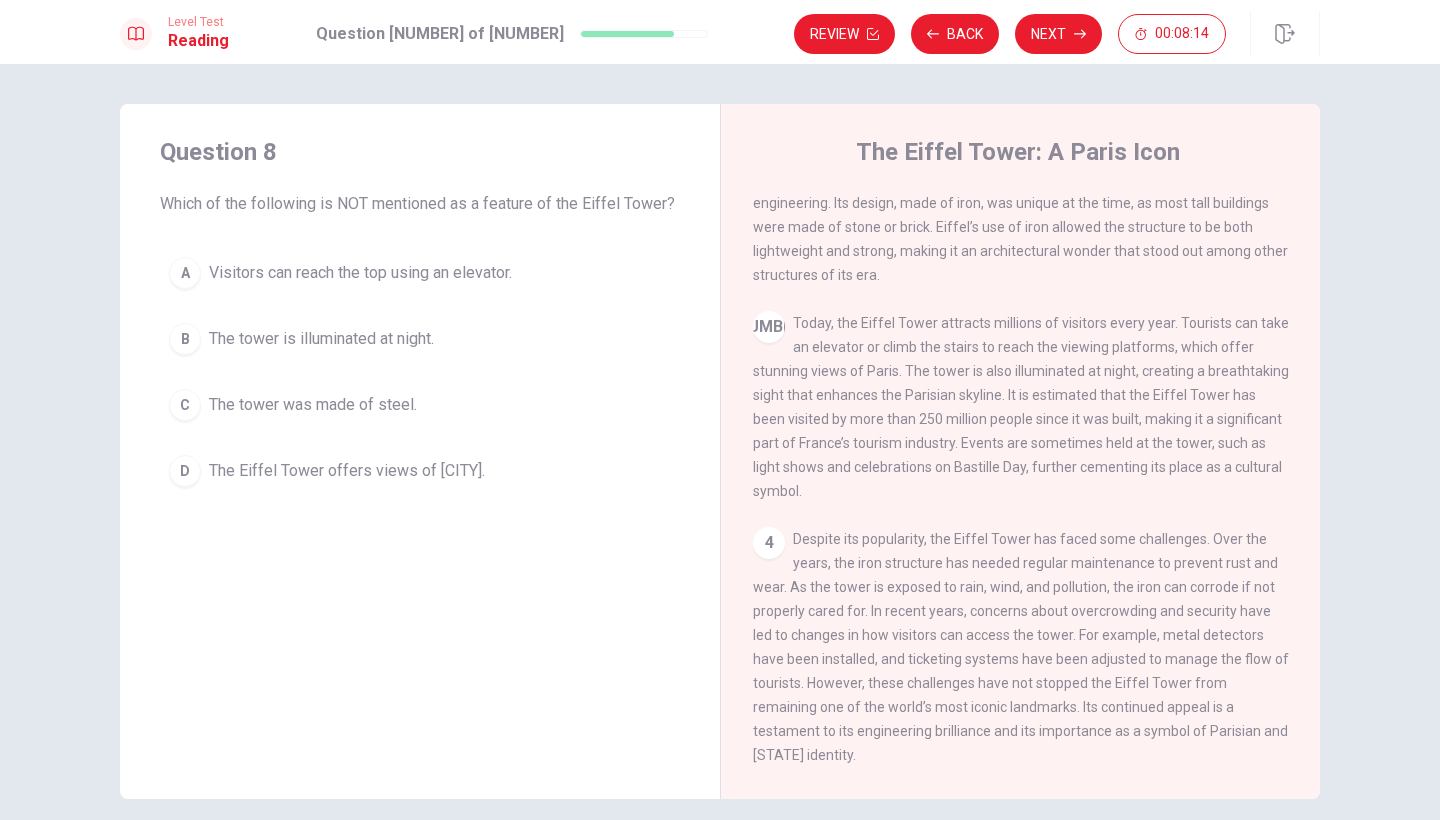 click on "The tower was made of steel." at bounding box center [360, 273] 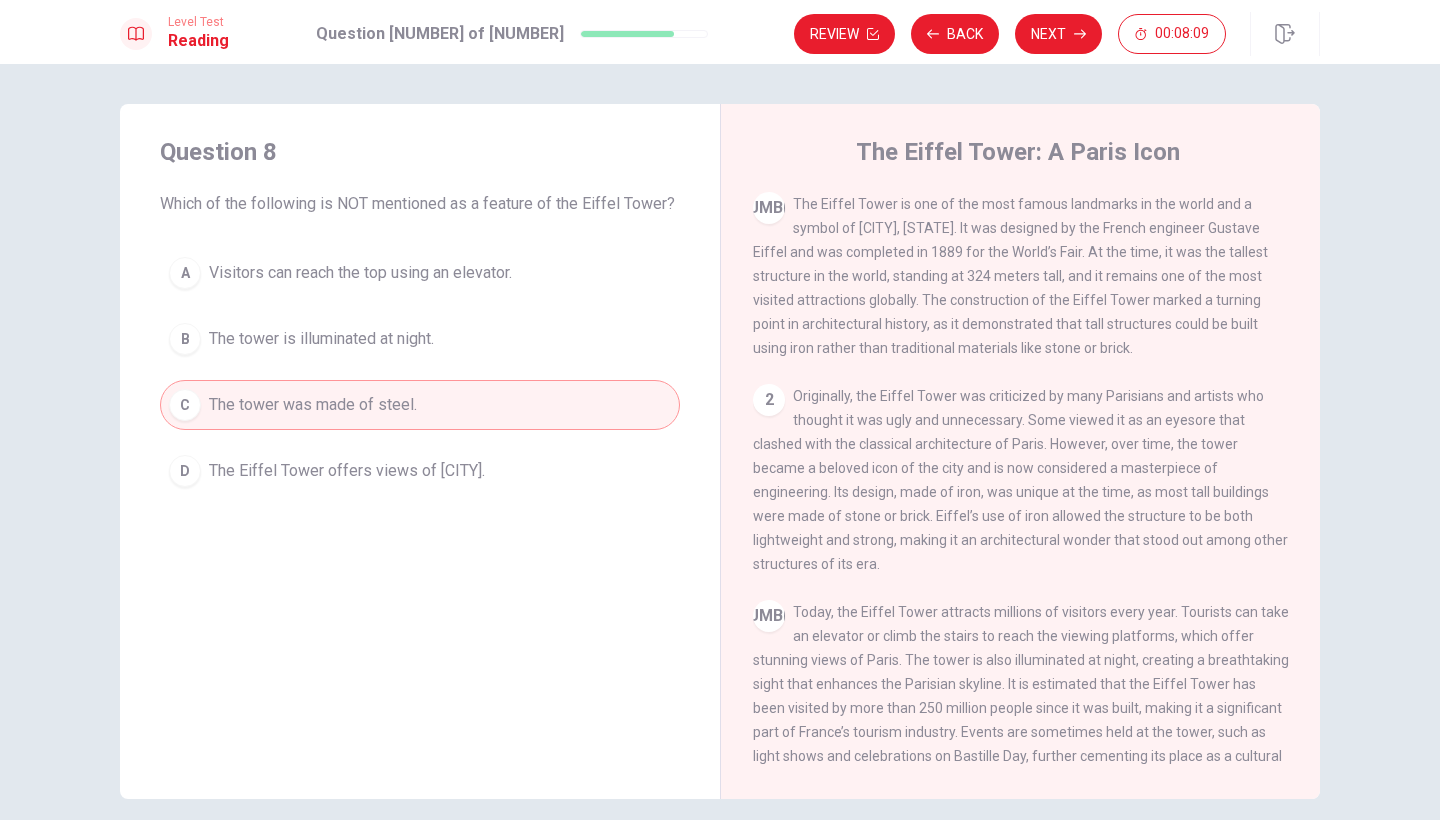 scroll, scrollTop: 0, scrollLeft: 0, axis: both 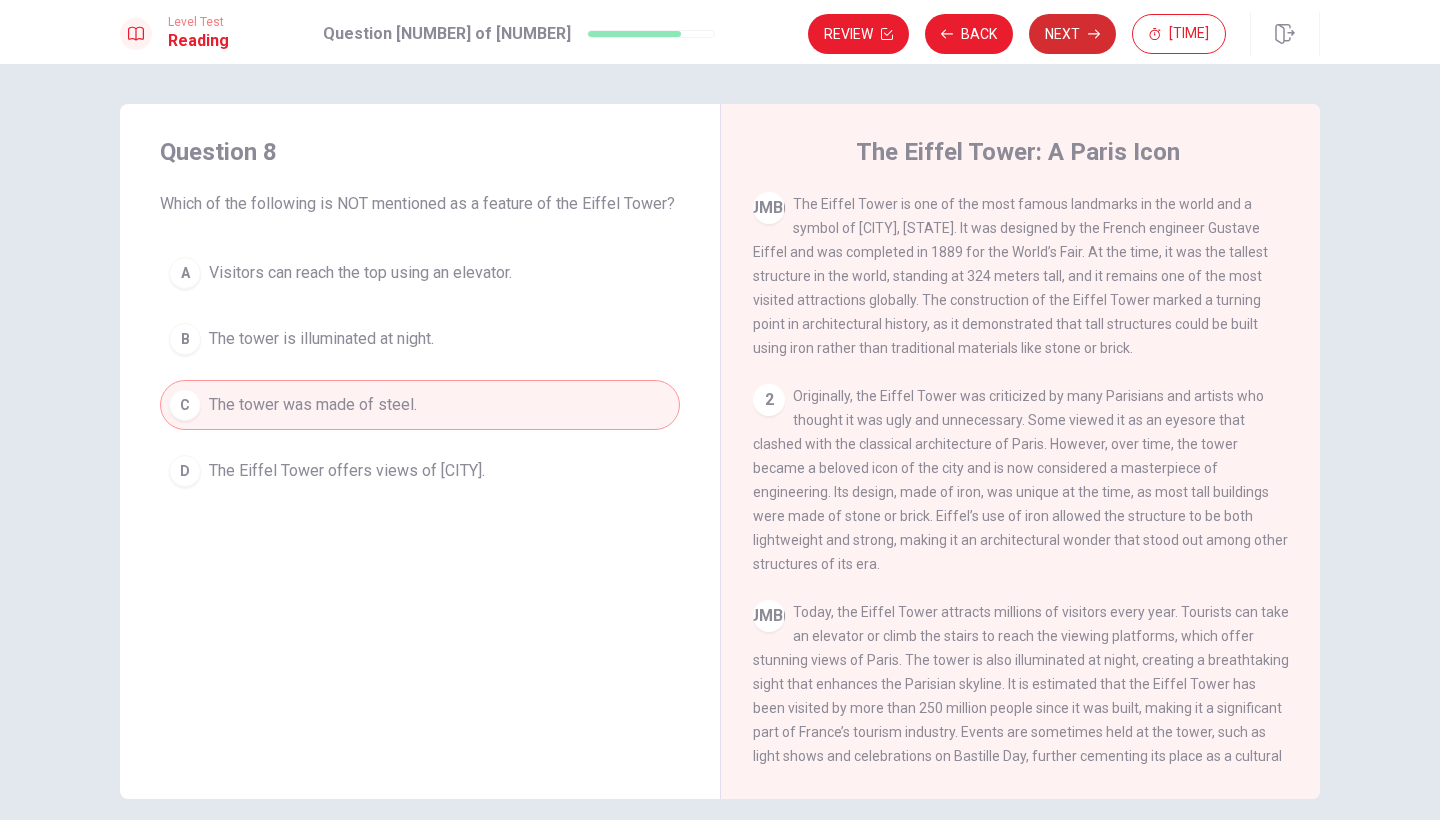 click on "Next" at bounding box center (1072, 34) 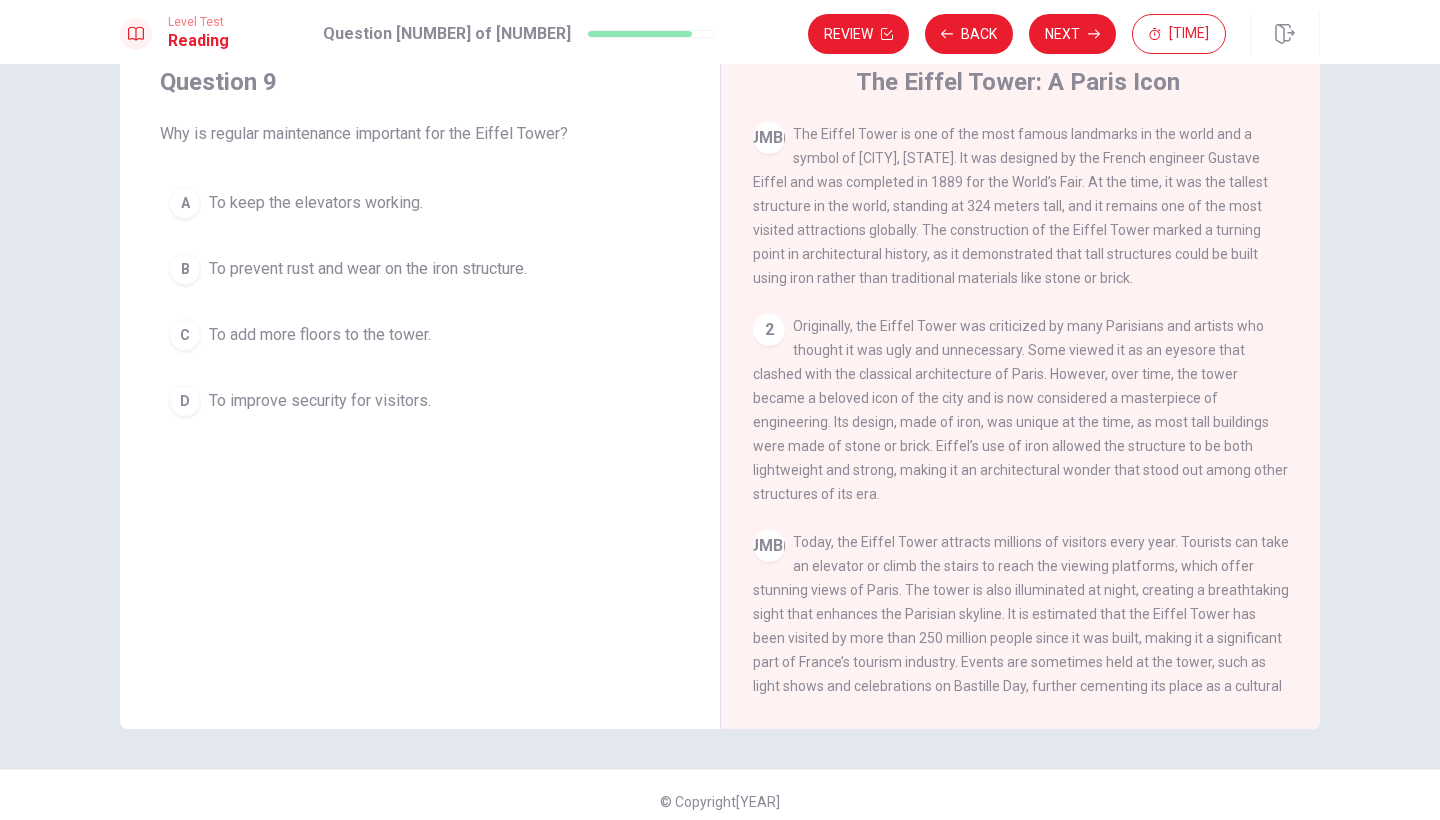 scroll, scrollTop: 77, scrollLeft: 0, axis: vertical 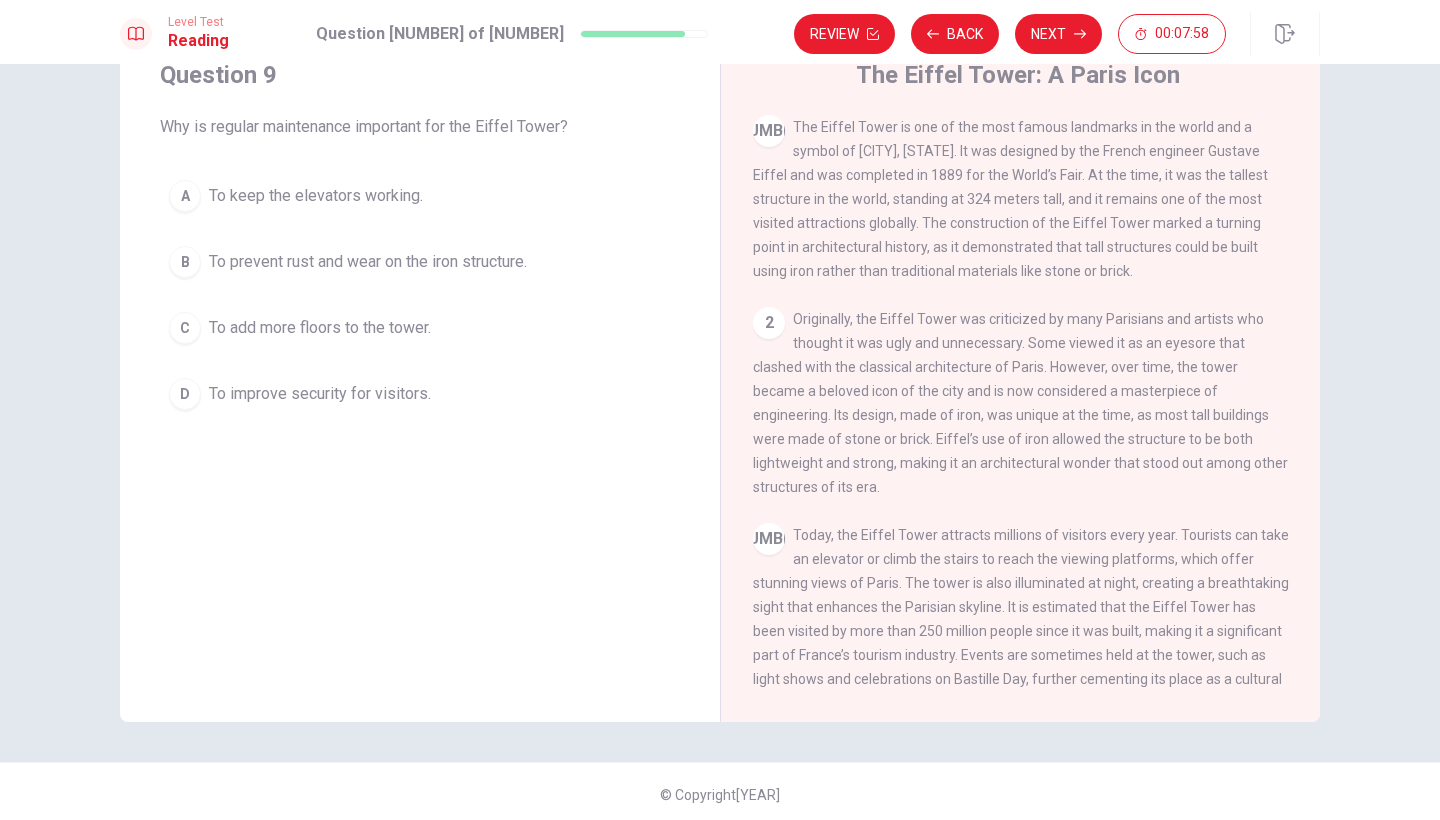 click on "B To prevent rust and wear on the iron structure." at bounding box center [420, 262] 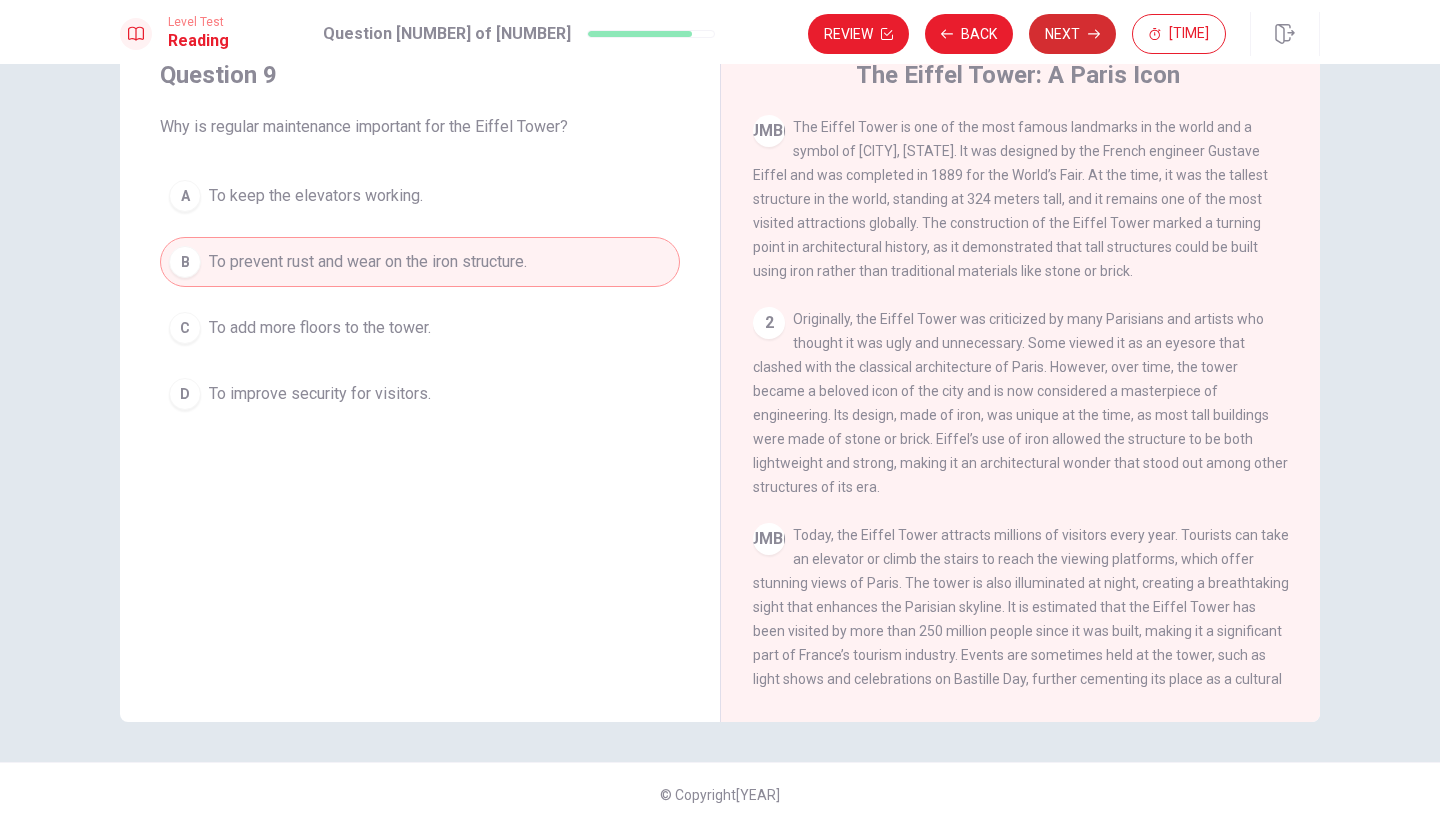 click on "Next" at bounding box center [1072, 34] 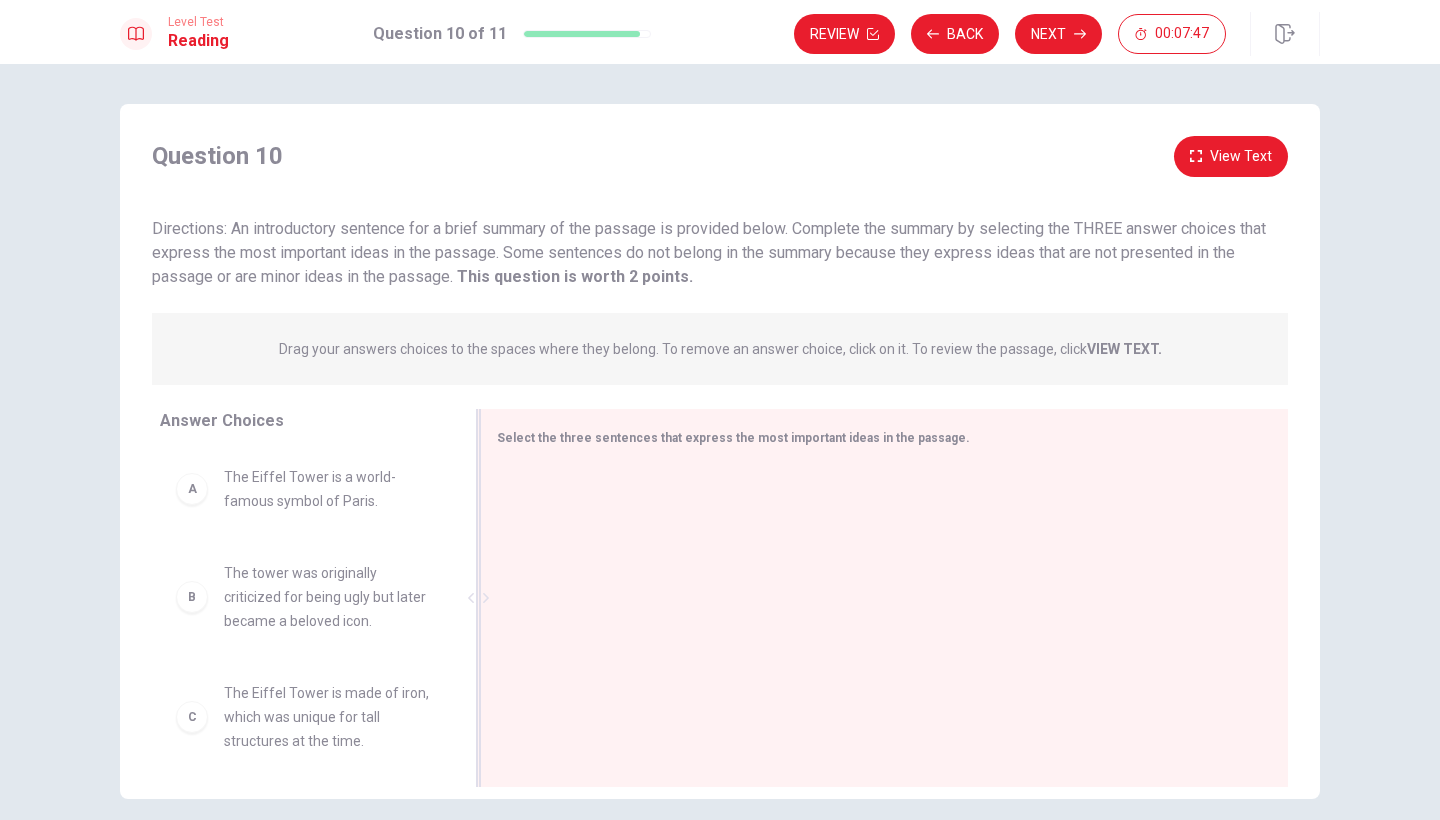 scroll, scrollTop: 0, scrollLeft: 0, axis: both 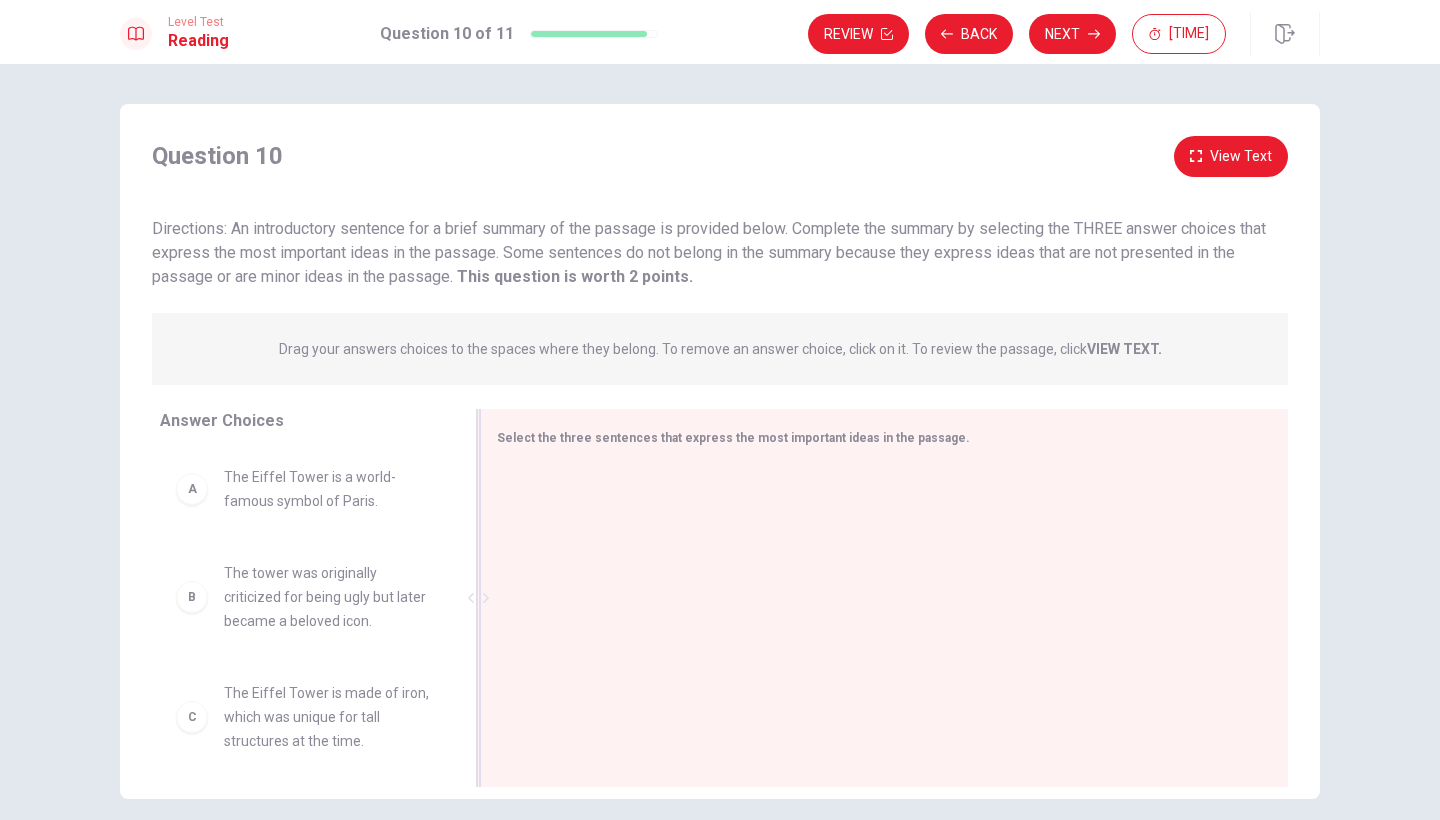 click at bounding box center [876, 600] 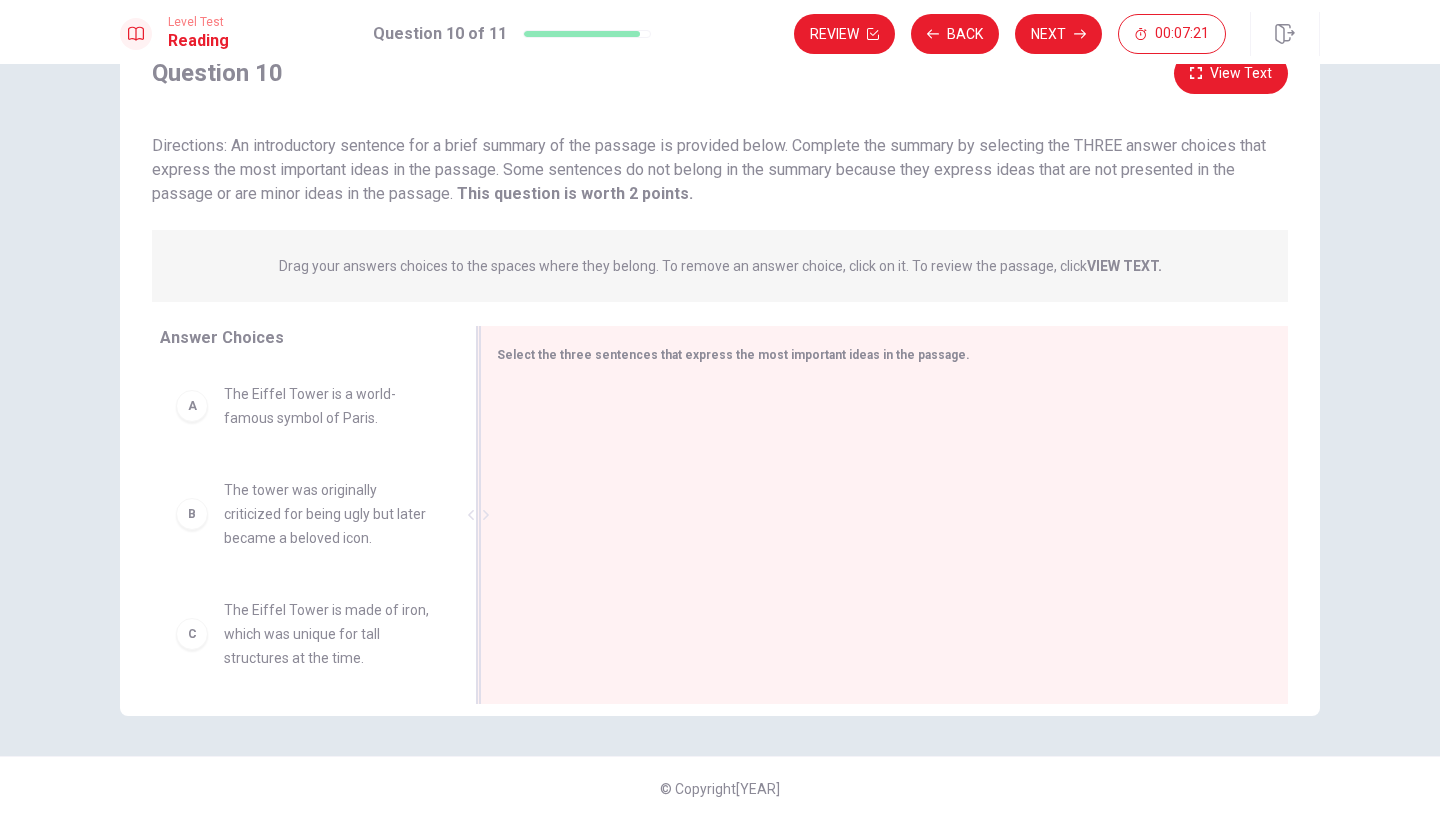 scroll, scrollTop: 83, scrollLeft: 0, axis: vertical 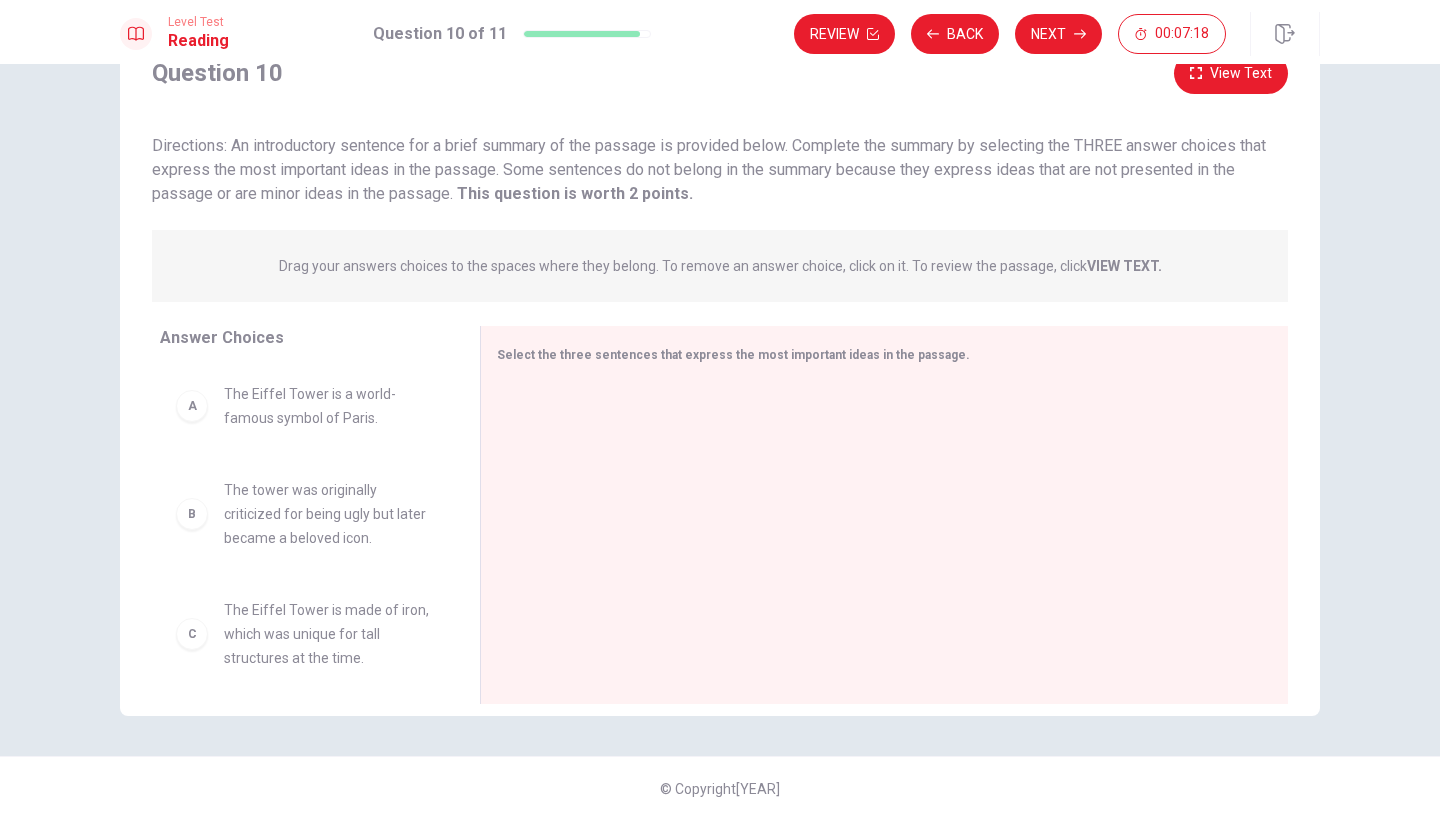 click on "View Text" at bounding box center (1231, 73) 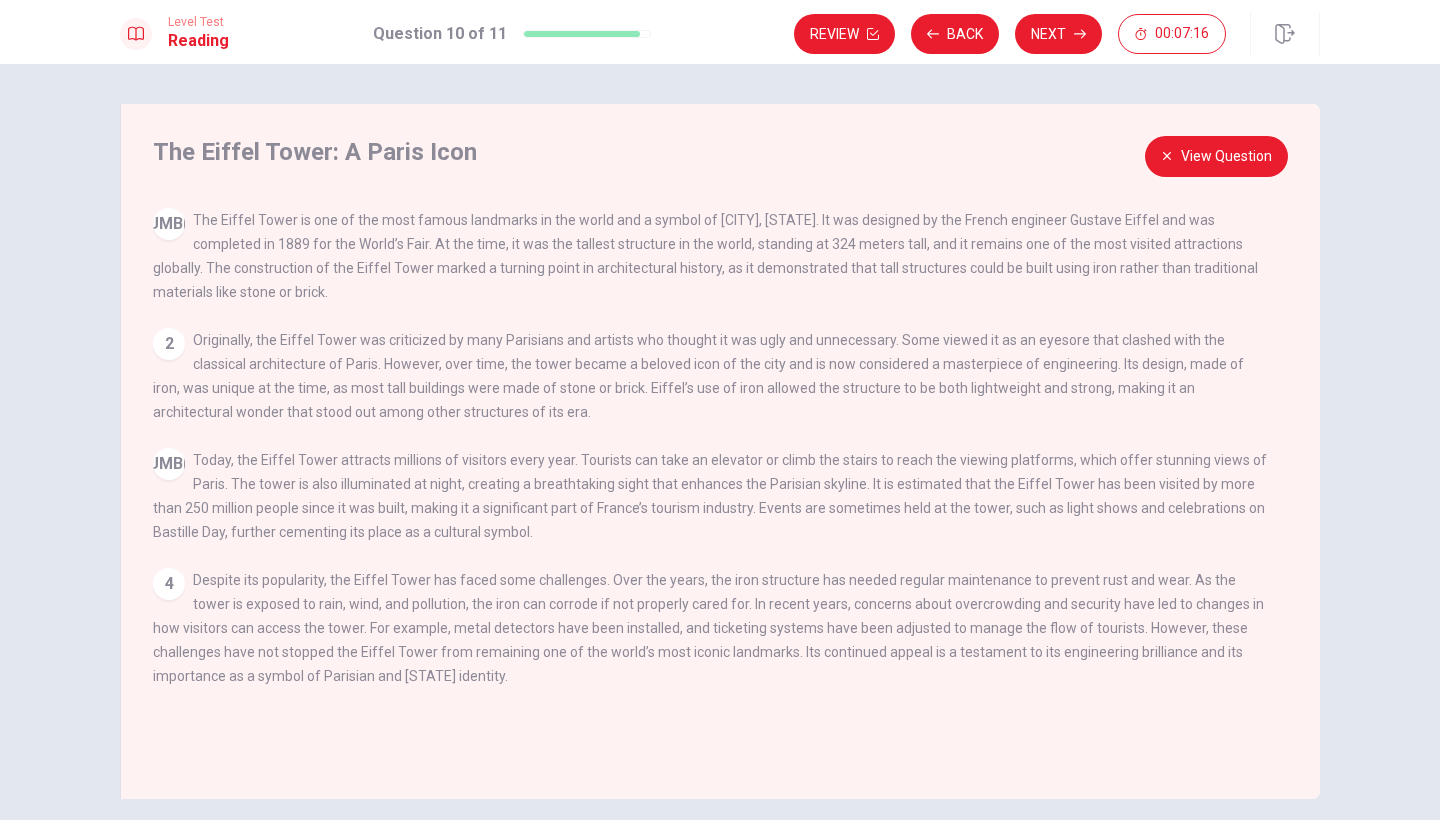 scroll, scrollTop: 0, scrollLeft: 0, axis: both 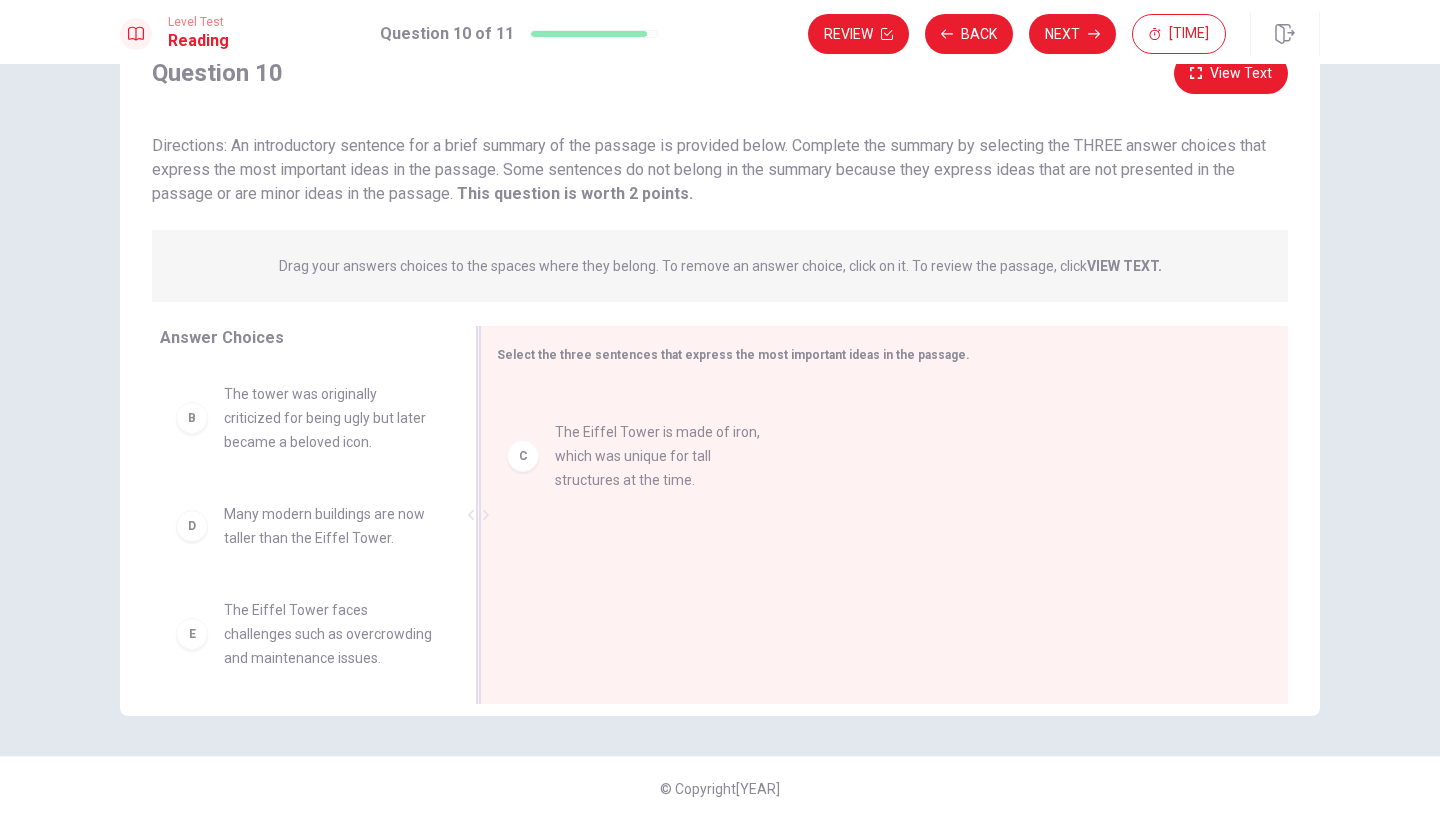 drag, startPoint x: 354, startPoint y: 531, endPoint x: 693, endPoint y: 455, distance: 347.41473 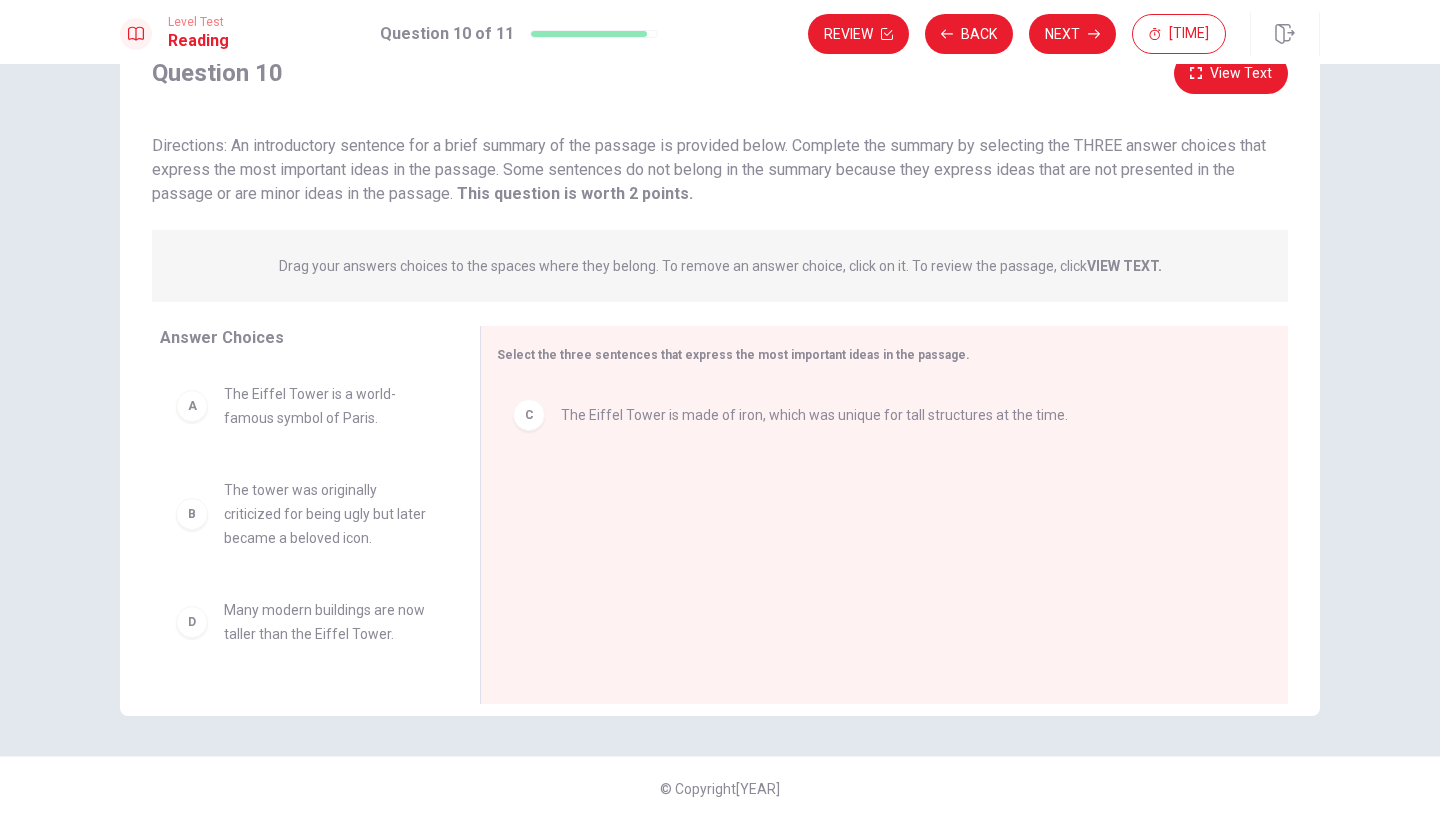 scroll, scrollTop: 0, scrollLeft: 0, axis: both 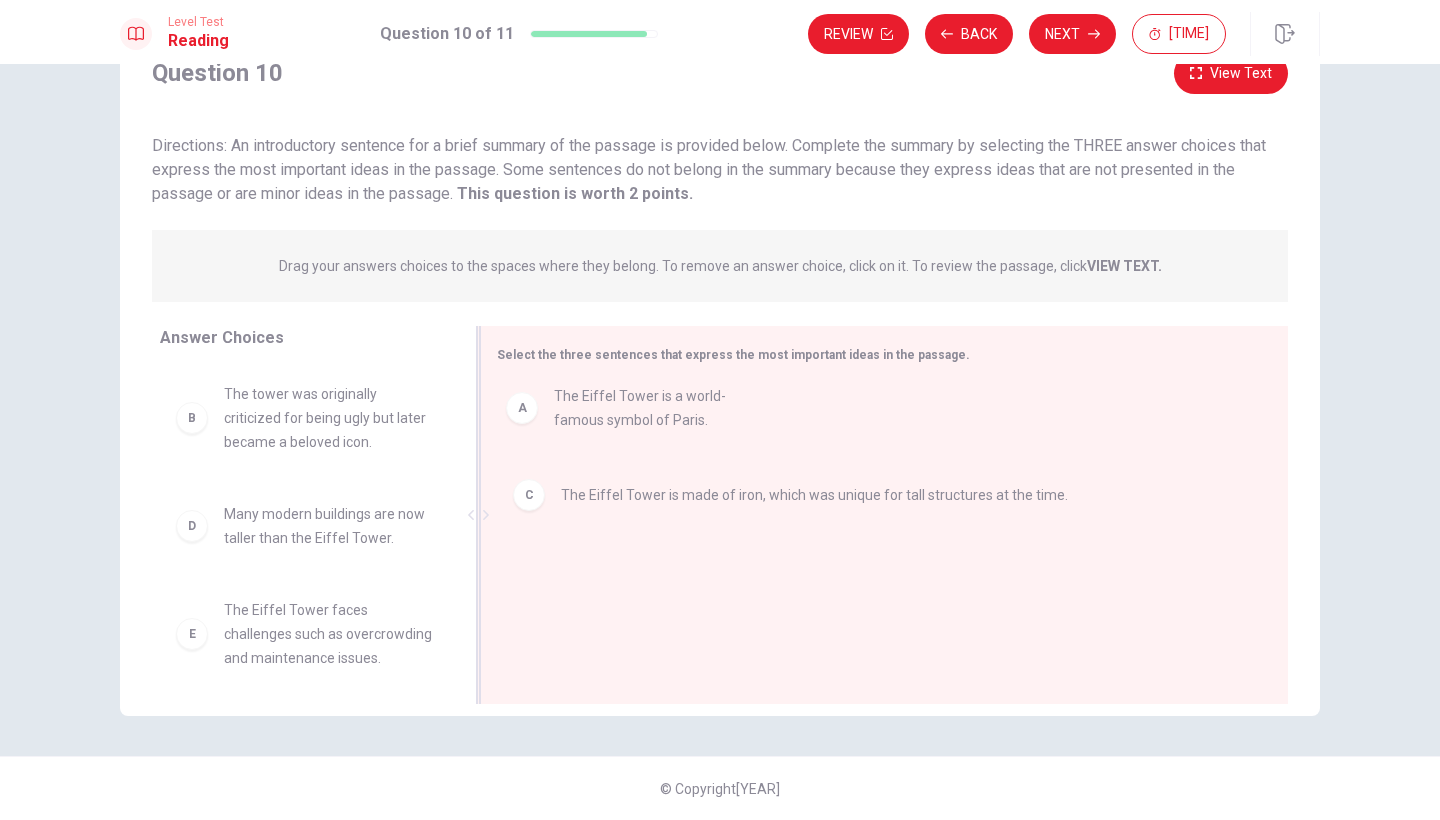 drag, startPoint x: 362, startPoint y: 416, endPoint x: 702, endPoint y: 419, distance: 340.01324 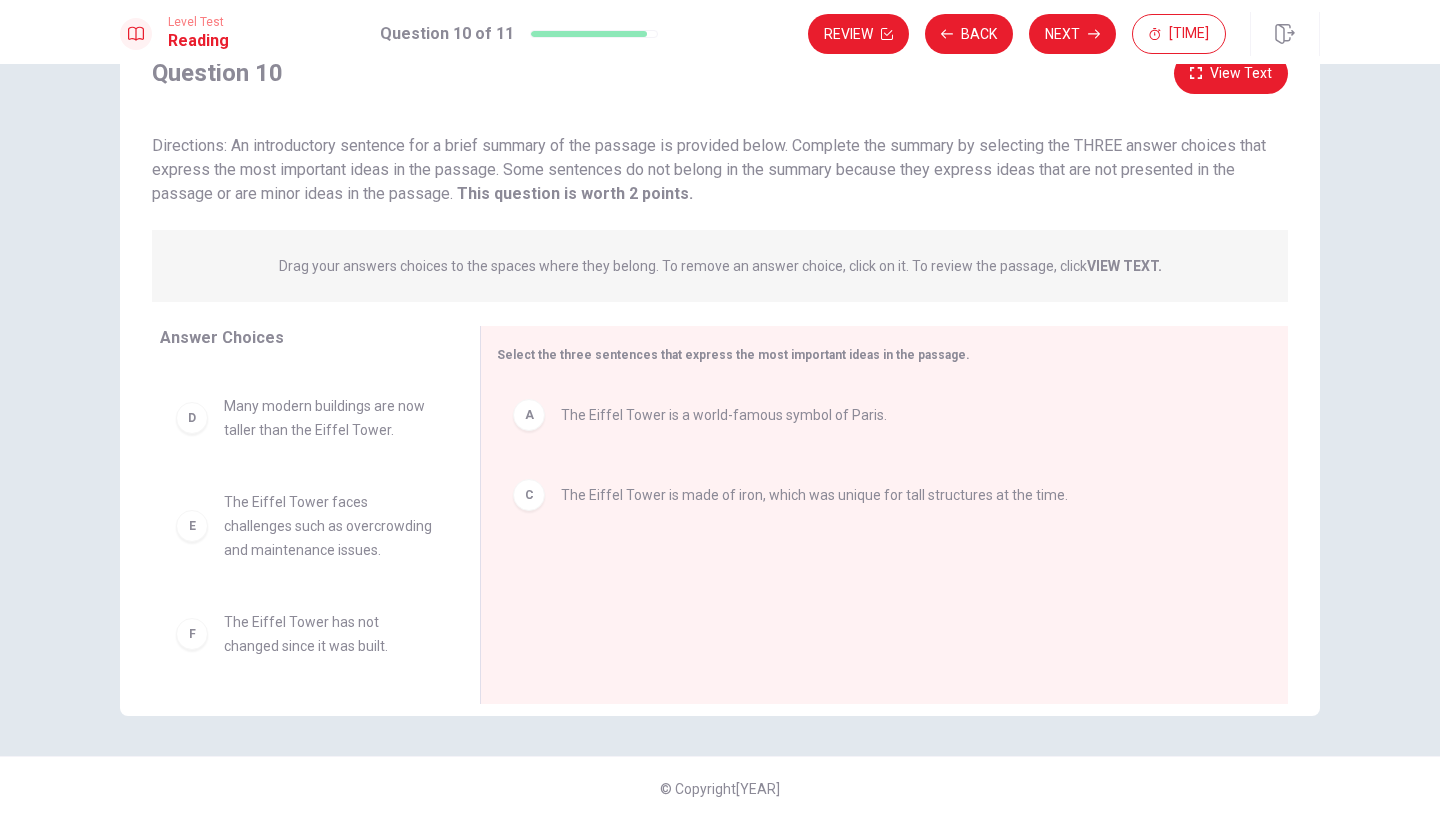 scroll, scrollTop: 108, scrollLeft: 0, axis: vertical 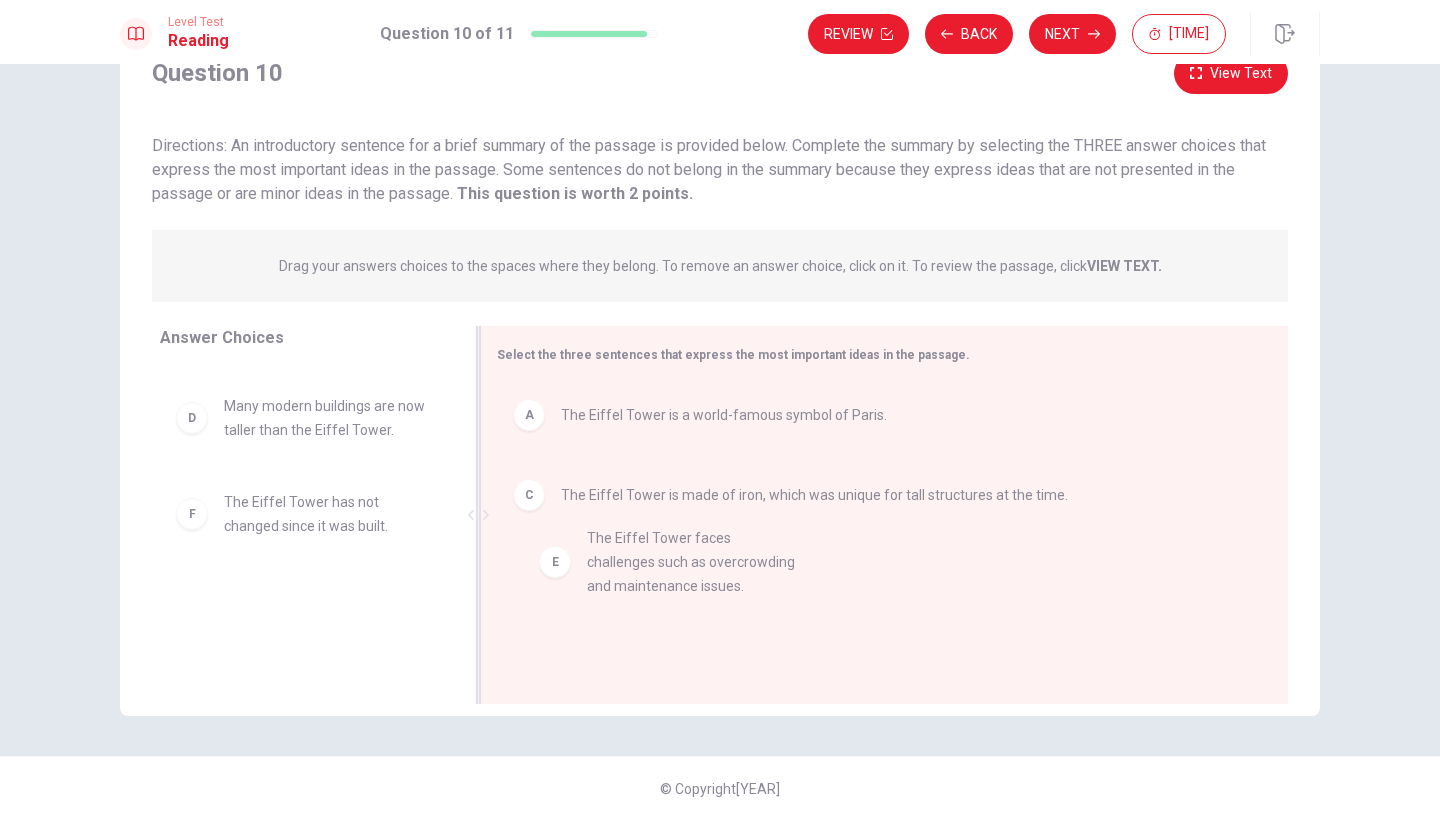 drag, startPoint x: 344, startPoint y: 531, endPoint x: 718, endPoint y: 573, distance: 376.3509 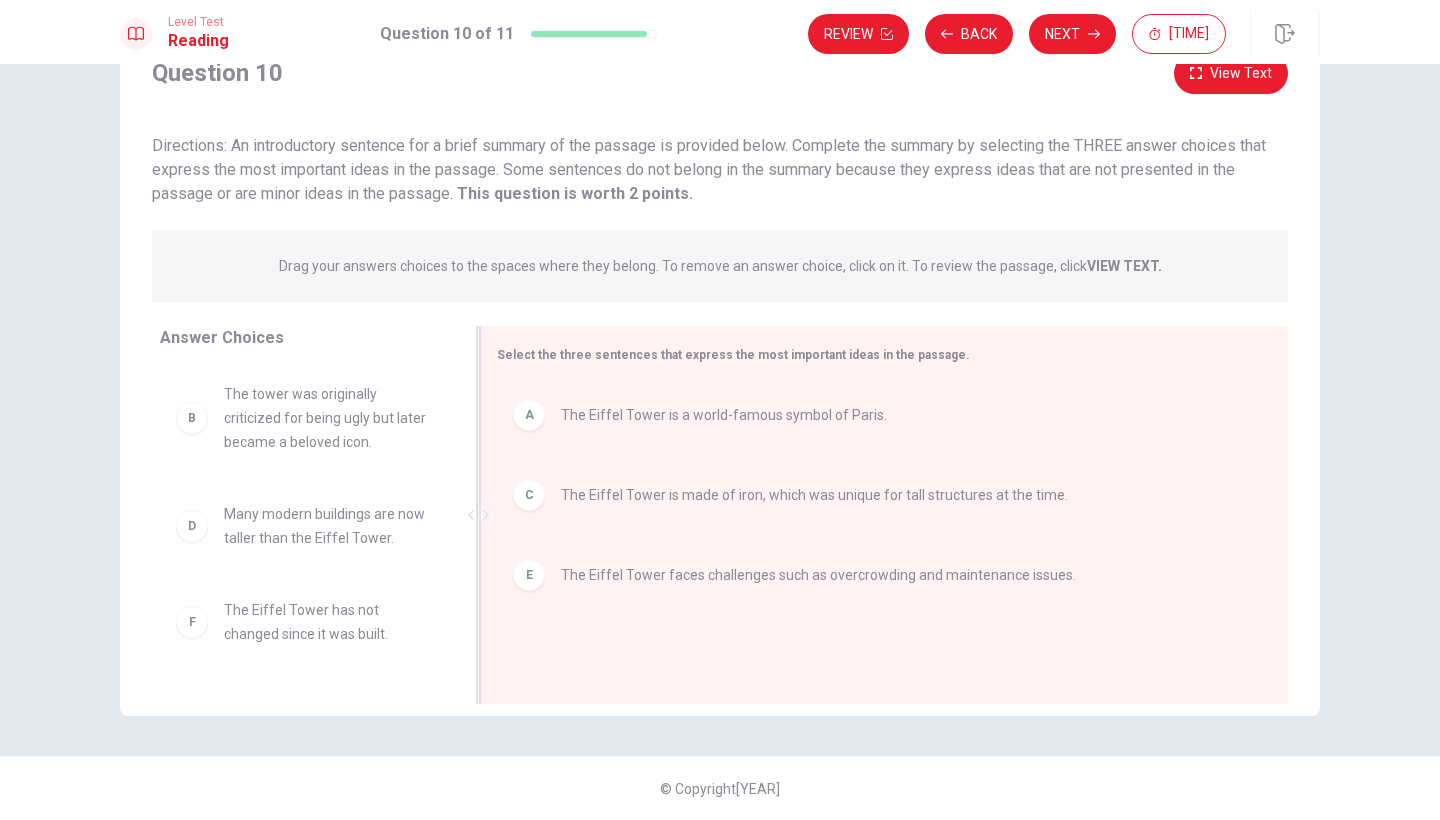 scroll, scrollTop: 0, scrollLeft: 0, axis: both 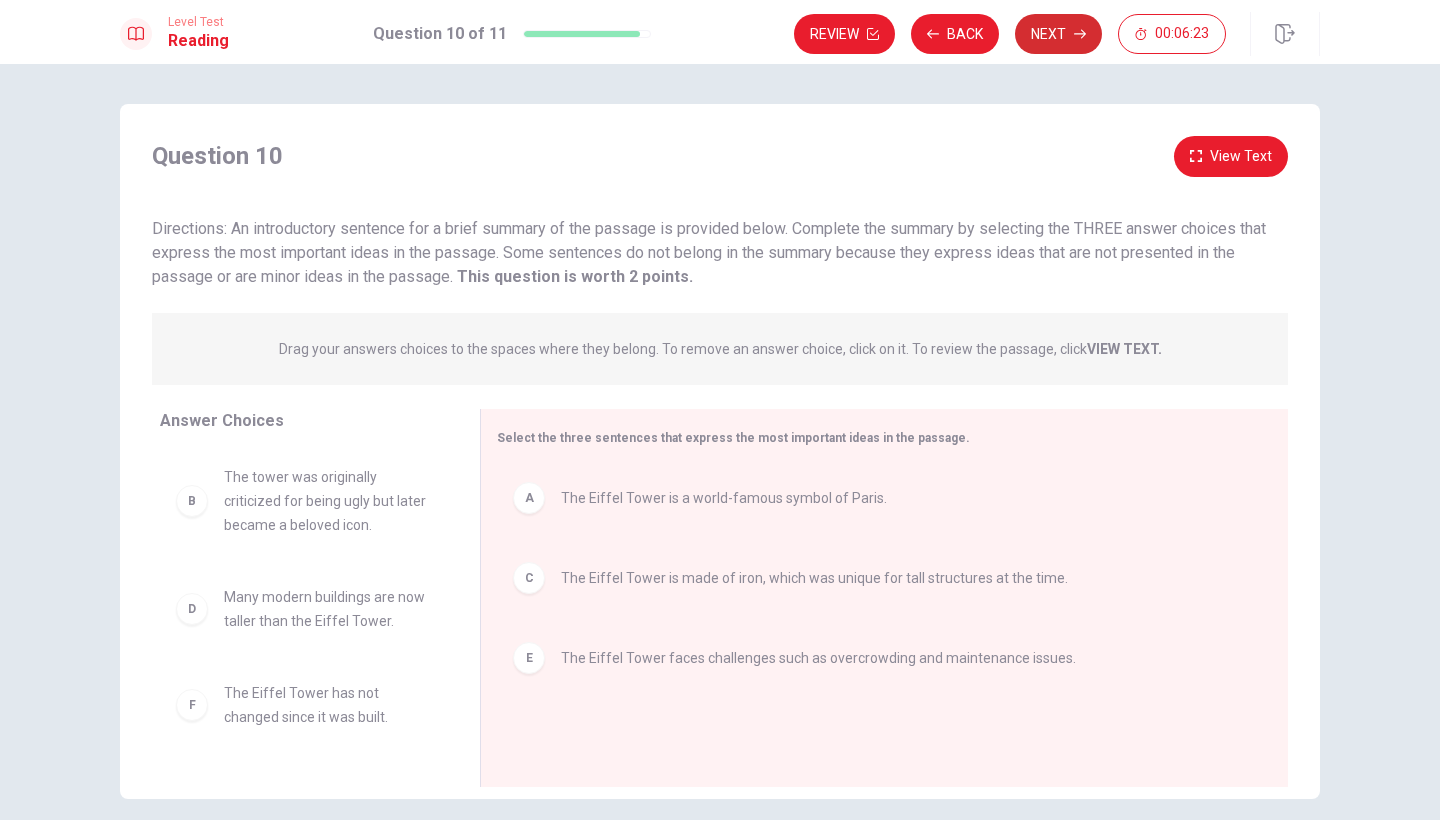 click at bounding box center [873, 34] 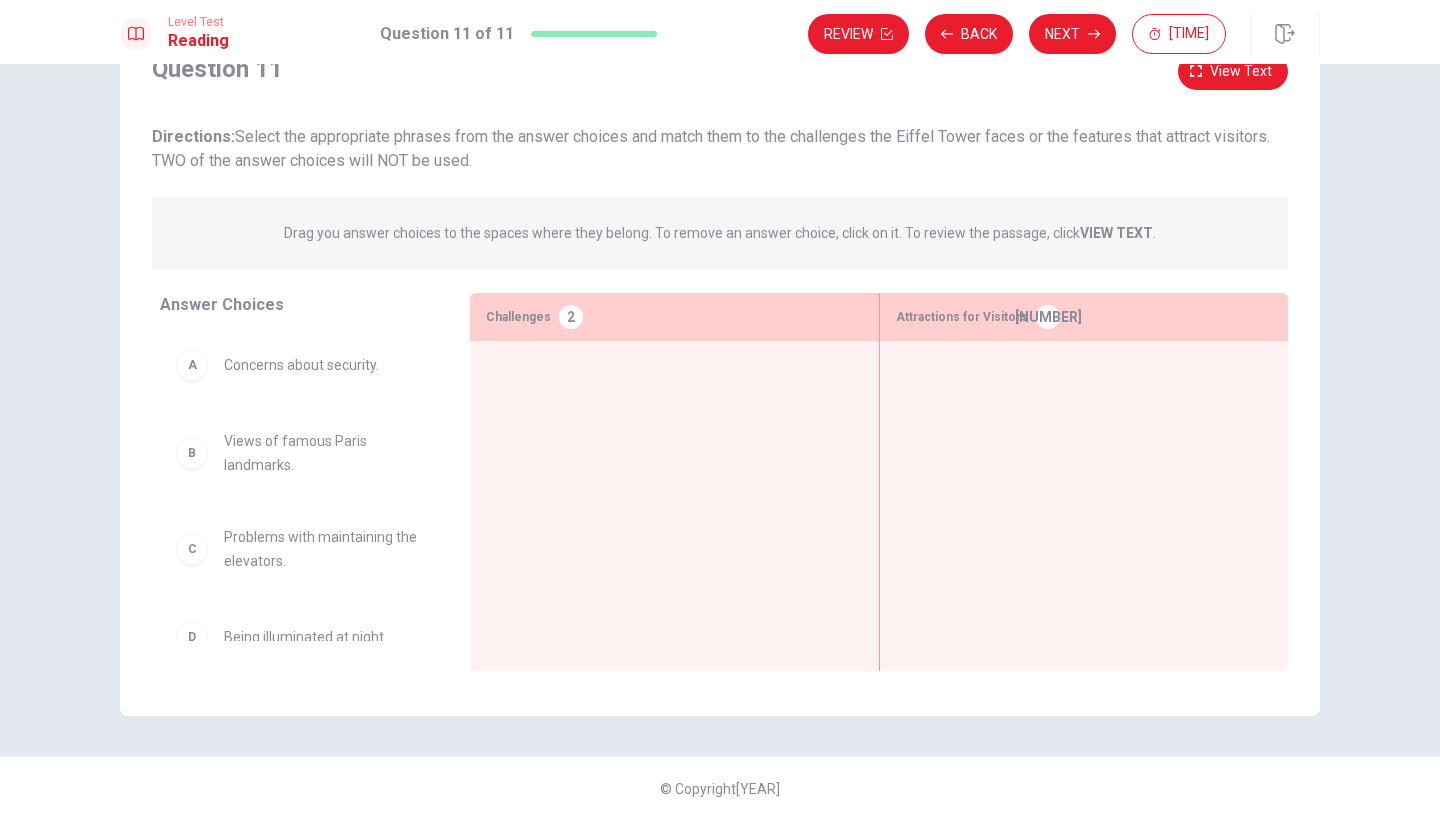 scroll, scrollTop: 83, scrollLeft: 0, axis: vertical 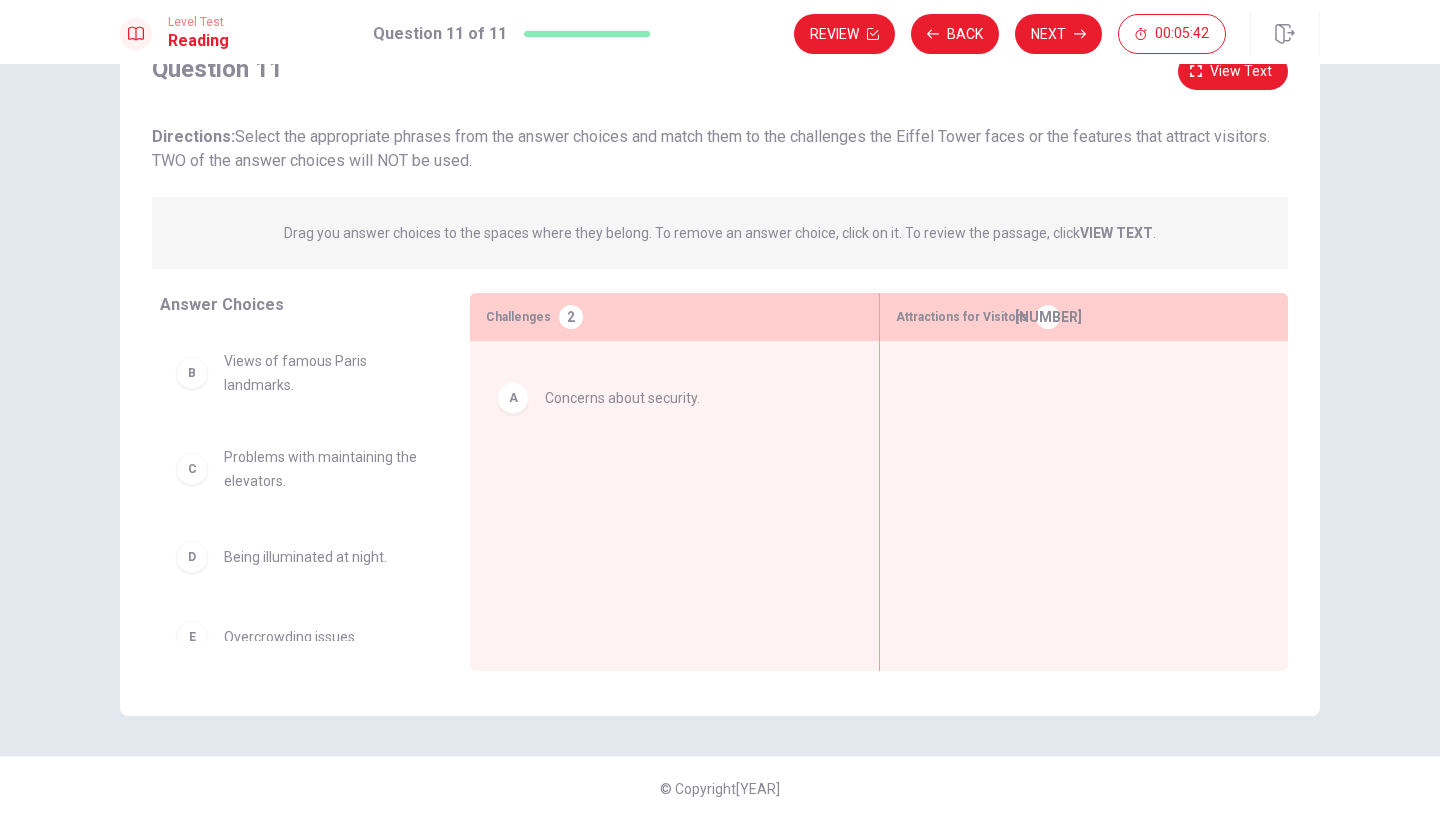 drag, startPoint x: 333, startPoint y: 379, endPoint x: 659, endPoint y: 412, distance: 327.666 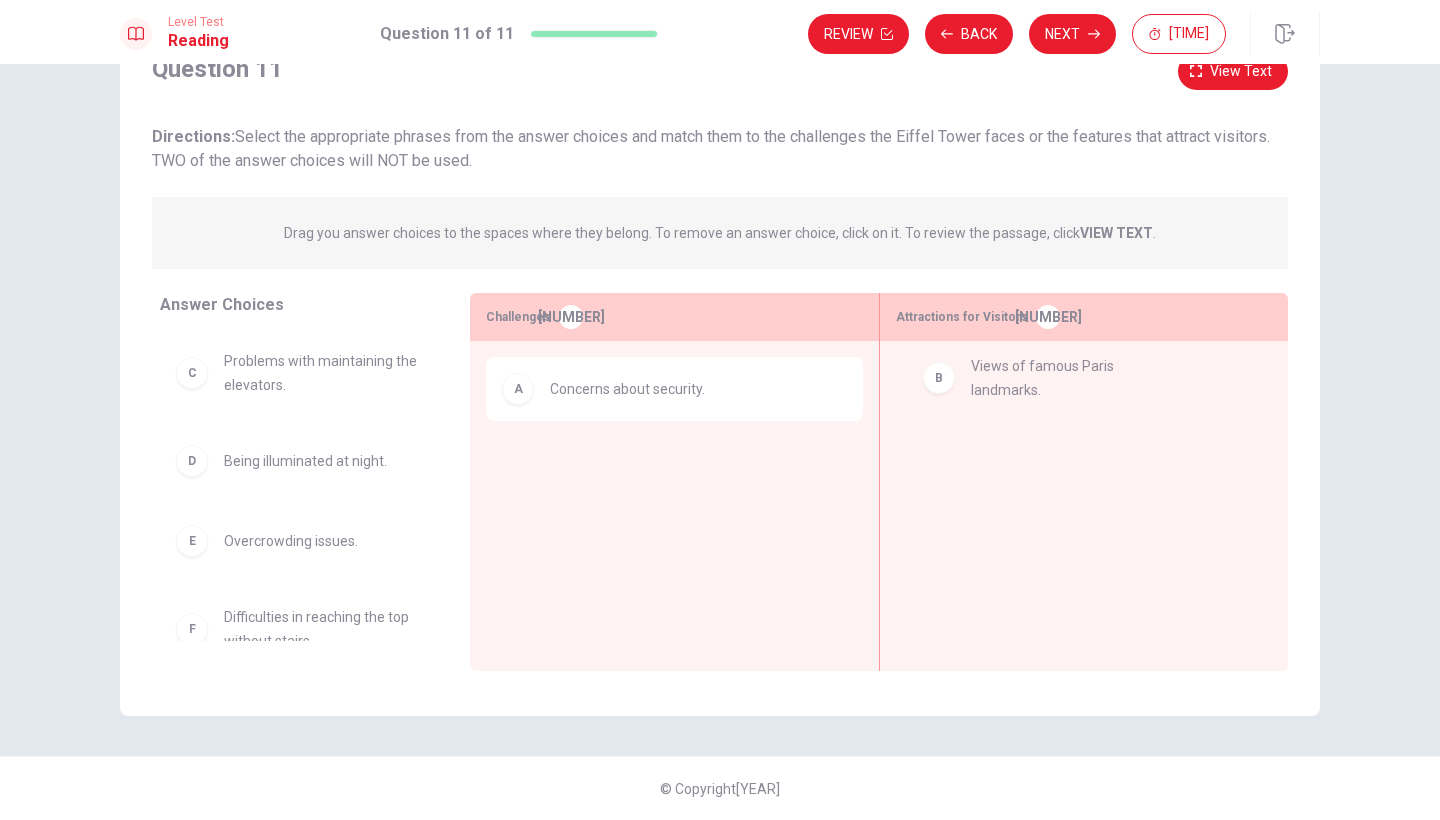 drag, startPoint x: 358, startPoint y: 383, endPoint x: 1125, endPoint y: 387, distance: 767.01044 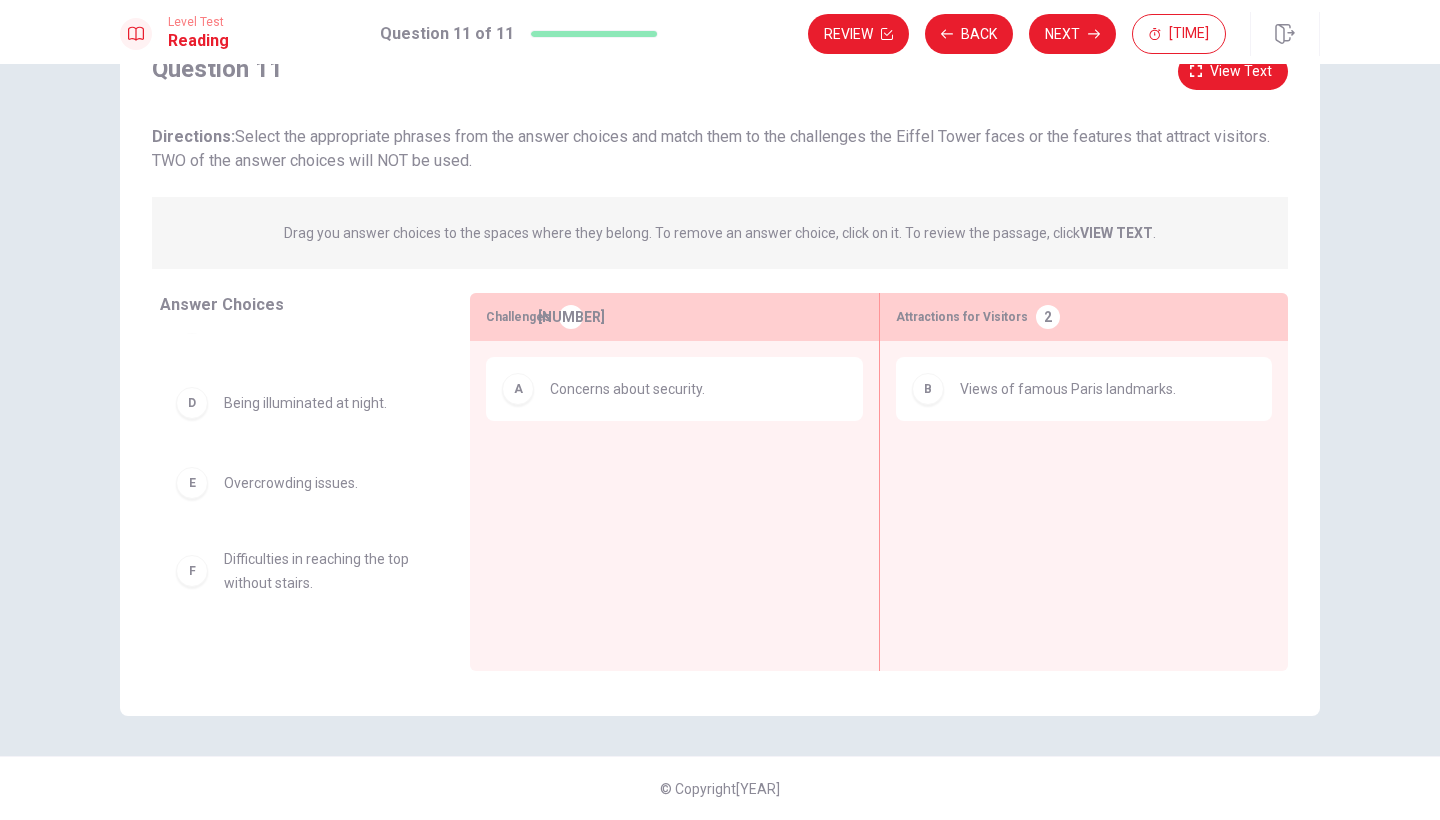 scroll, scrollTop: 69, scrollLeft: 0, axis: vertical 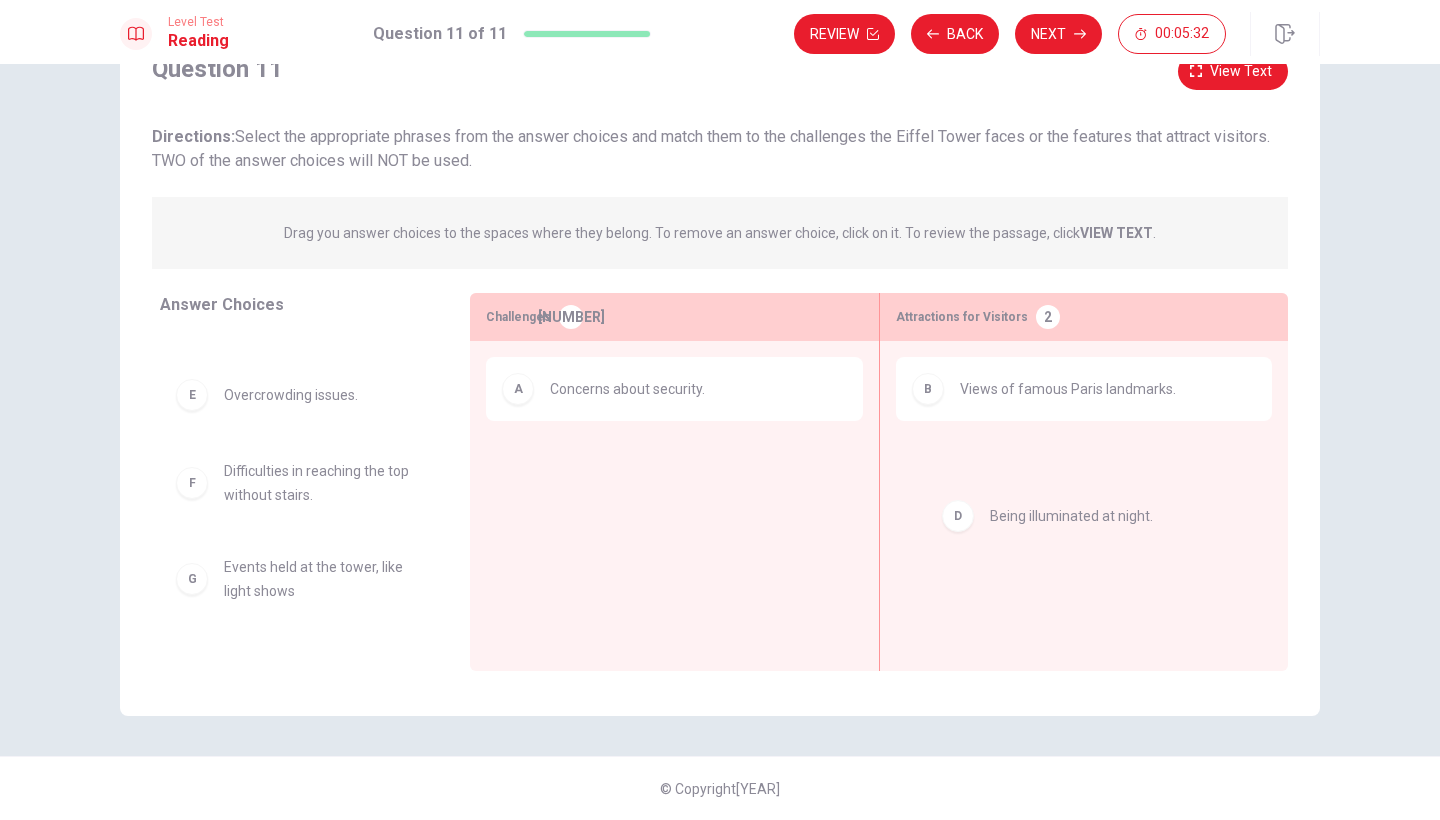 drag, startPoint x: 336, startPoint y: 403, endPoint x: 1120, endPoint y: 526, distance: 793.58997 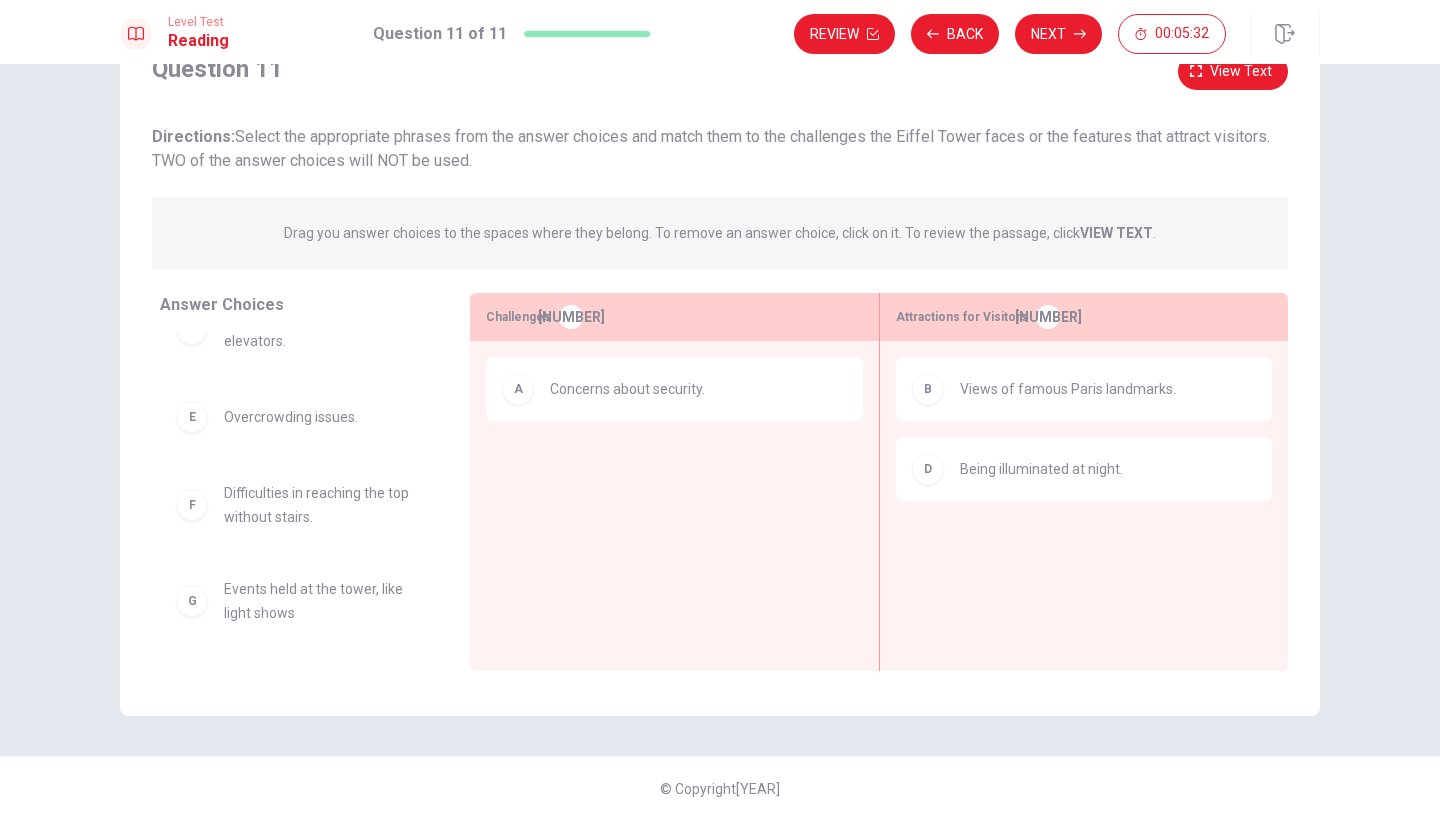 scroll, scrollTop: 44, scrollLeft: 0, axis: vertical 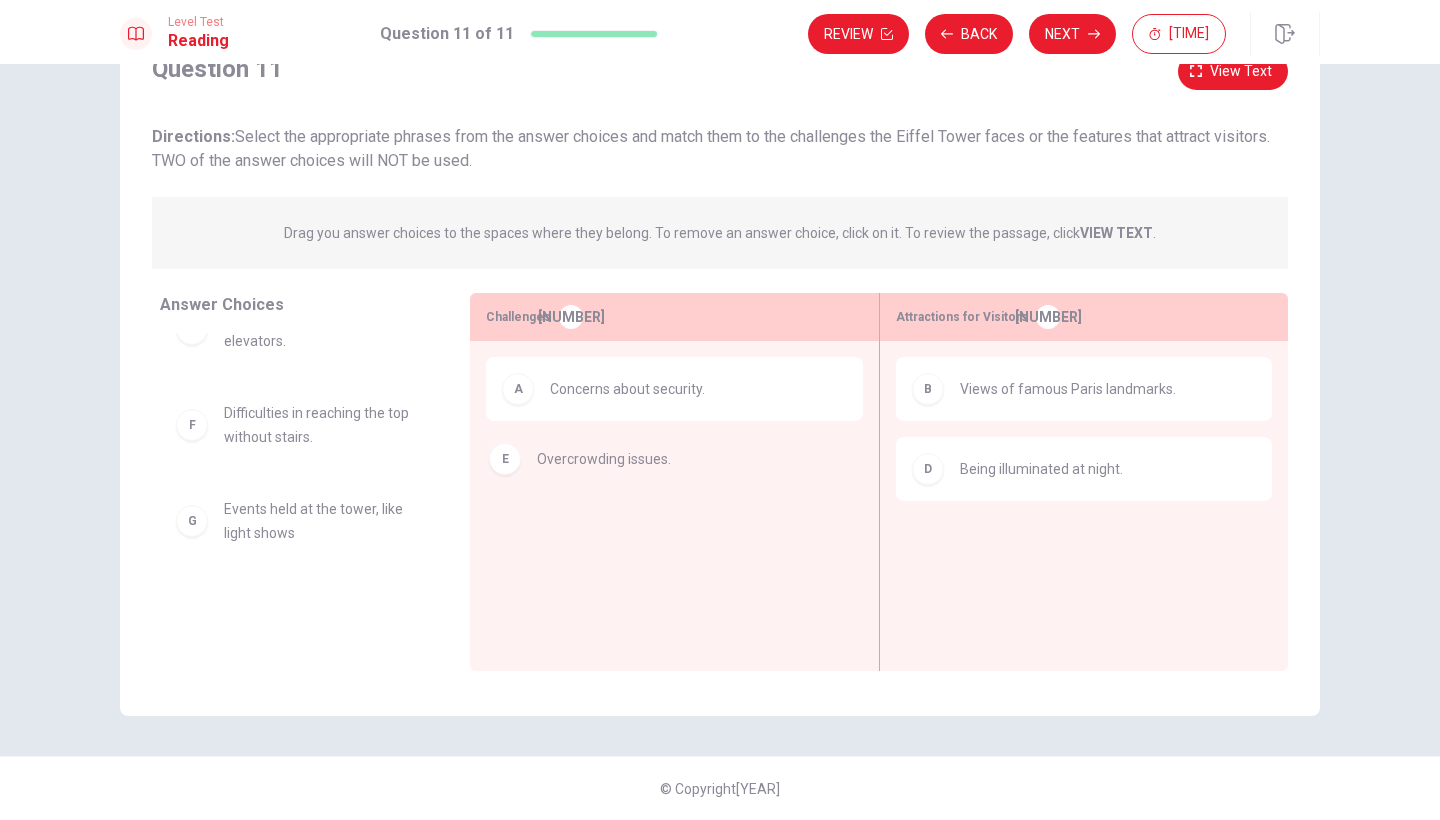 drag, startPoint x: 354, startPoint y: 433, endPoint x: 675, endPoint y: 476, distance: 323.86725 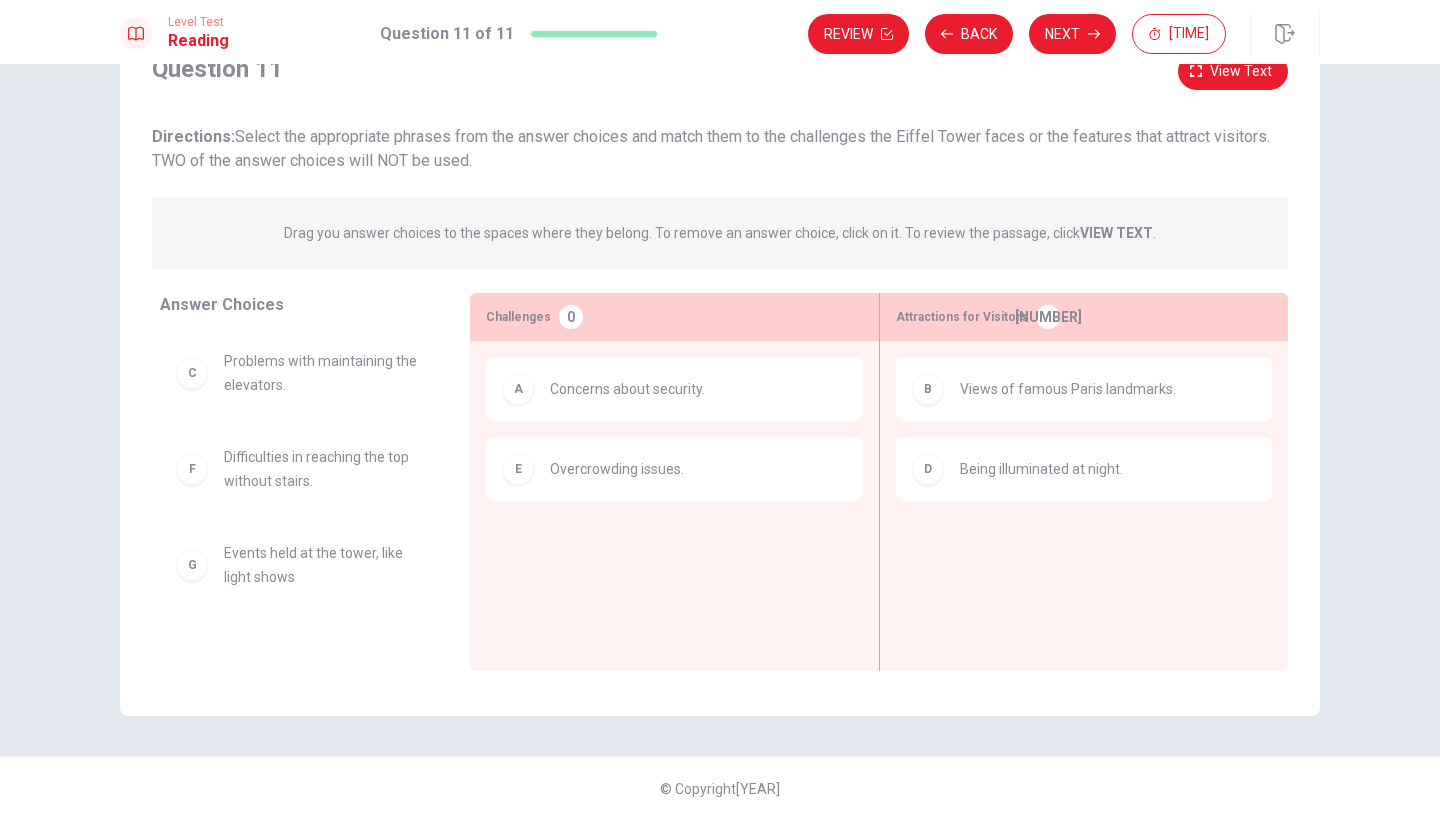 scroll, scrollTop: 0, scrollLeft: 0, axis: both 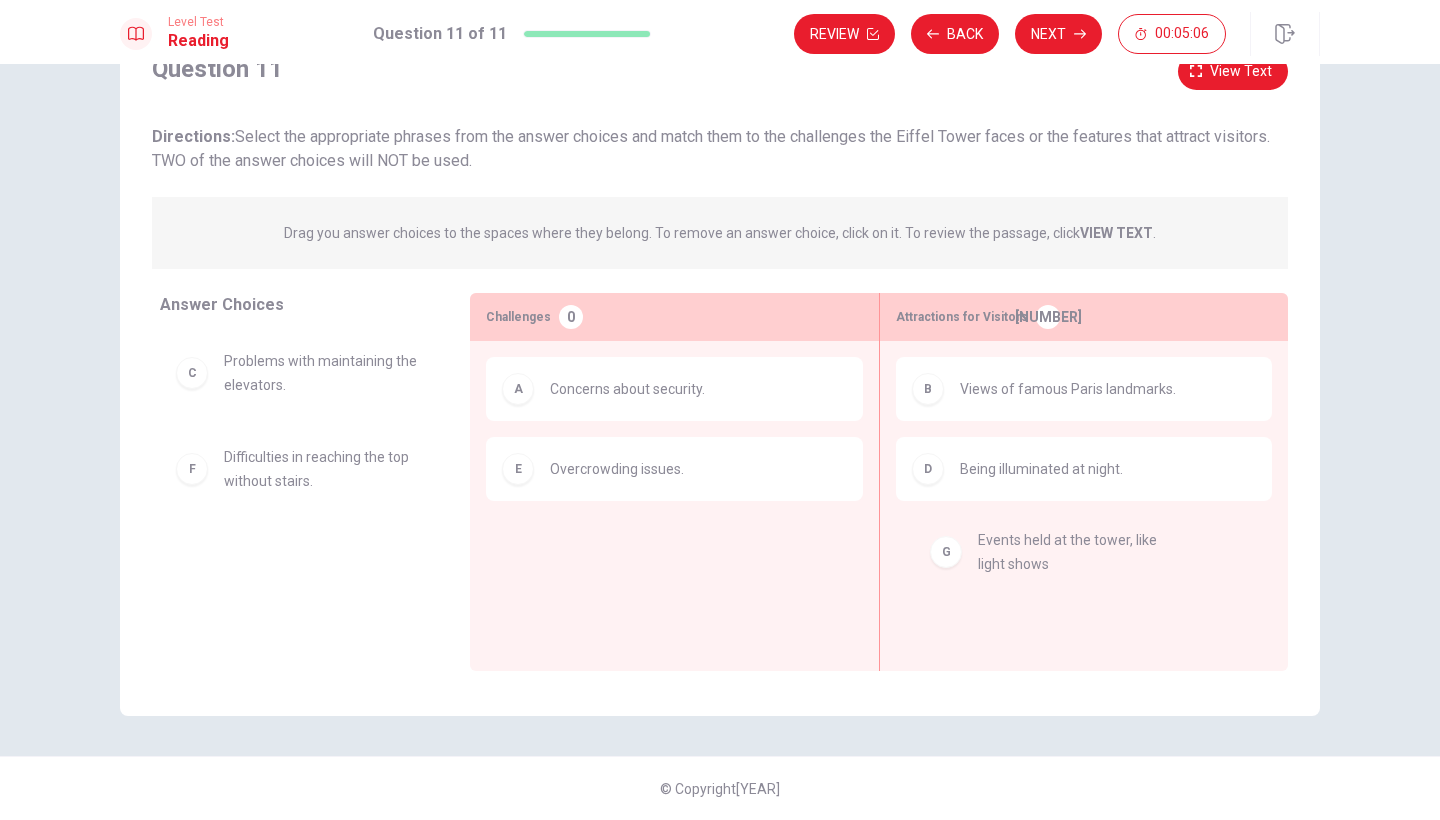 drag, startPoint x: 345, startPoint y: 566, endPoint x: 1119, endPoint y: 542, distance: 774.372 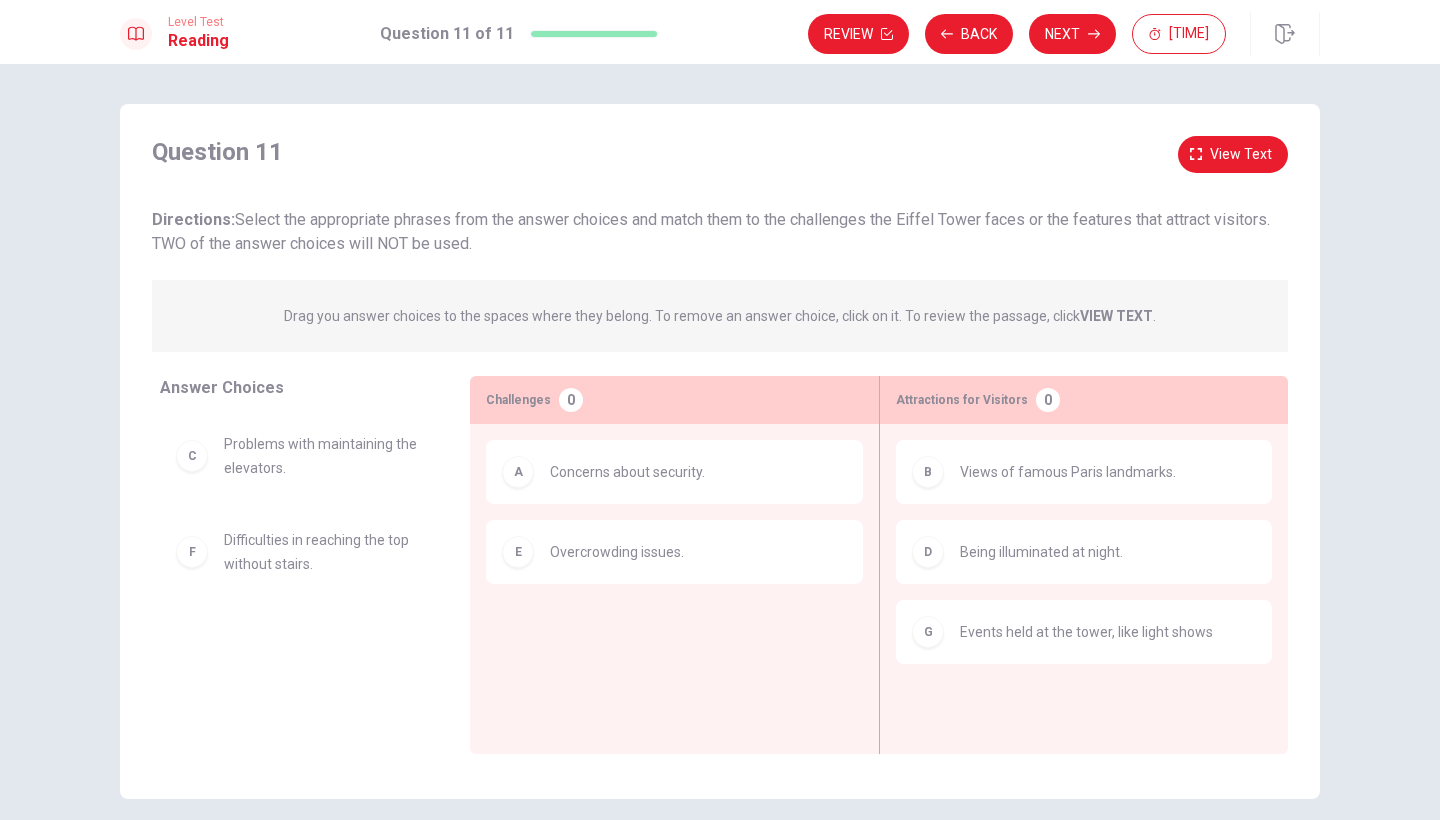 scroll, scrollTop: 0, scrollLeft: 0, axis: both 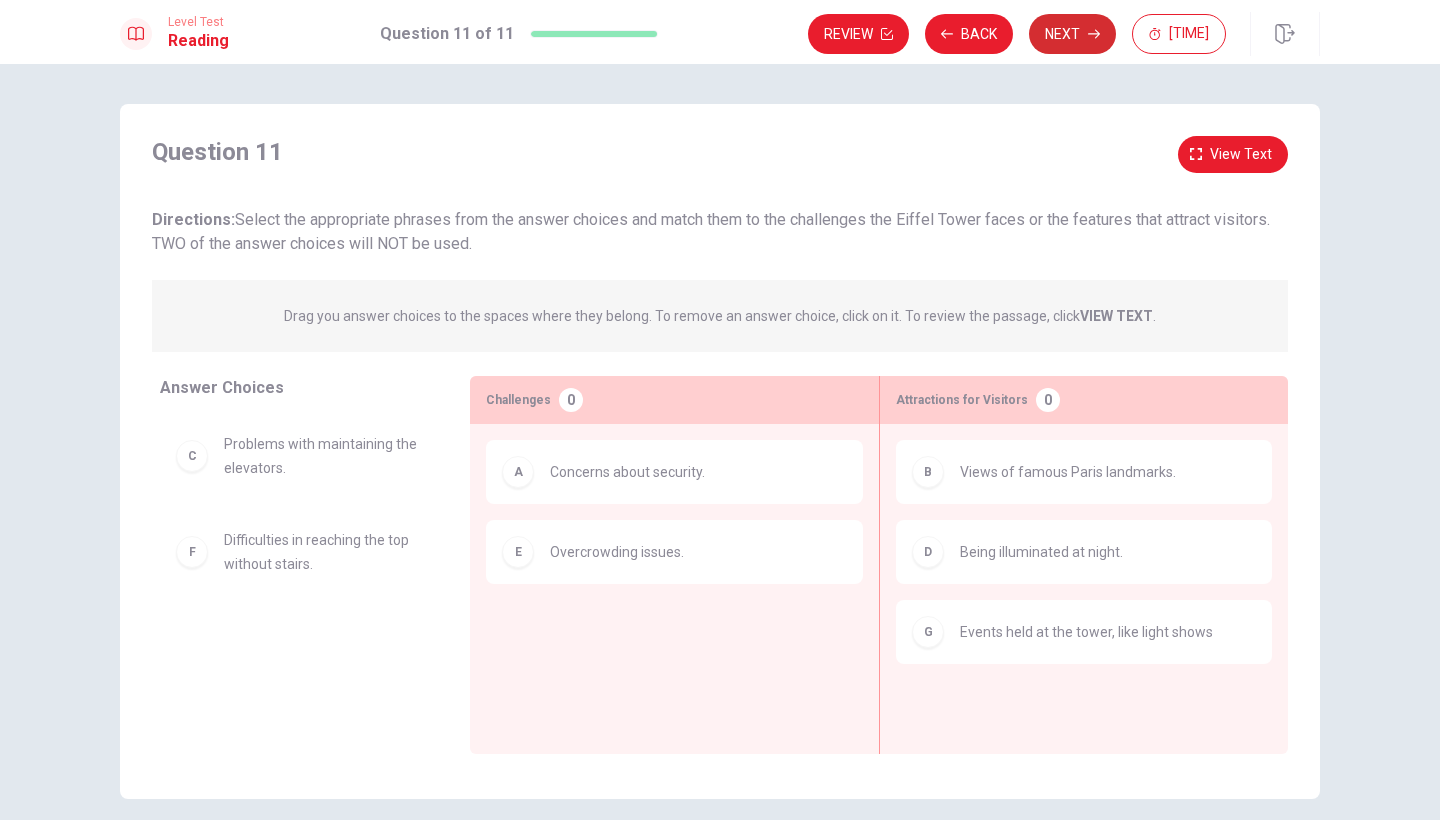 click on "Next" at bounding box center (1072, 34) 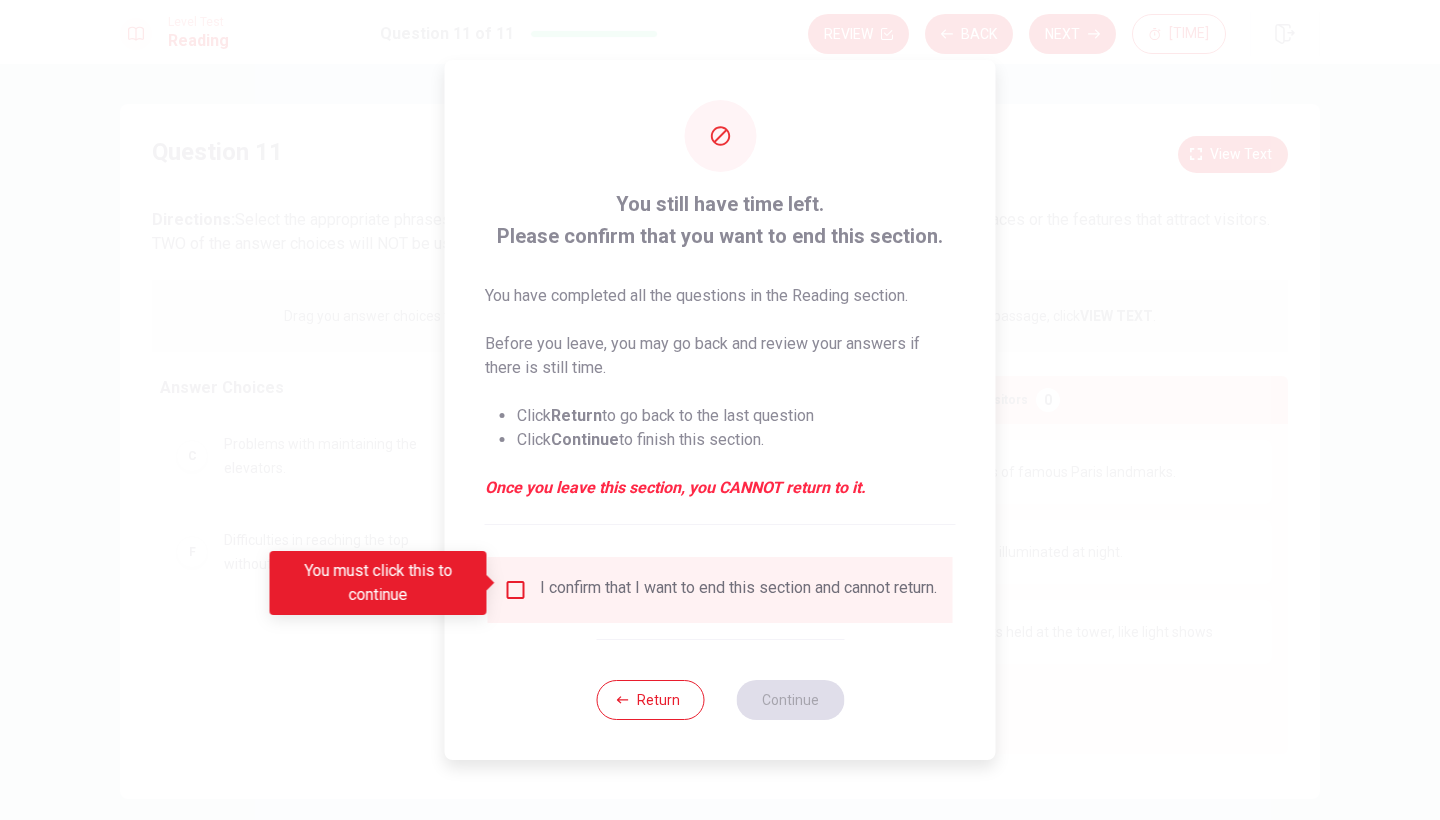 click on "I confirm that I want to end this section and cannot return." at bounding box center (720, 590) 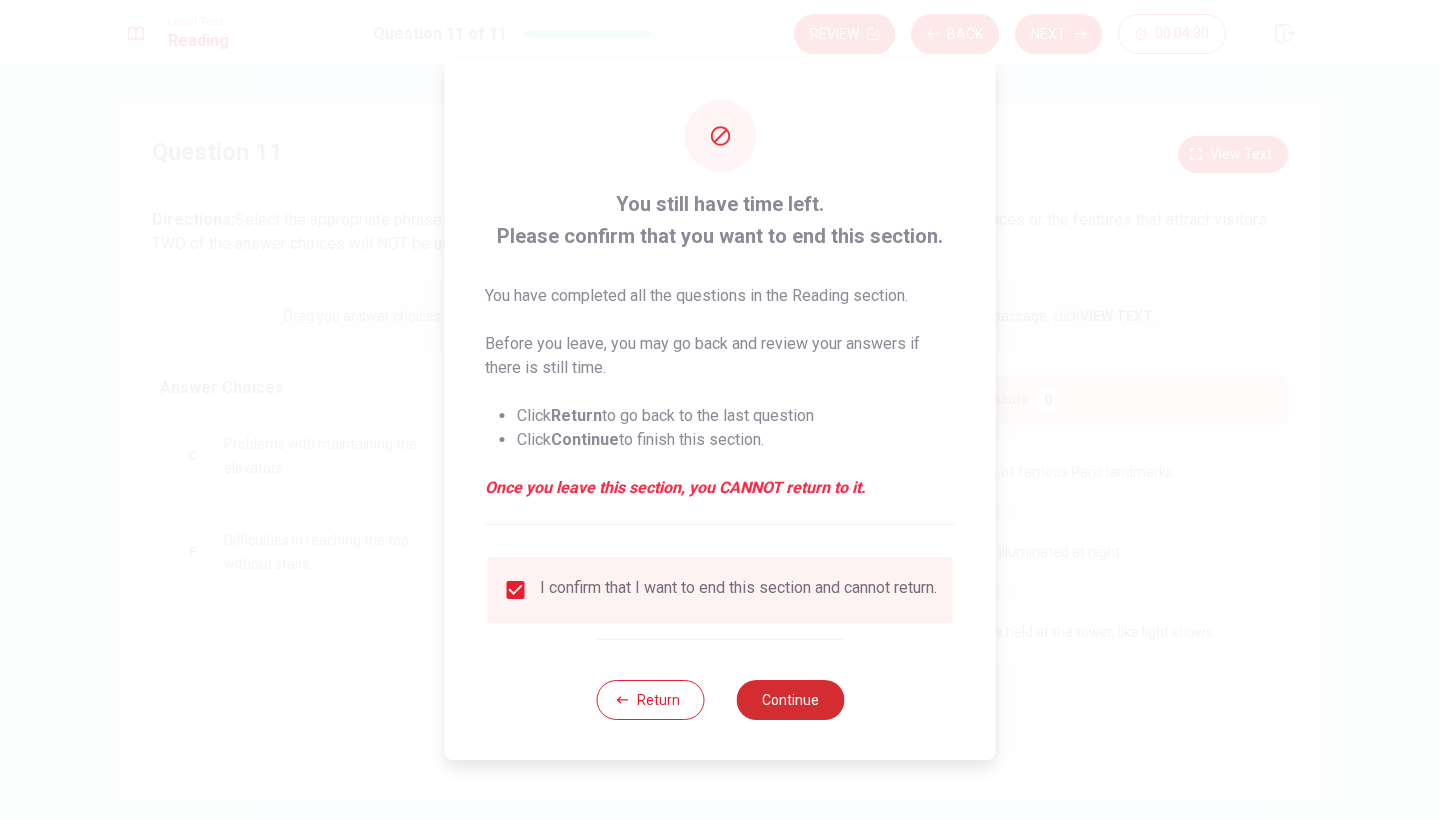 click on "Continue" at bounding box center (790, 700) 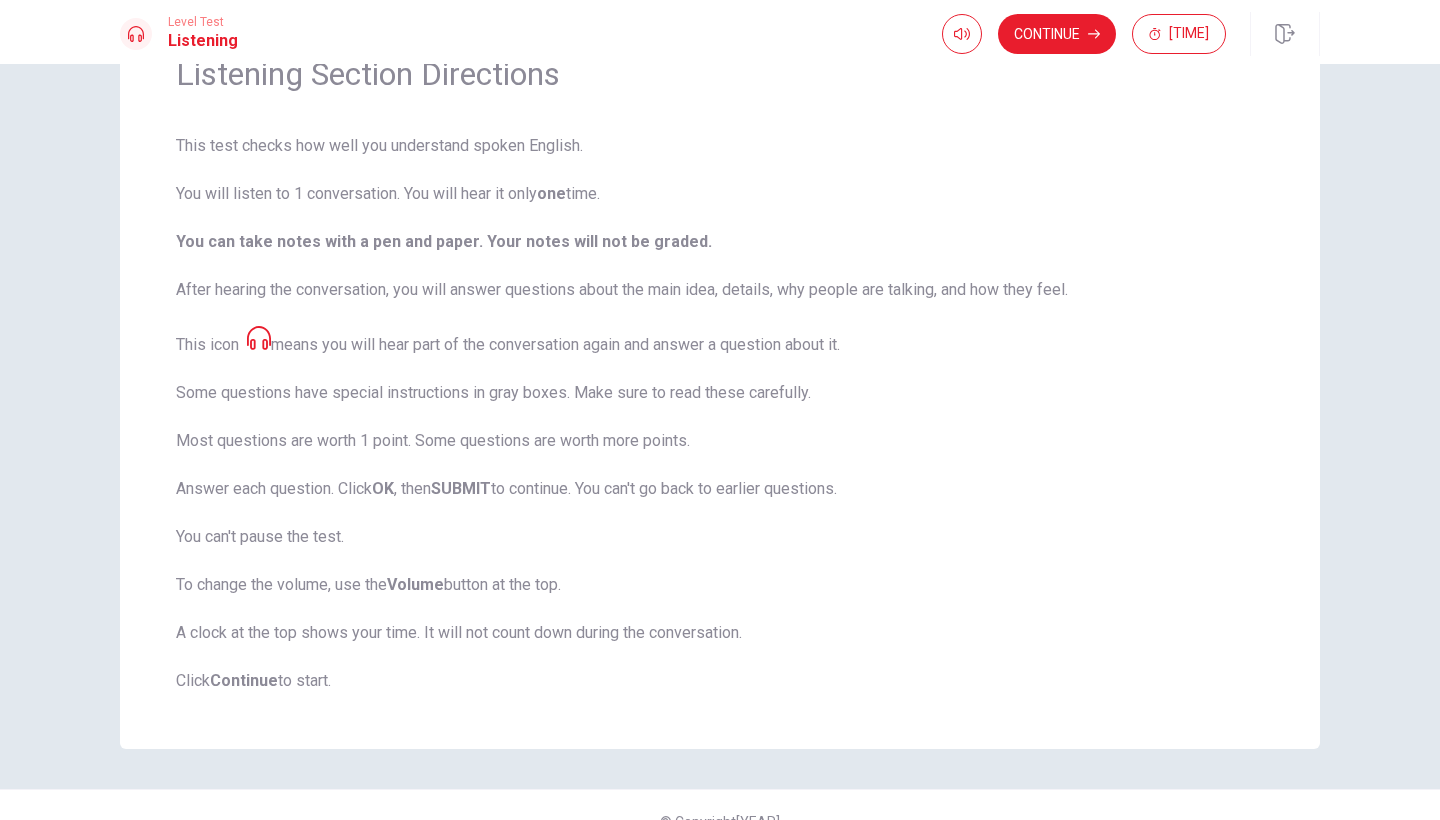 scroll, scrollTop: 108, scrollLeft: 0, axis: vertical 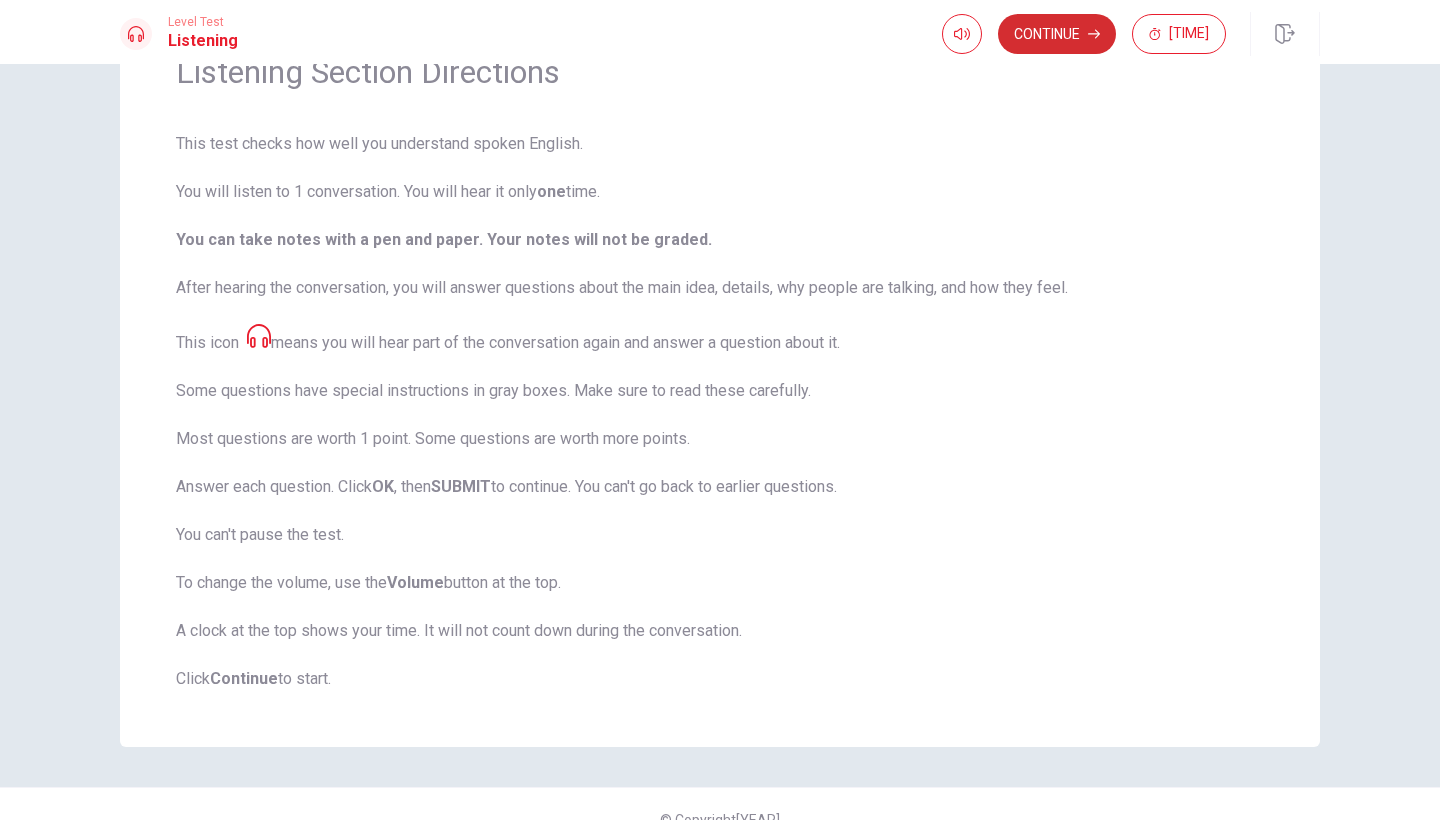 click at bounding box center [1094, 34] 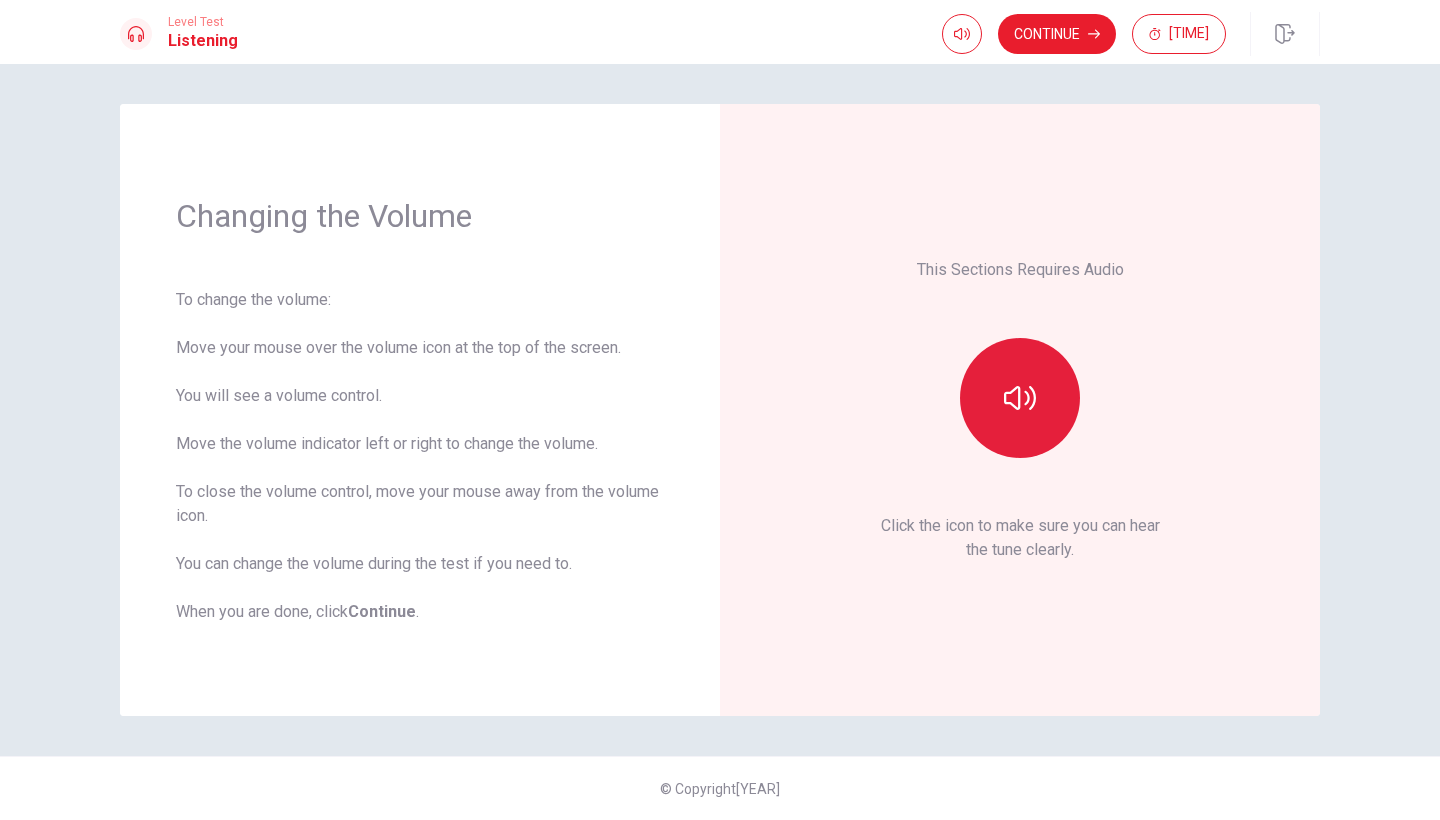click at bounding box center (1020, 398) 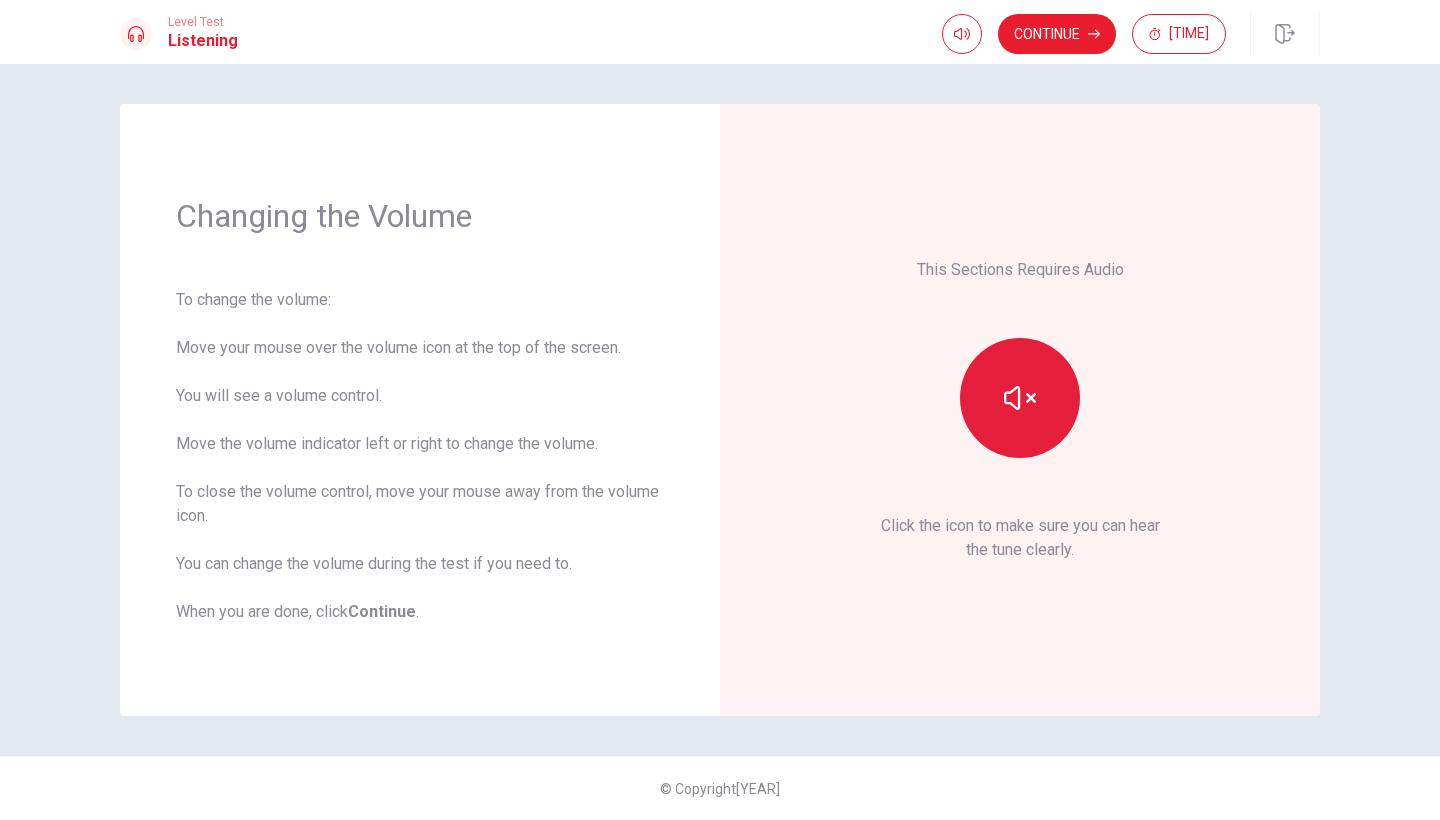 click at bounding box center (1020, 398) 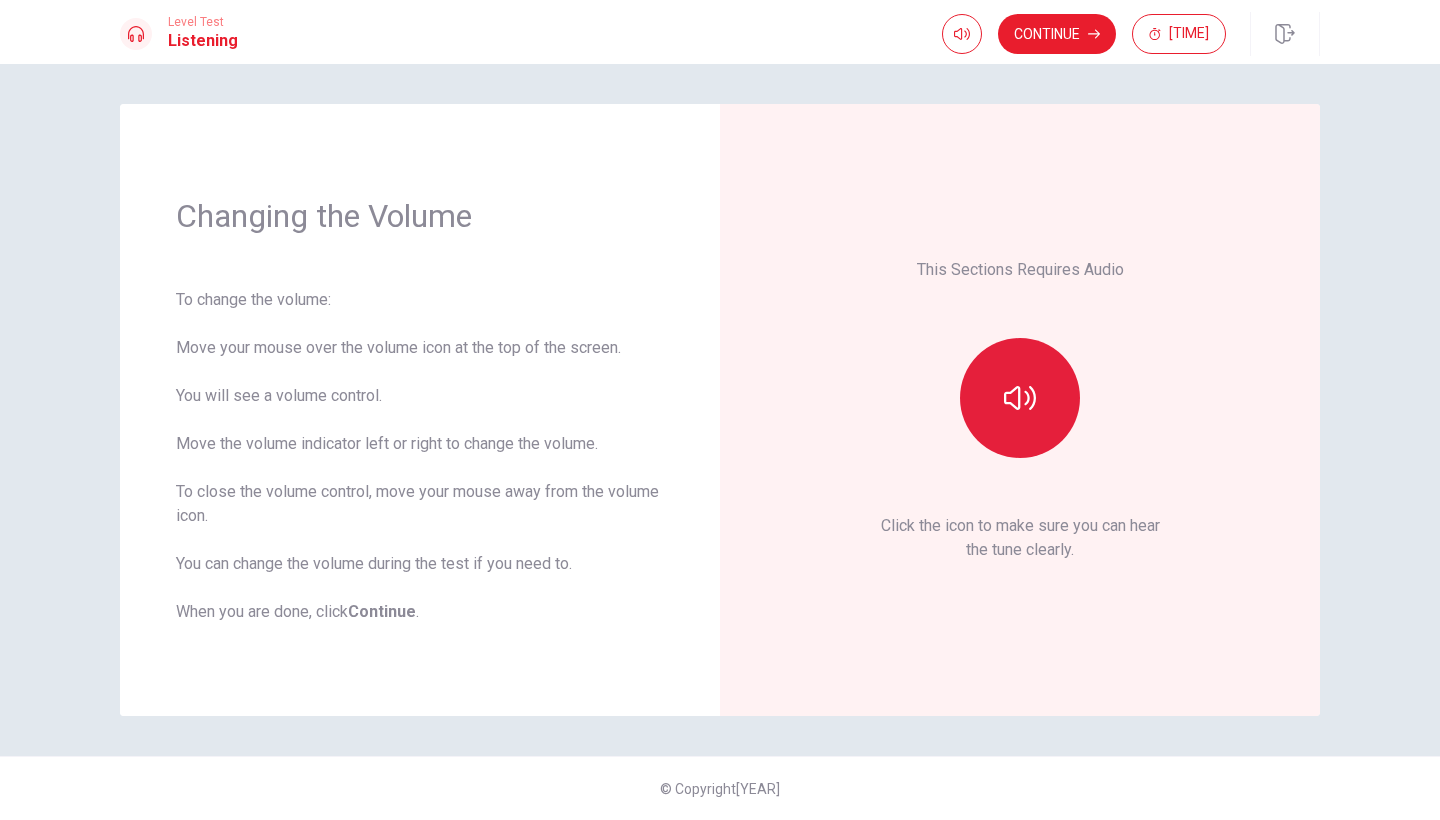 click at bounding box center (1020, 398) 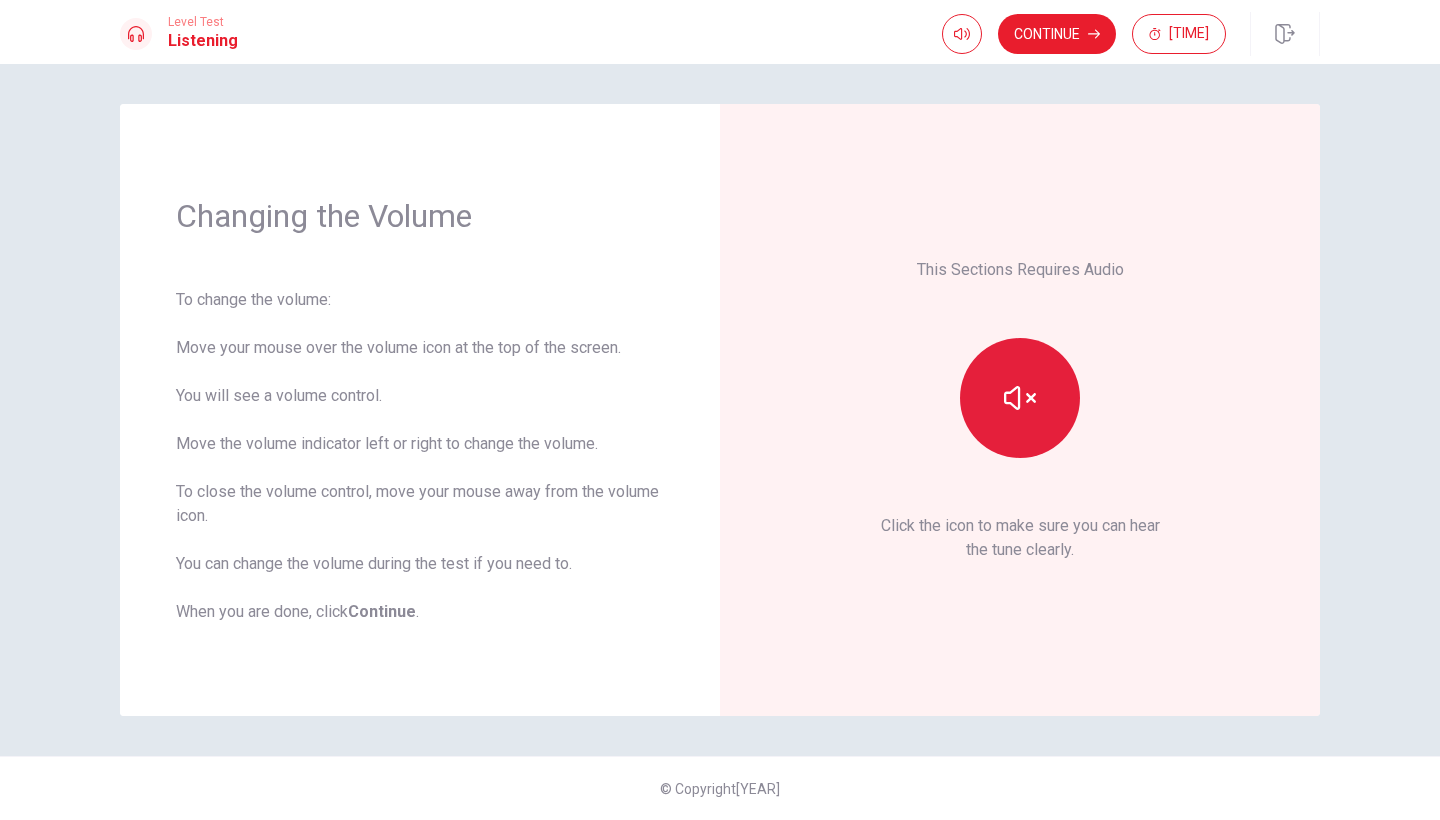 click at bounding box center (1020, 398) 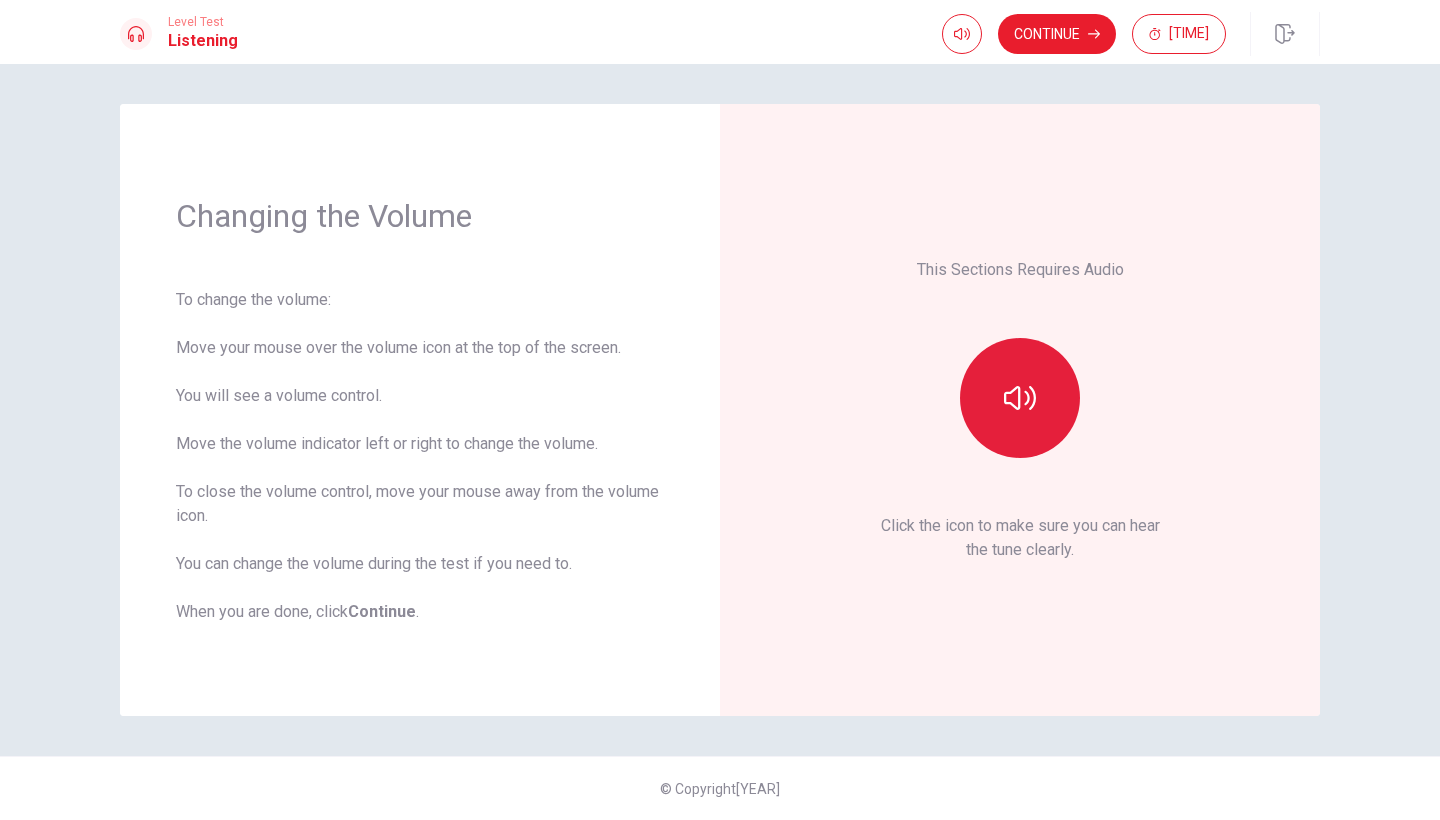 click at bounding box center [1020, 398] 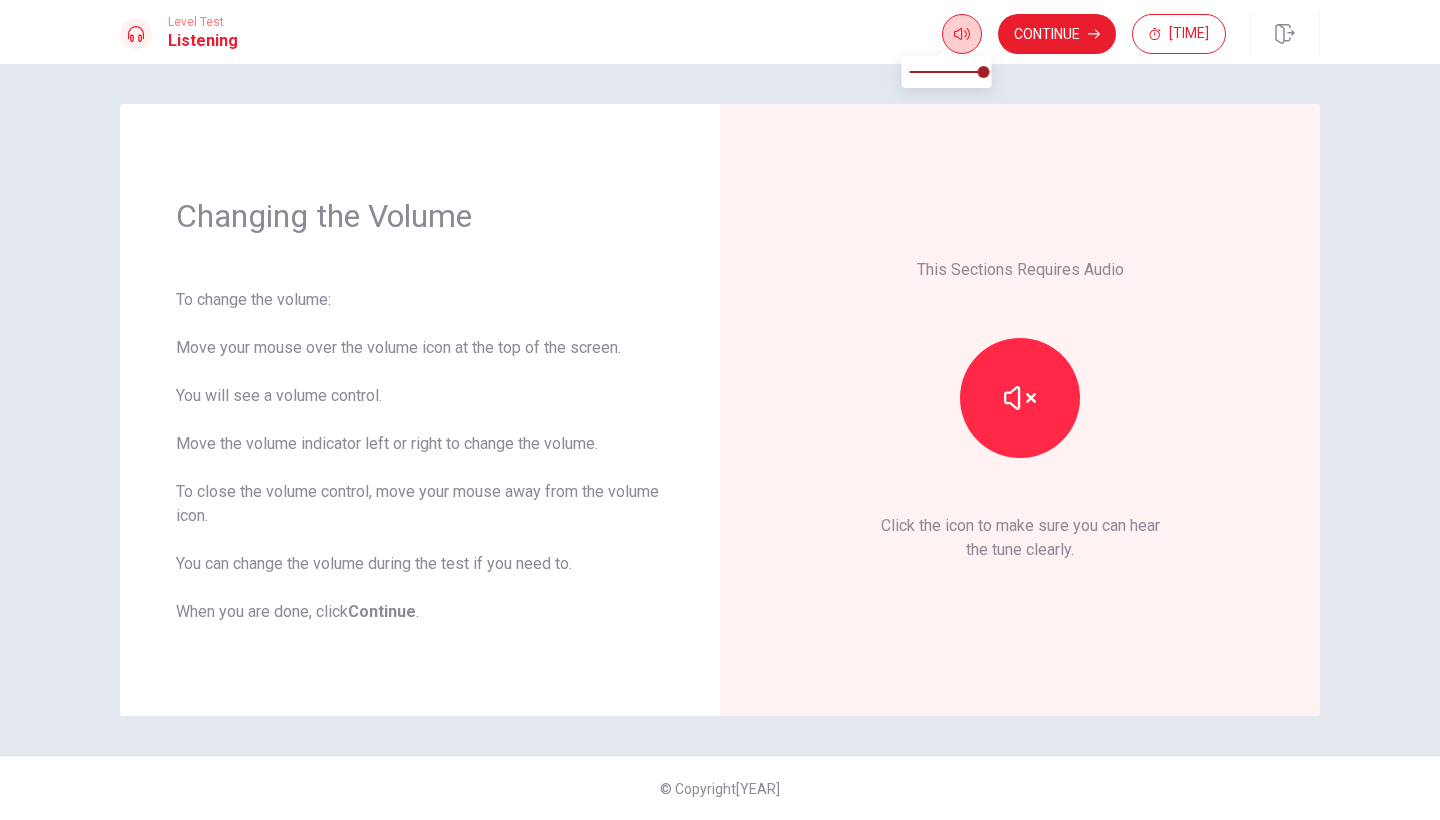 click at bounding box center [962, 34] 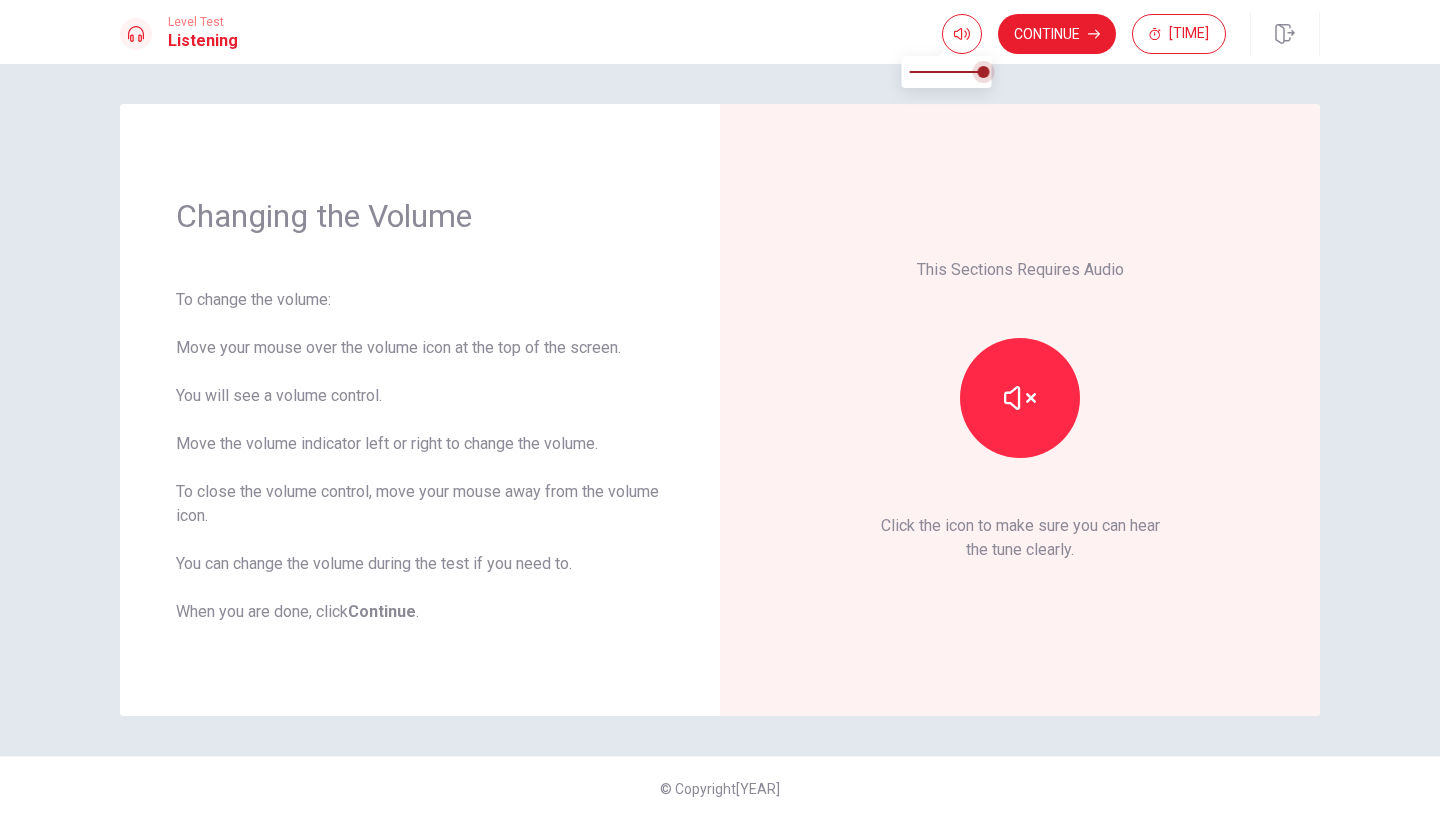 click at bounding box center (984, 72) 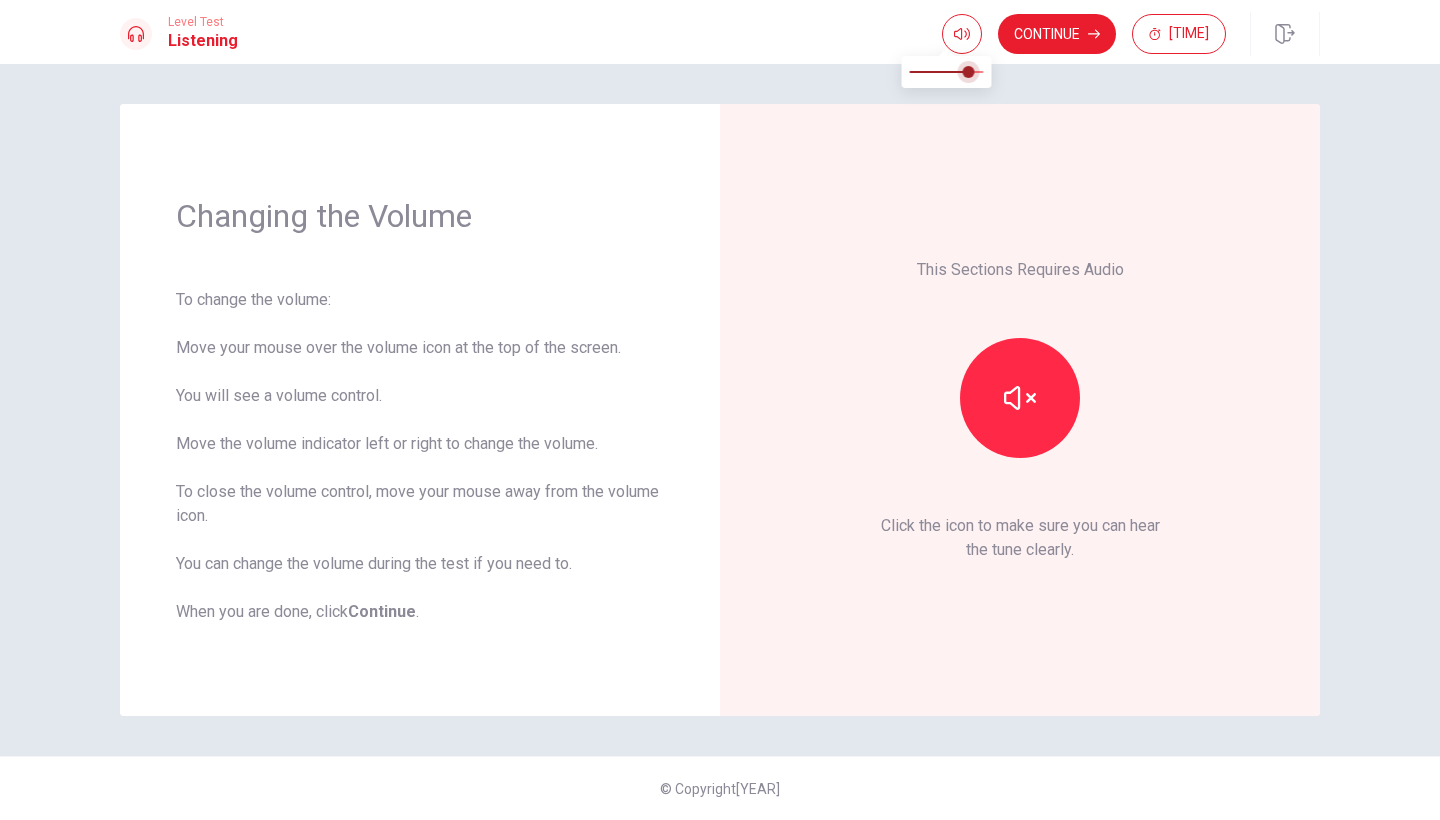 click at bounding box center (969, 72) 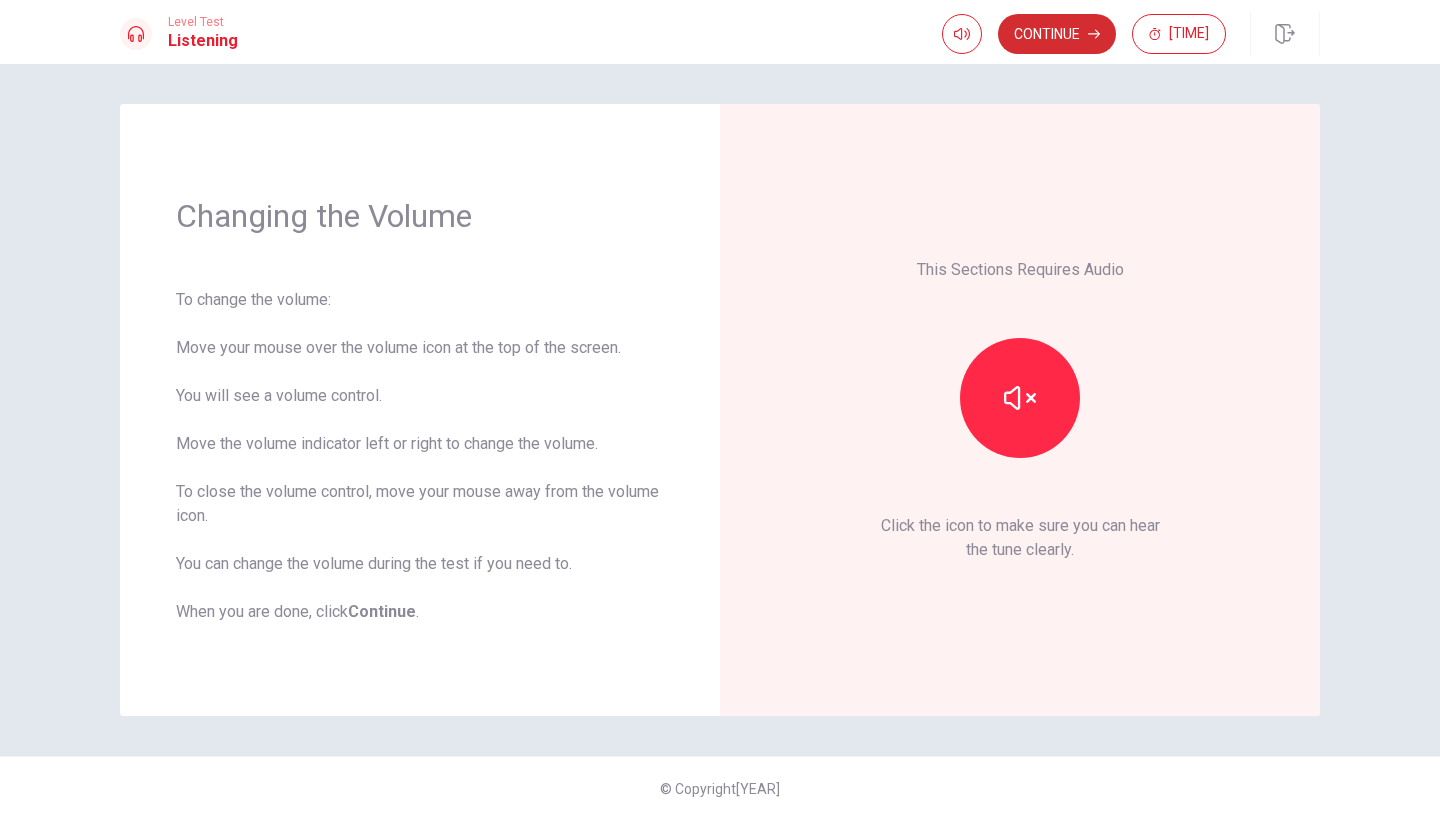 click on "Continue" at bounding box center [1057, 34] 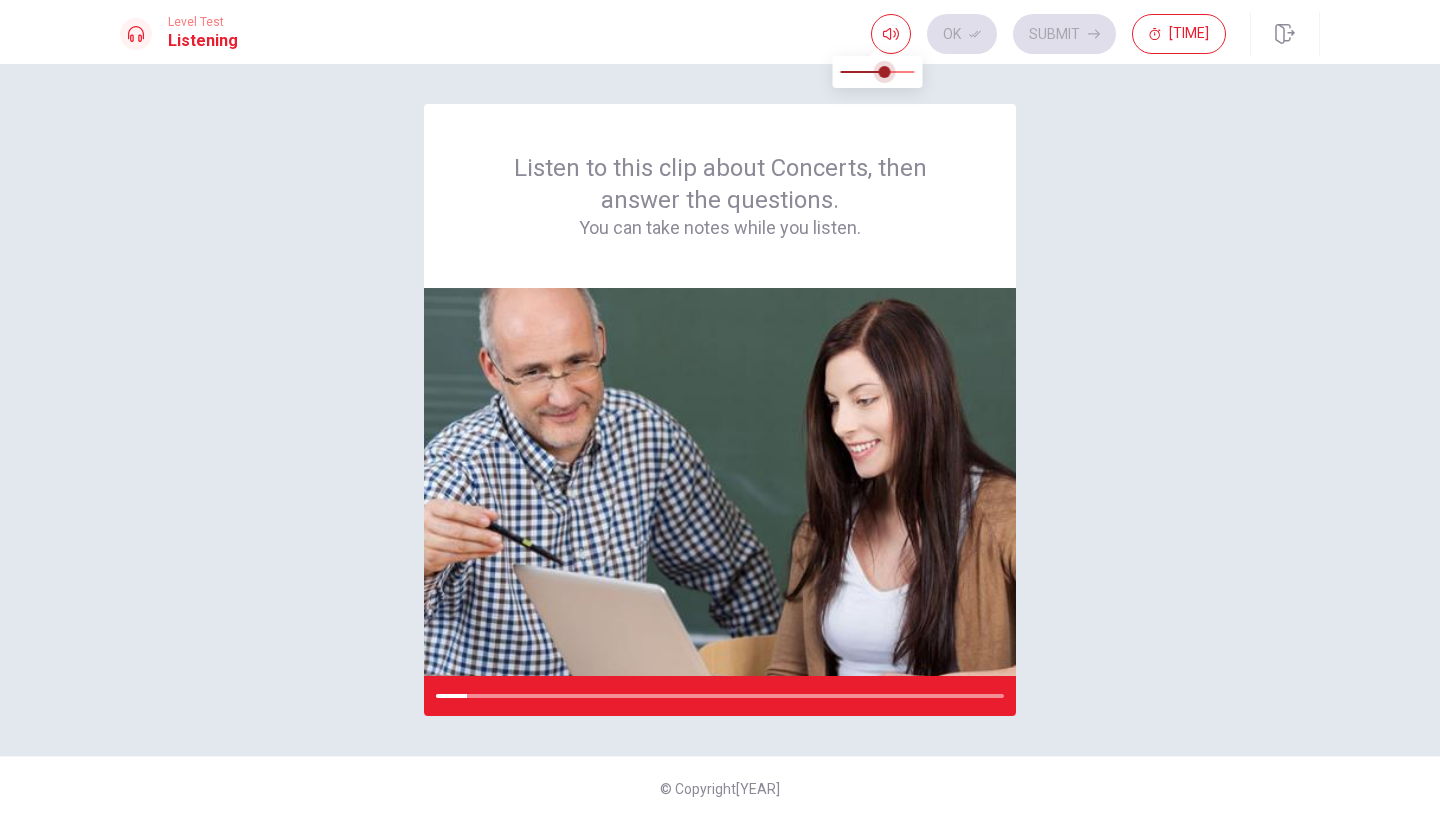 click at bounding box center (885, 72) 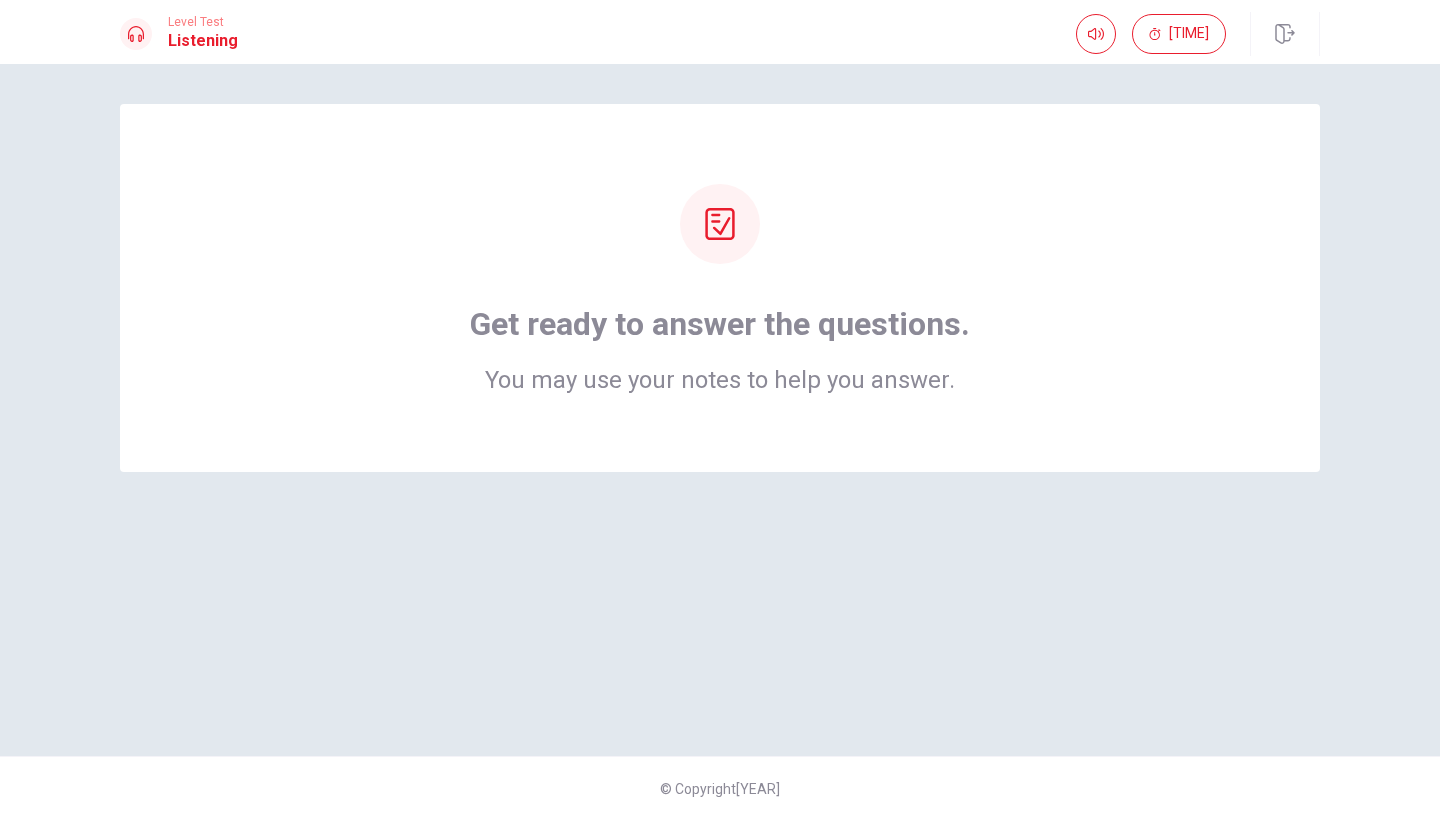 click at bounding box center (720, 224) 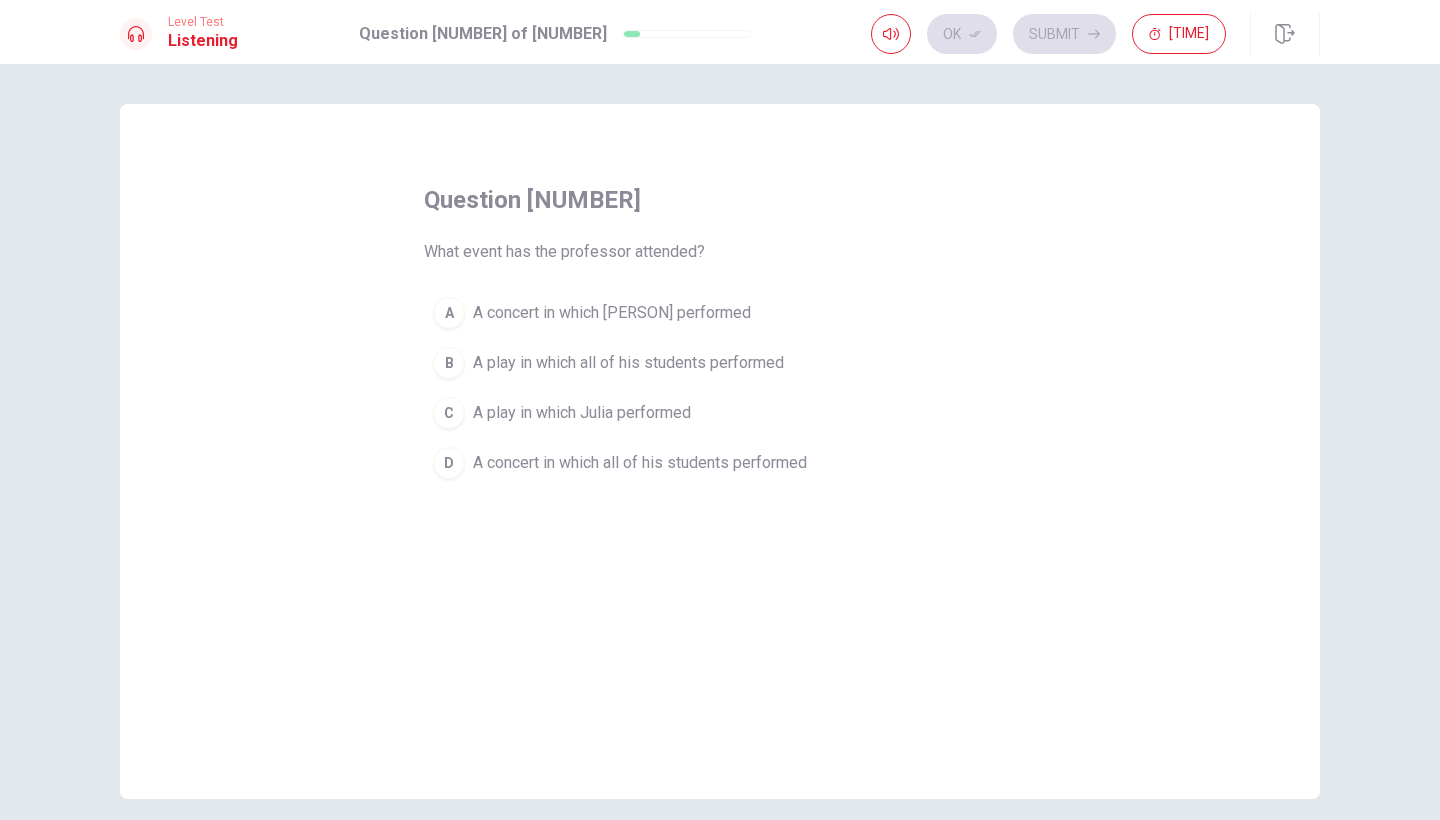 click on "A concert in which [PERSON] performed" at bounding box center [612, 313] 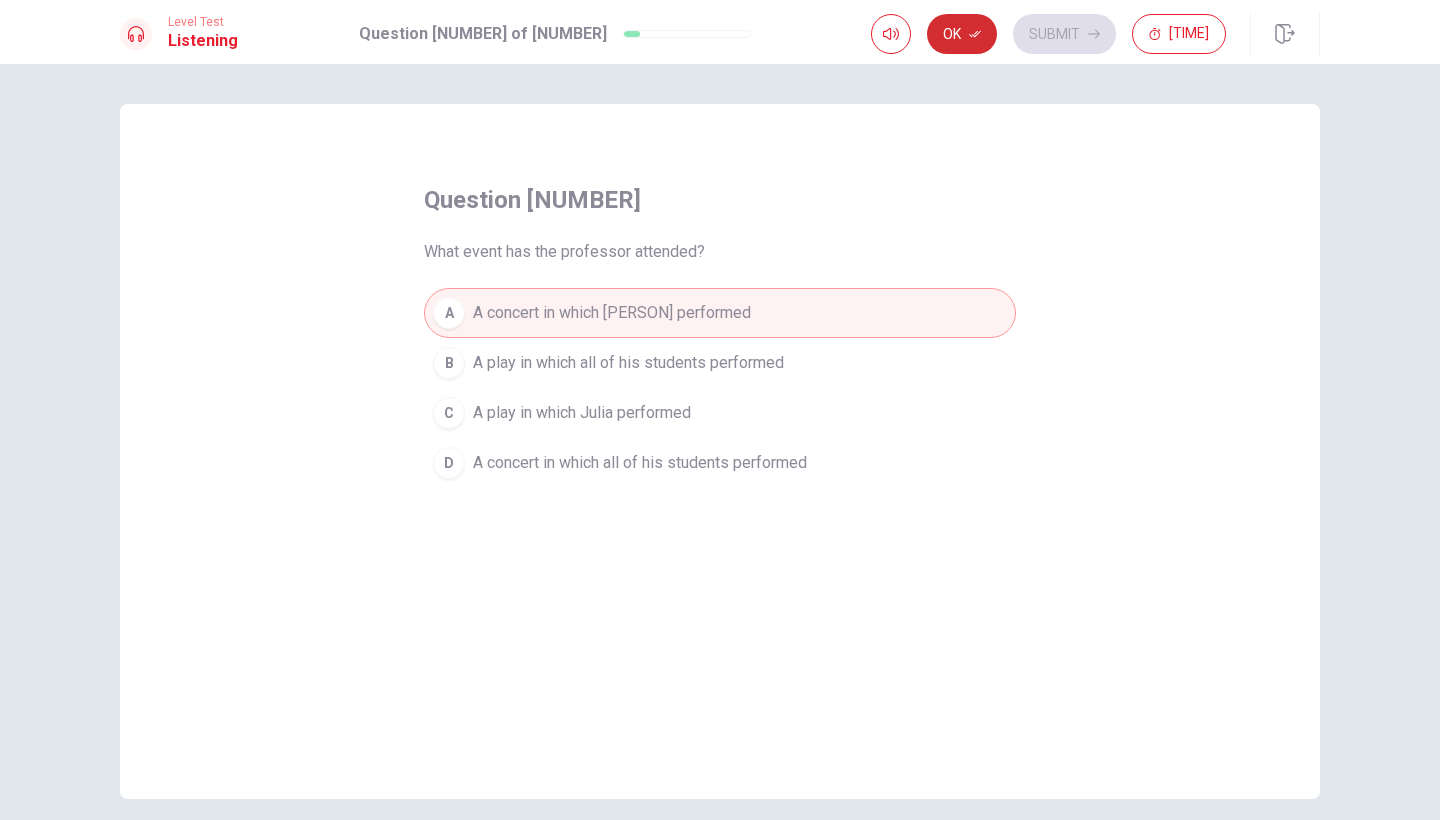 click on "Ok" at bounding box center [962, 34] 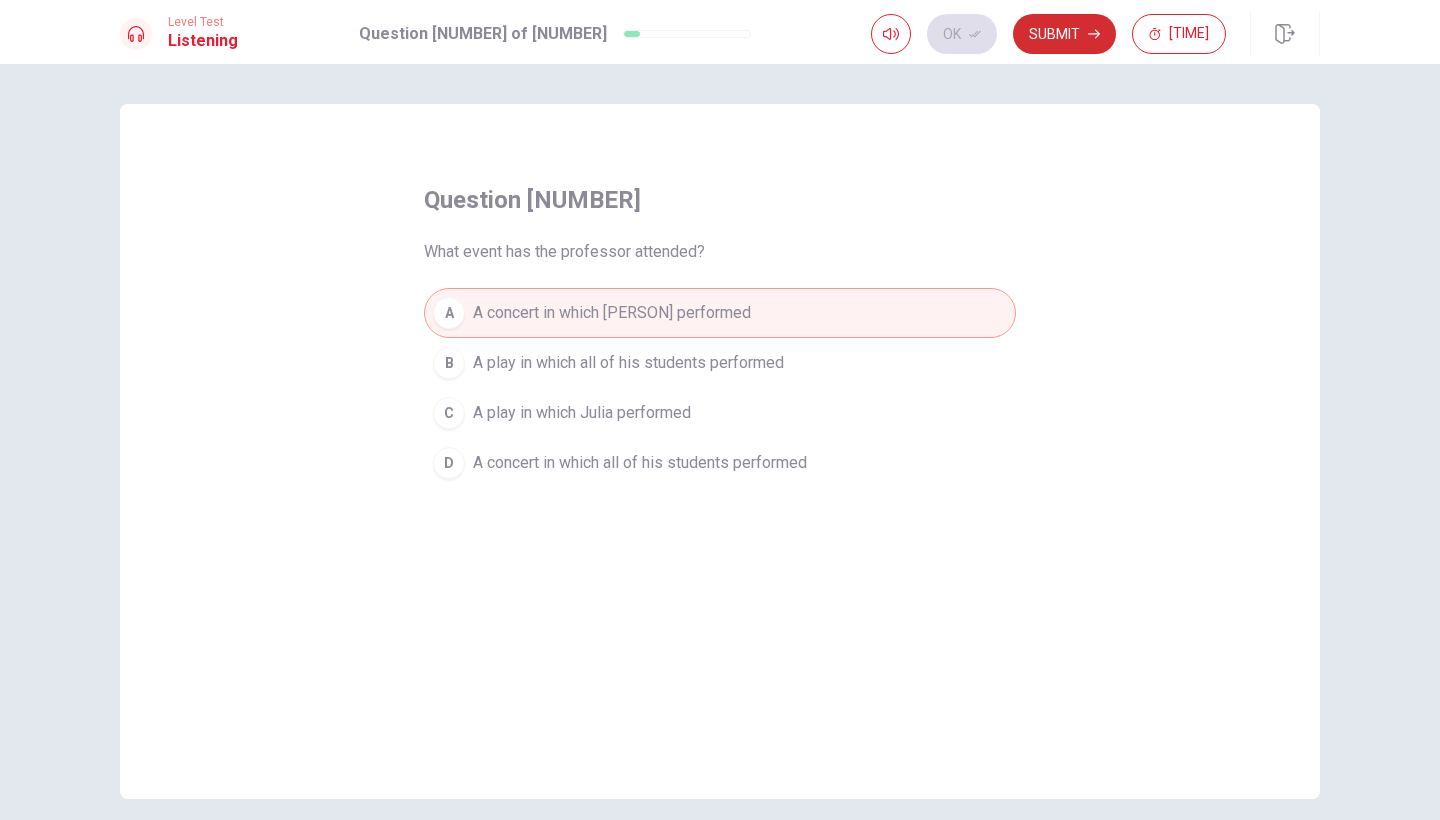 click on "Submit" at bounding box center [1064, 34] 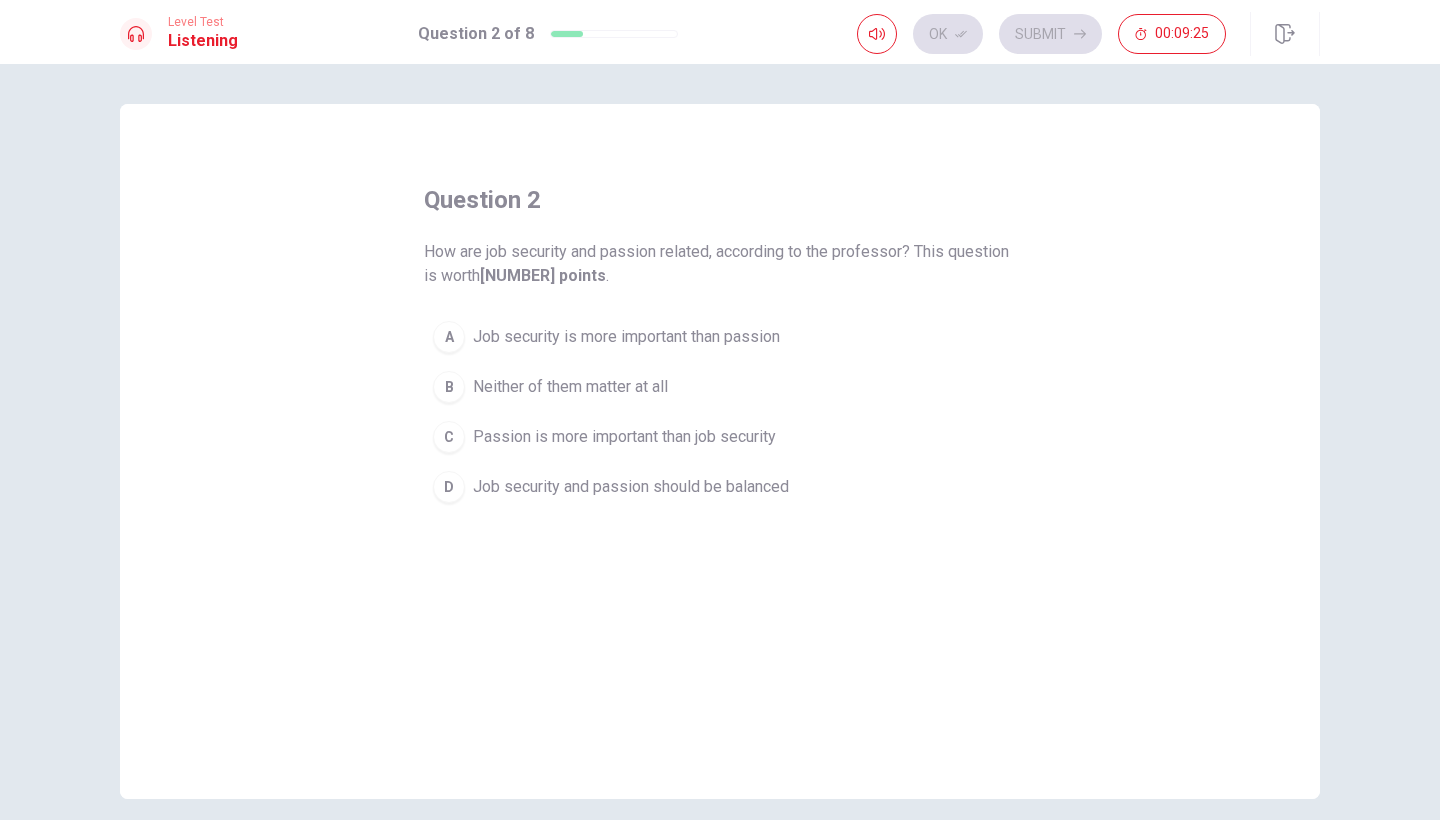 click on "Job security and passion should be balanced" at bounding box center [626, 337] 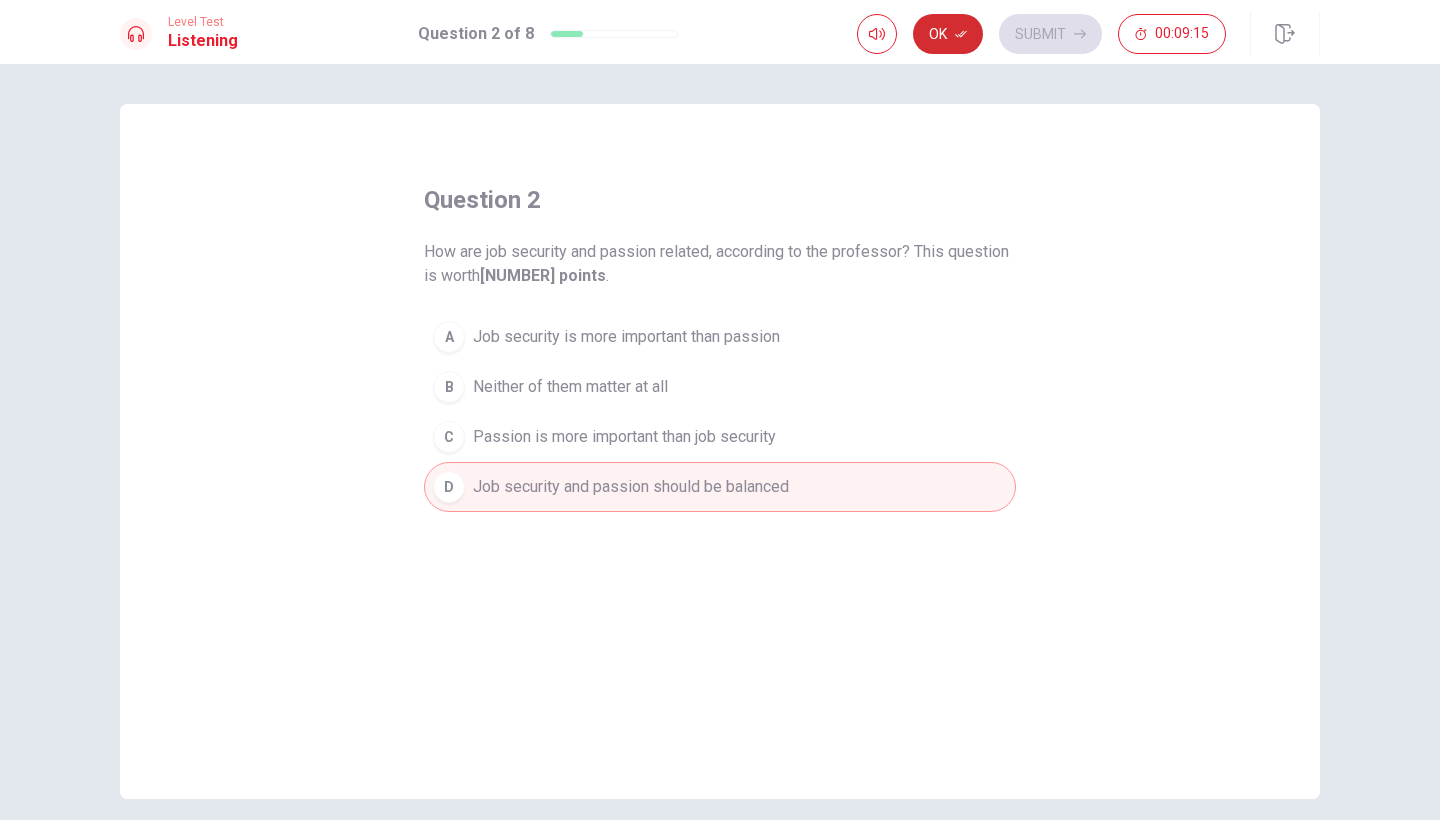 click on "Ok" at bounding box center [948, 34] 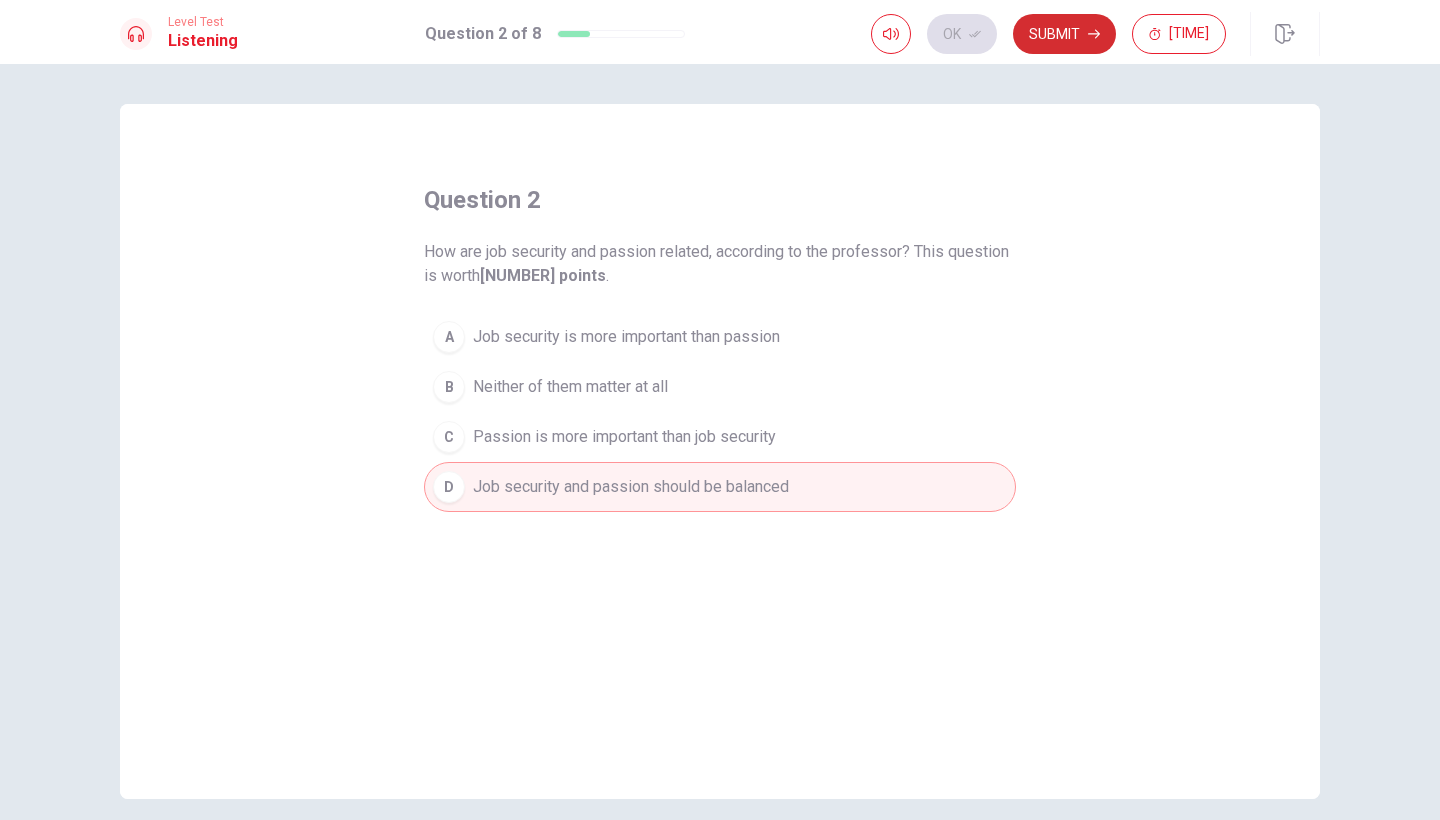 click on "Submit" at bounding box center (1064, 34) 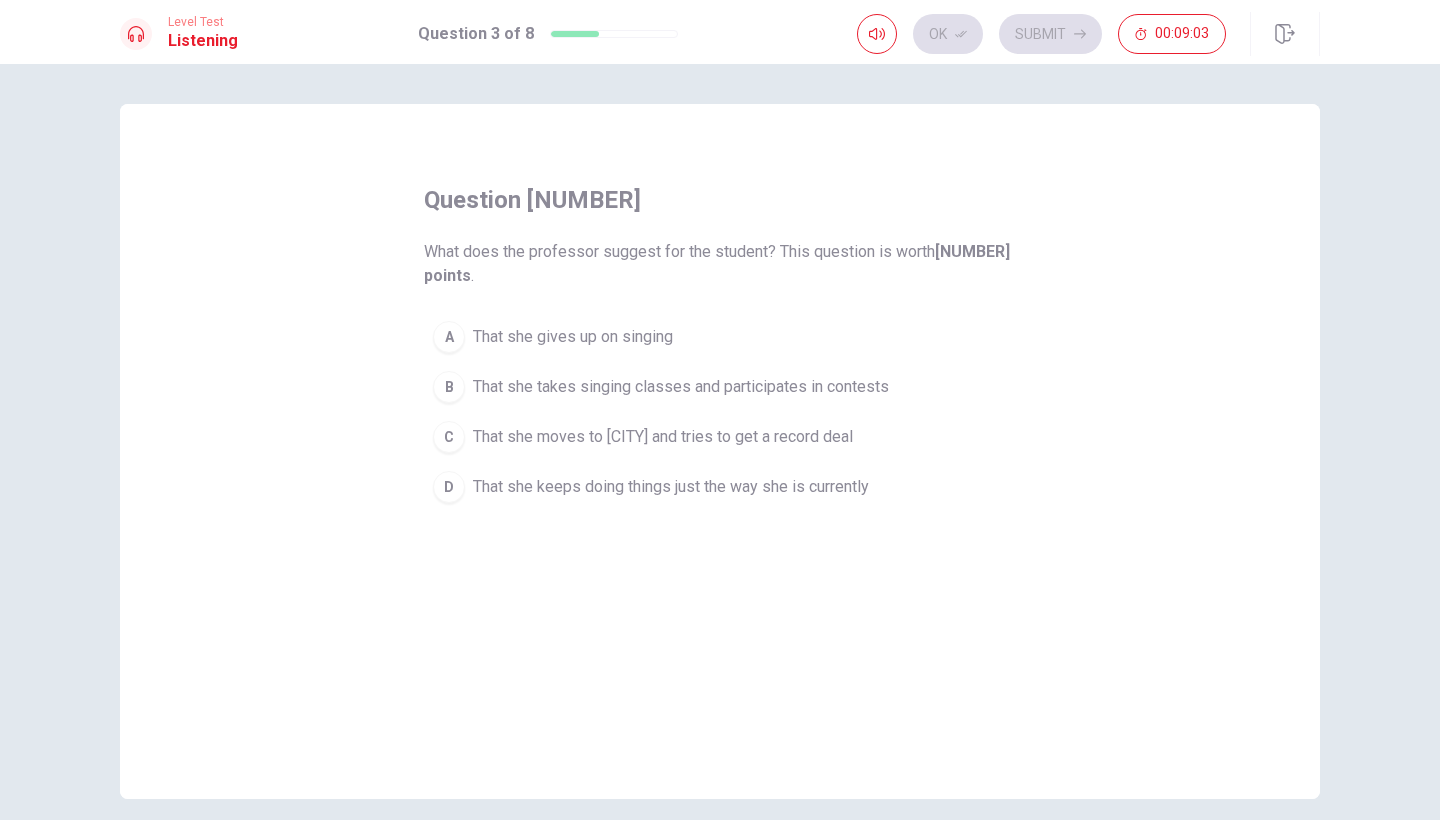 click on "That she takes singing classes and participates in contests" at bounding box center (573, 337) 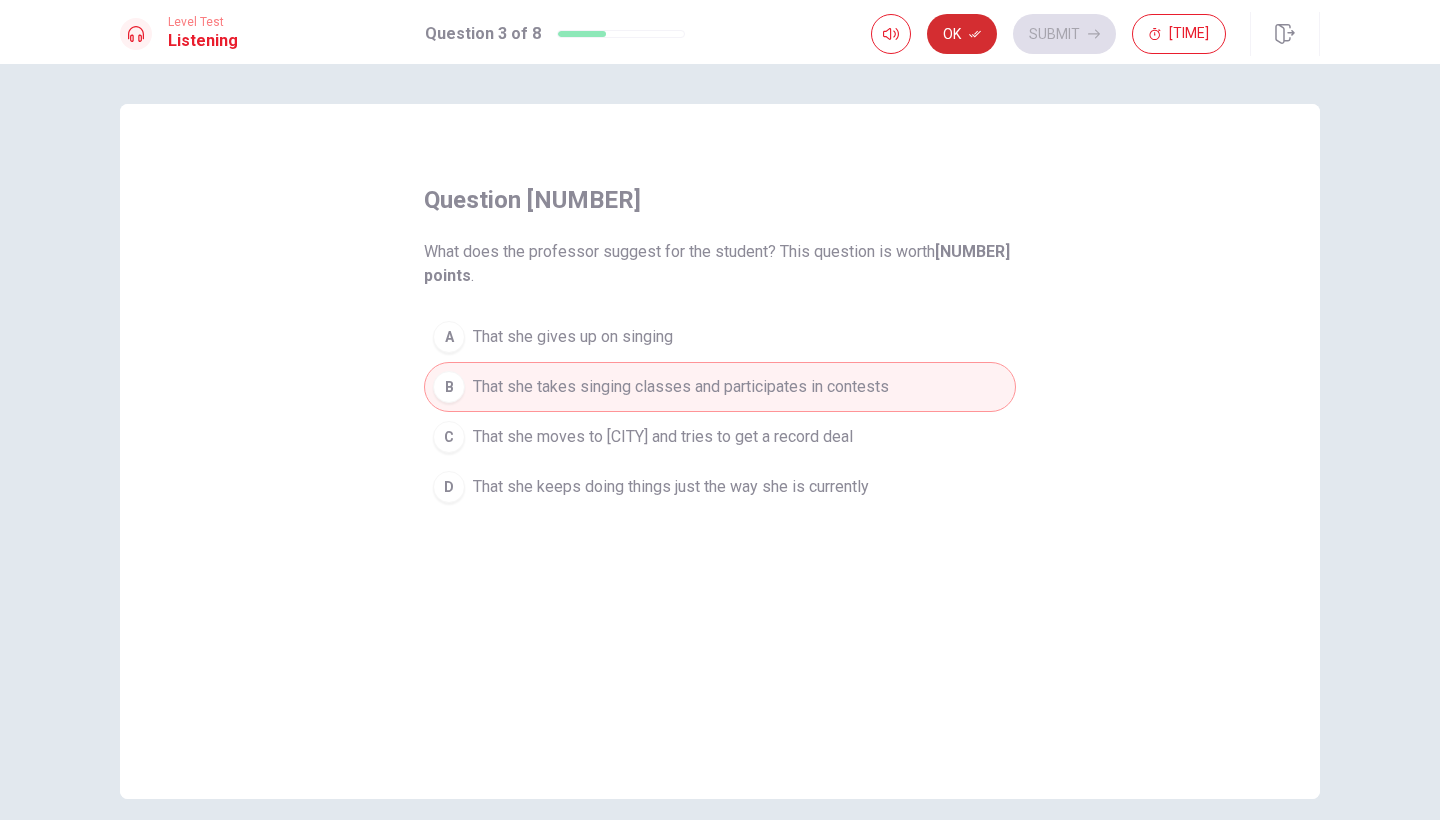click on "Ok" at bounding box center (962, 34) 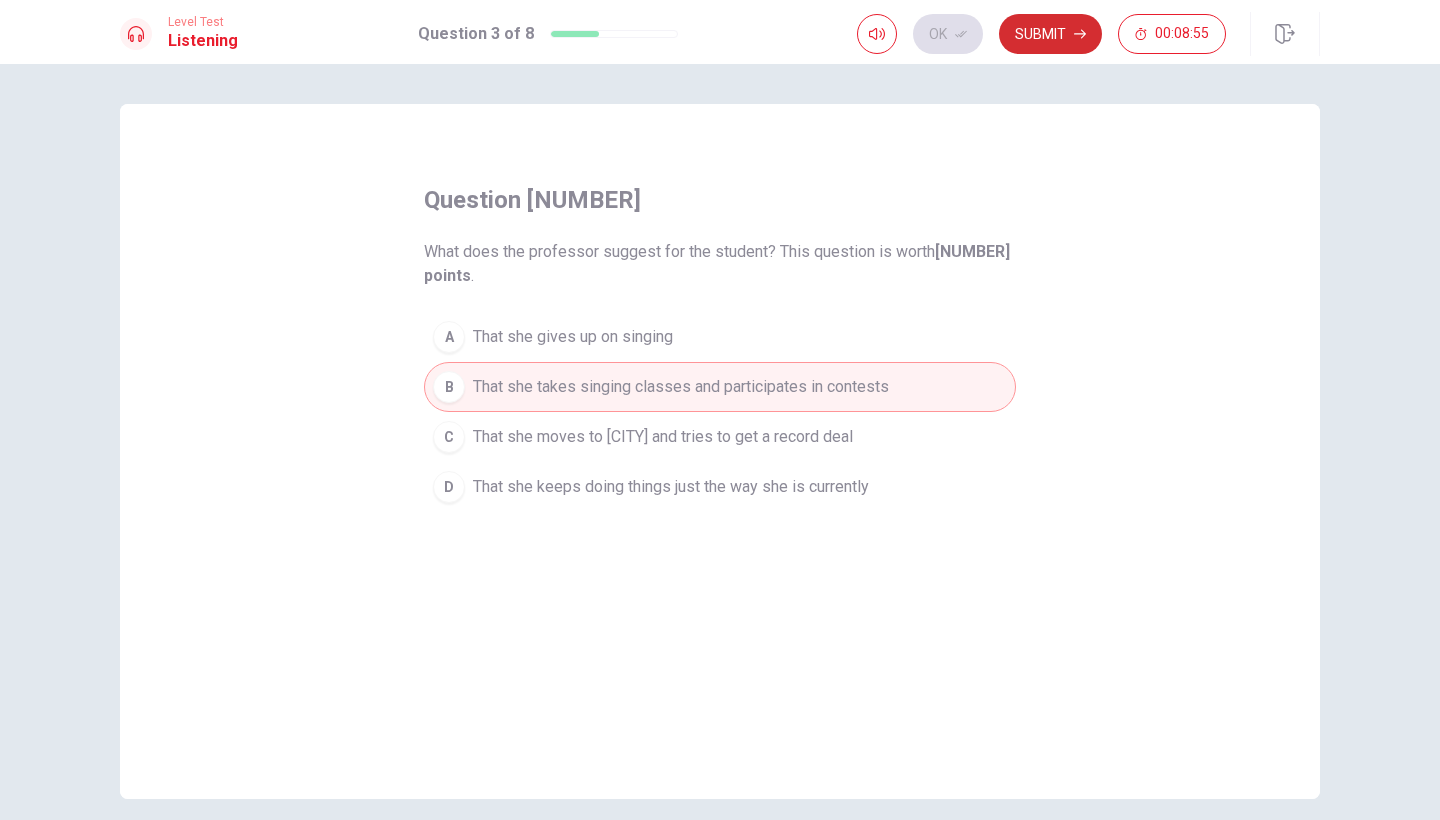 click on "Submit" at bounding box center (1050, 34) 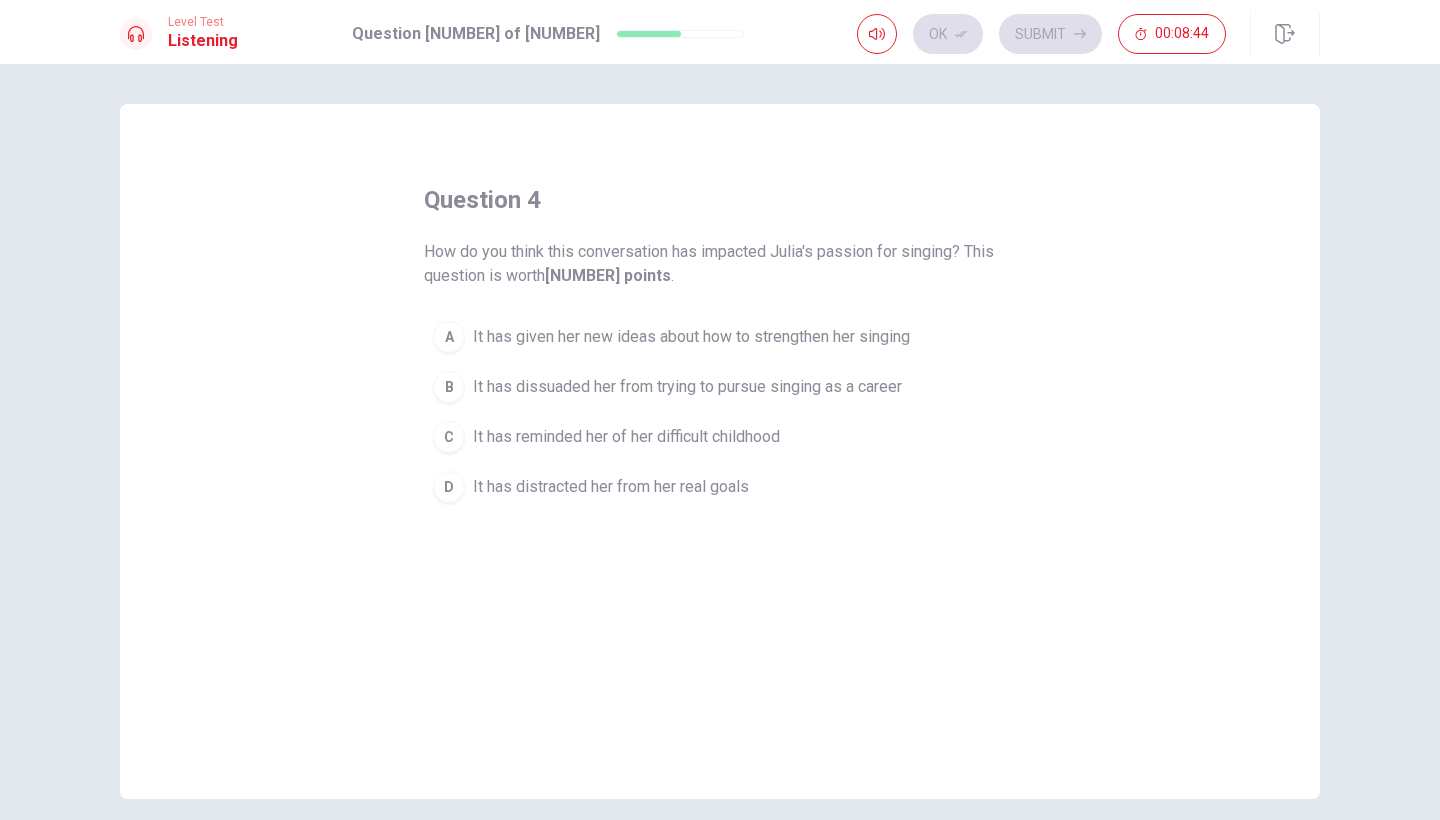 click on "It has given her new ideas about how to strengthen her singing" at bounding box center (691, 337) 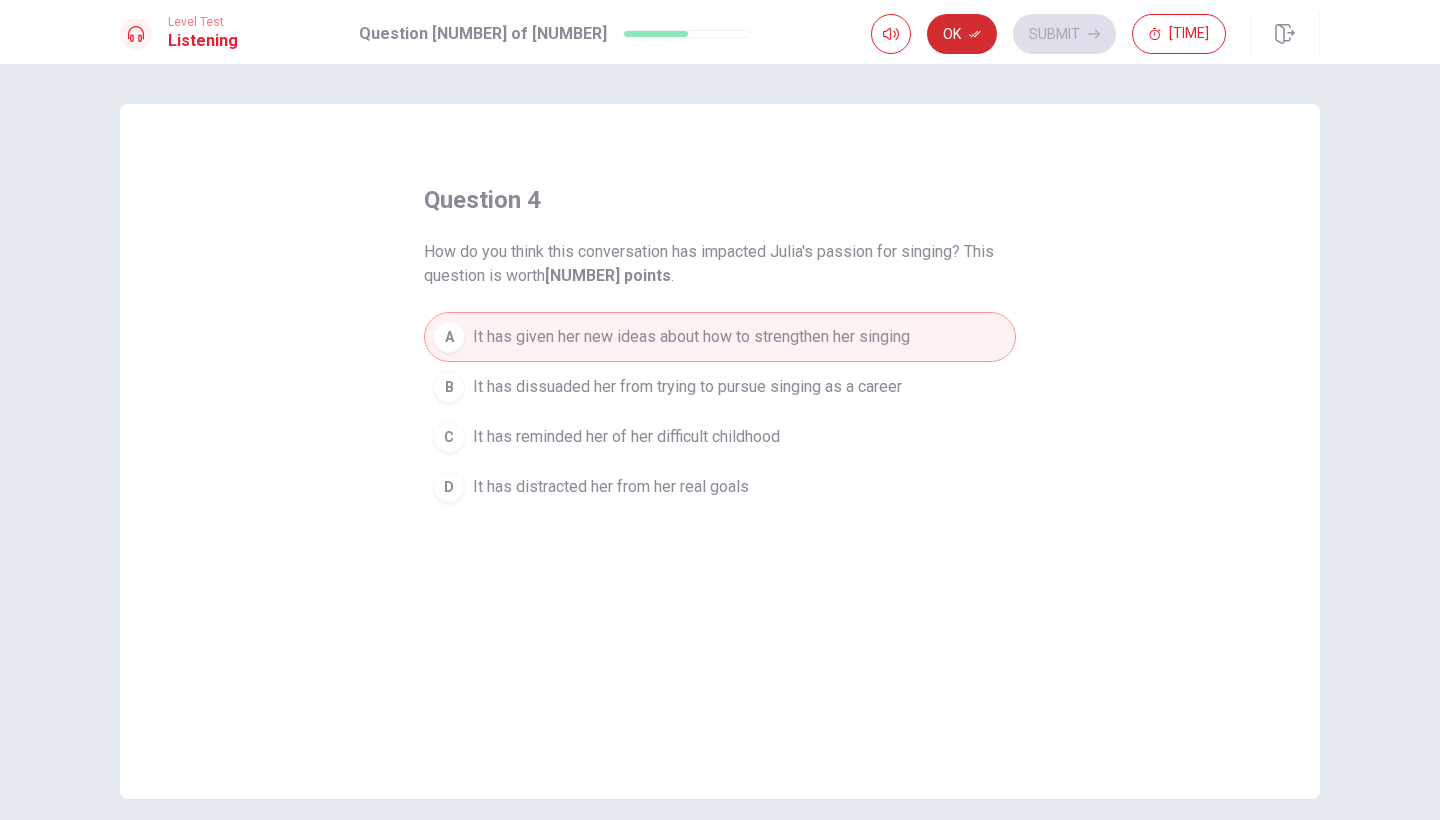 click on "Ok" at bounding box center (962, 34) 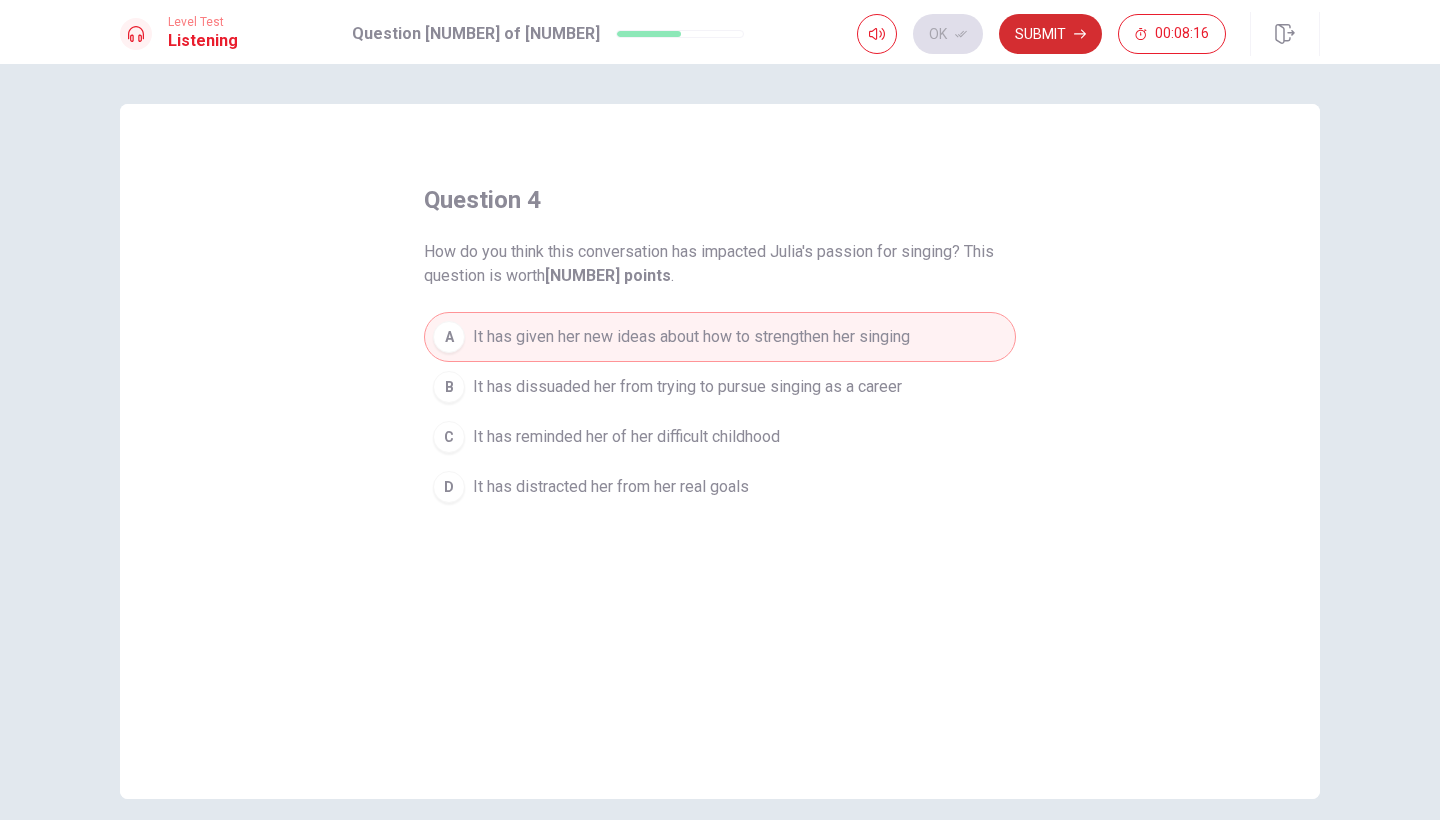 click on "Submit" at bounding box center [1050, 34] 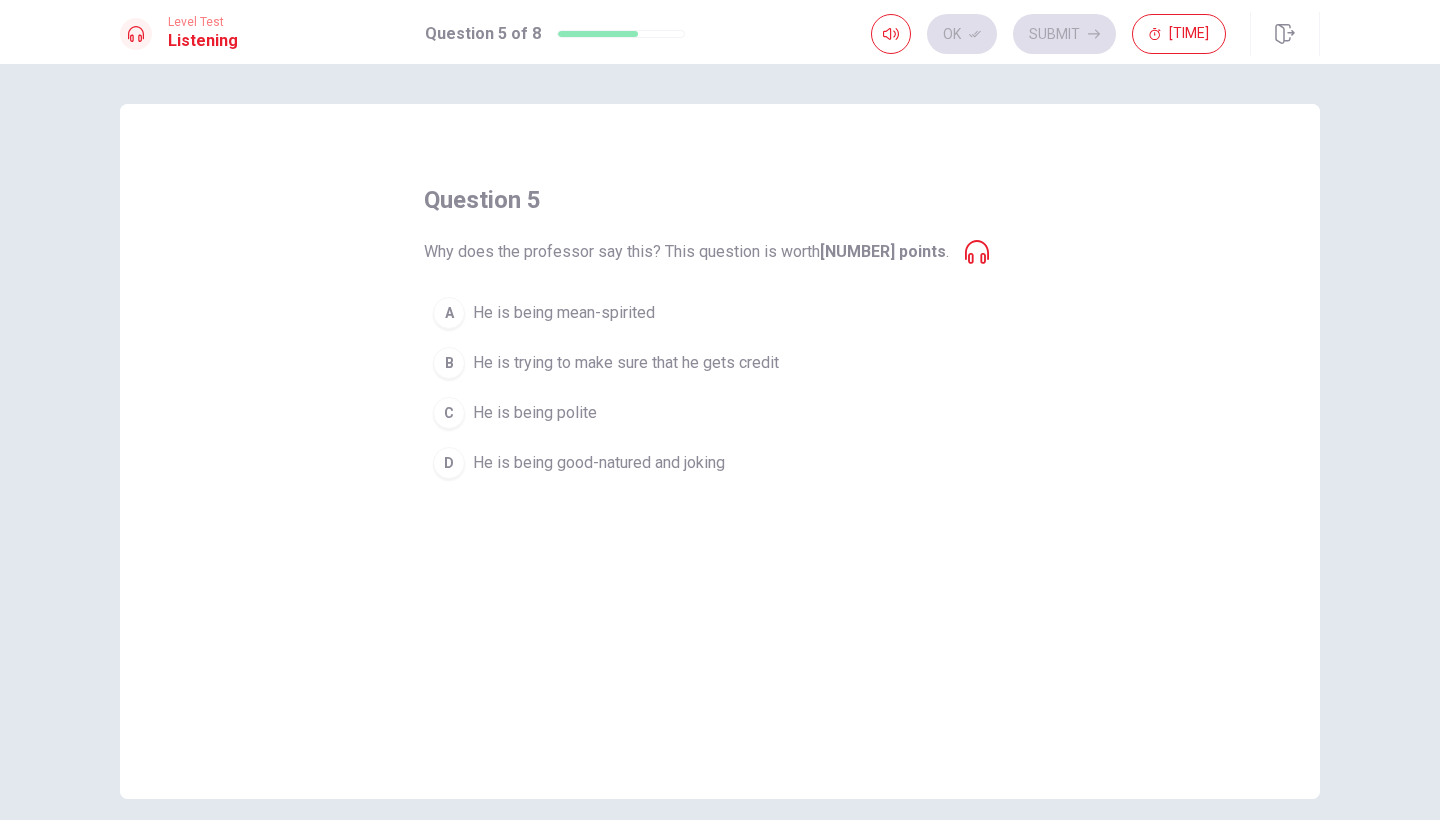 click on "He is being good-natured and joking" at bounding box center [564, 313] 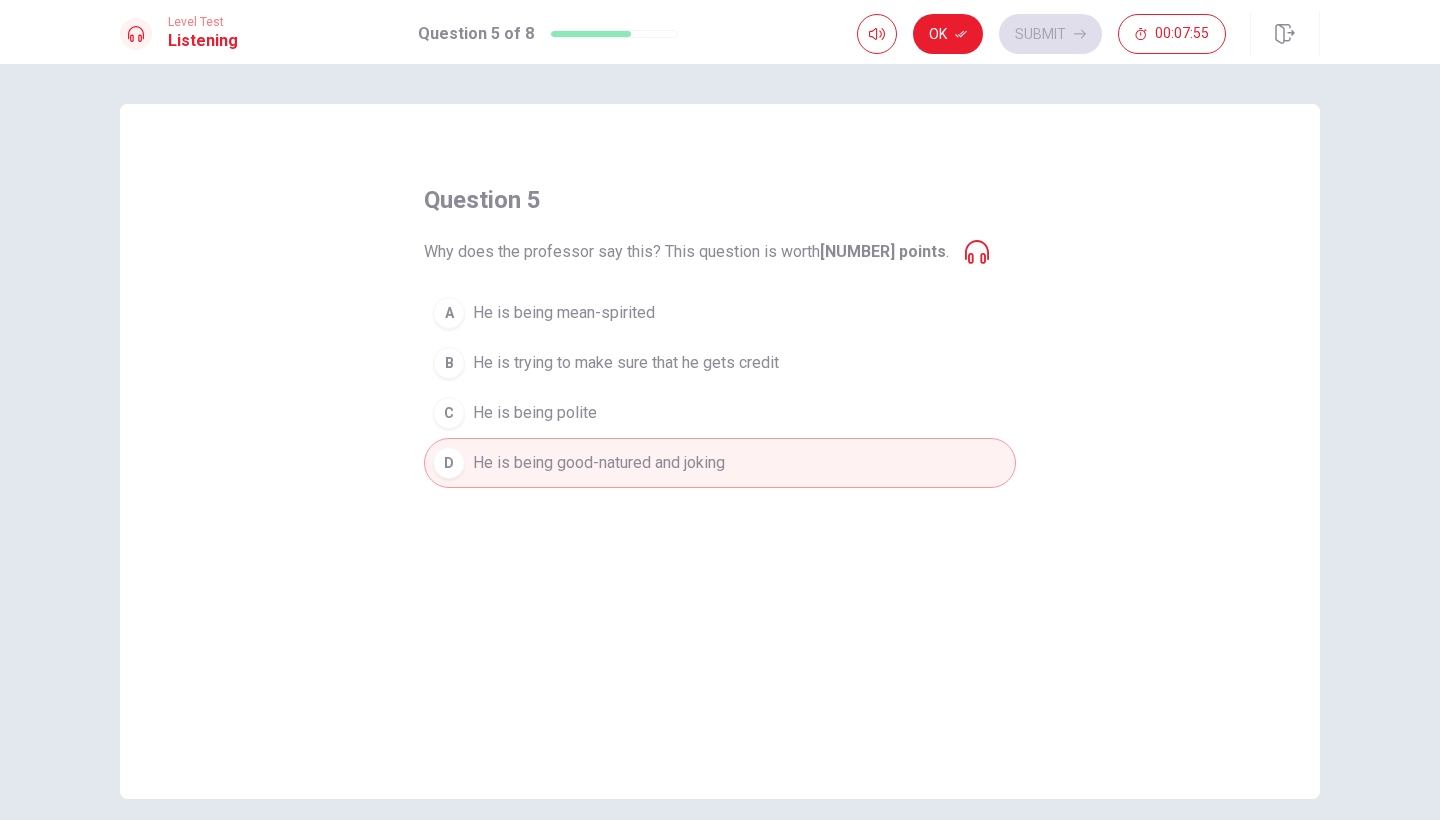click at bounding box center [977, 252] 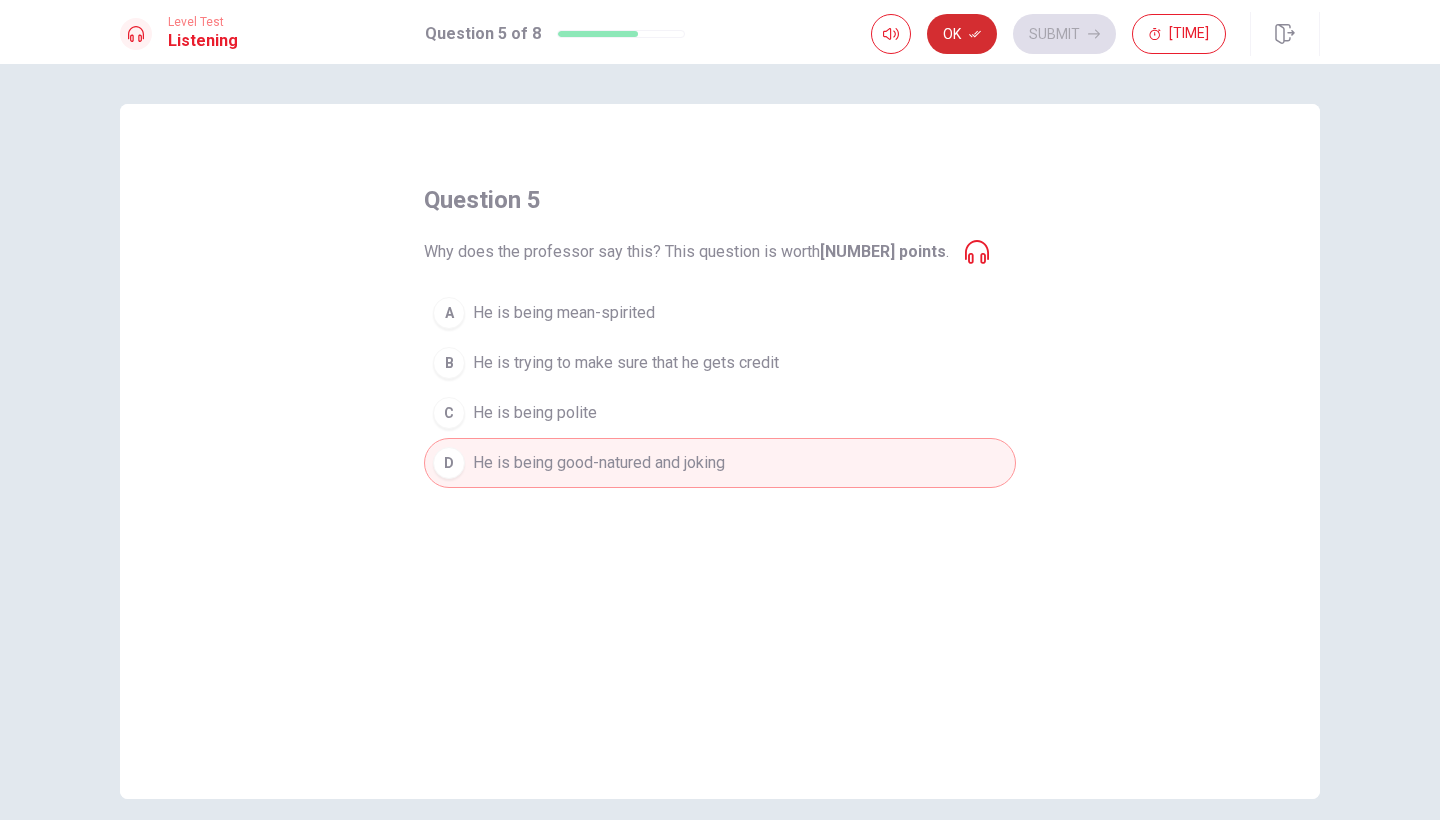 click on "Ok" at bounding box center (962, 34) 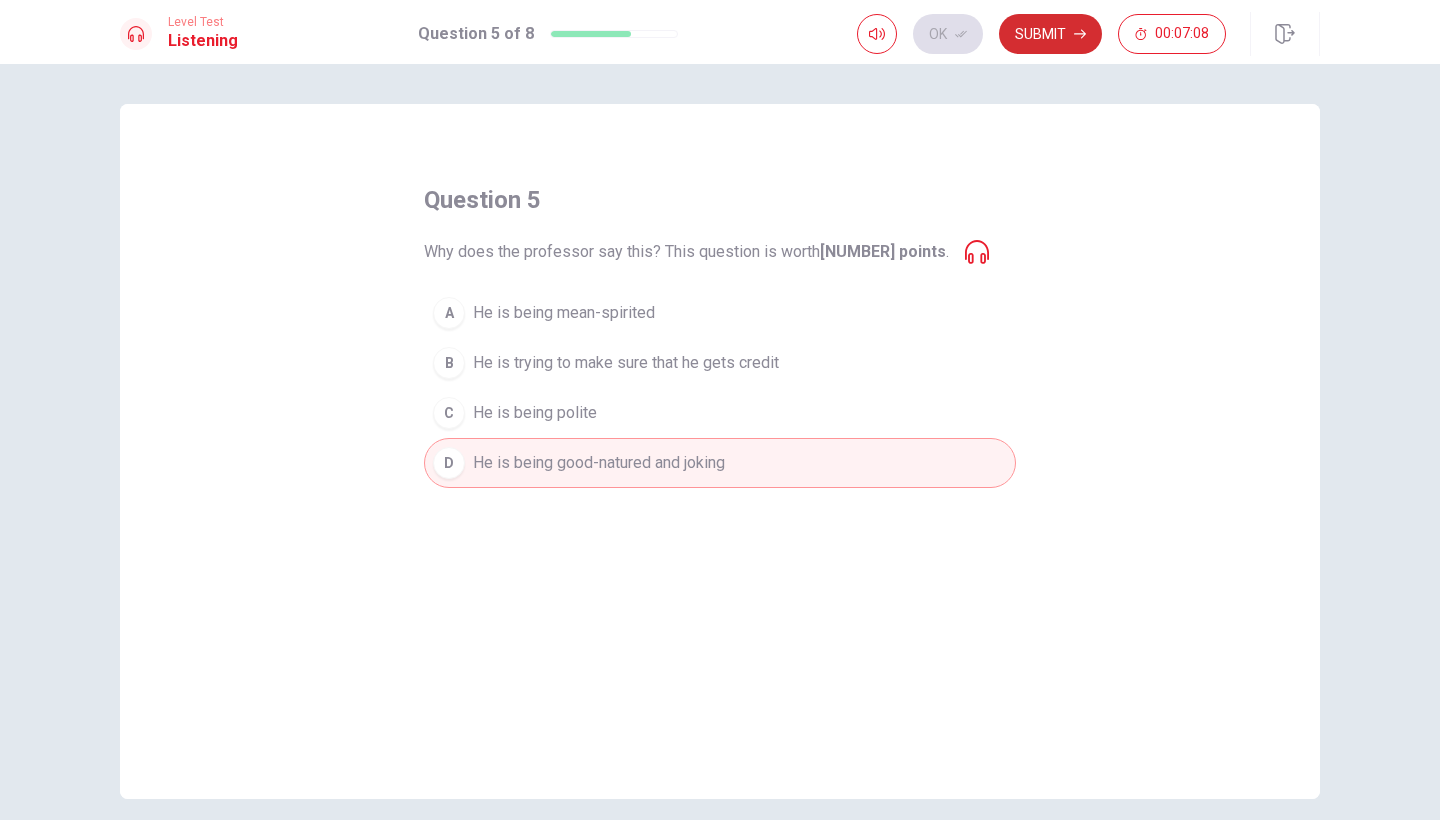 click on "Submit" at bounding box center [1050, 34] 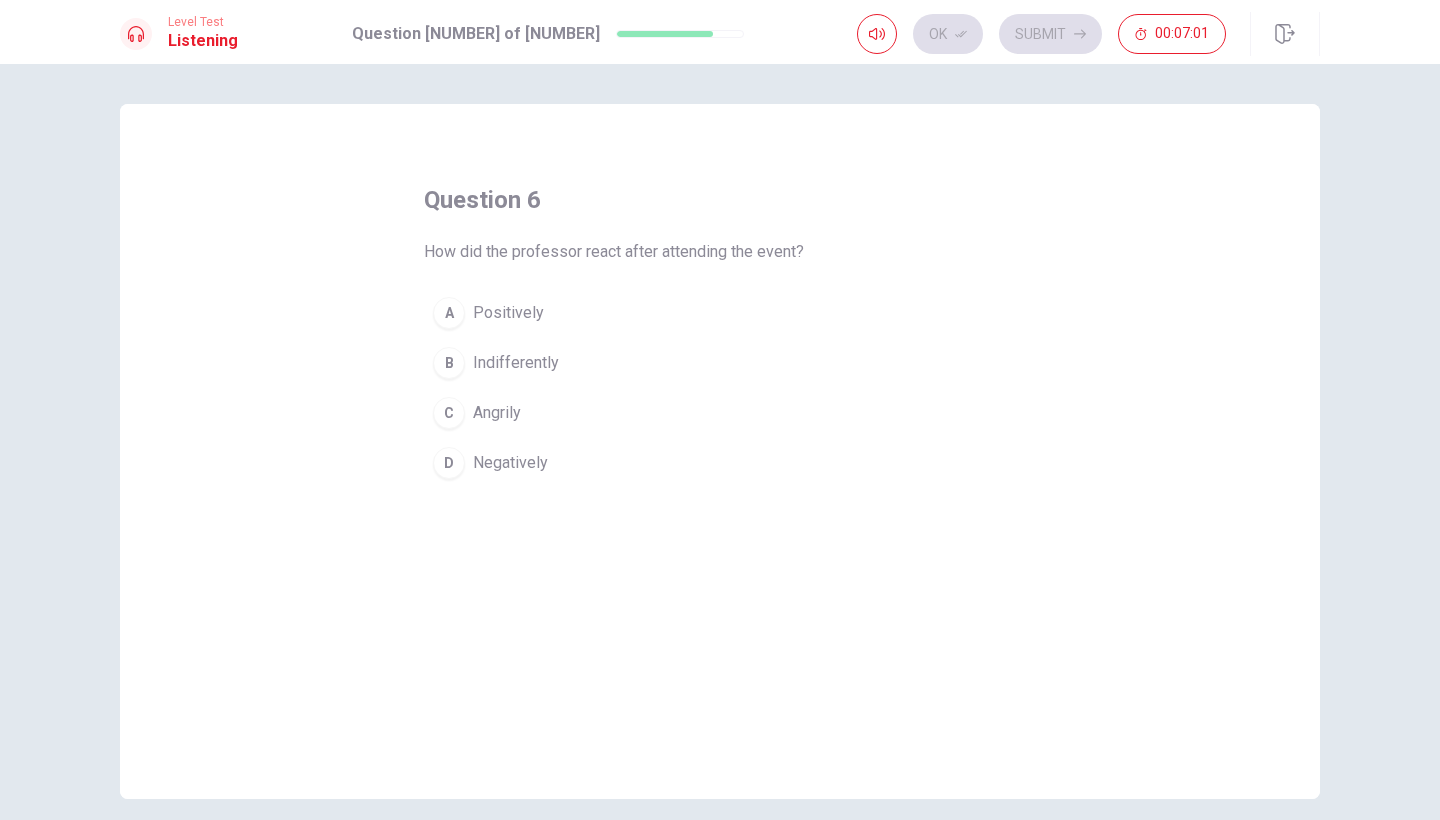 click on "Positively" at bounding box center [508, 313] 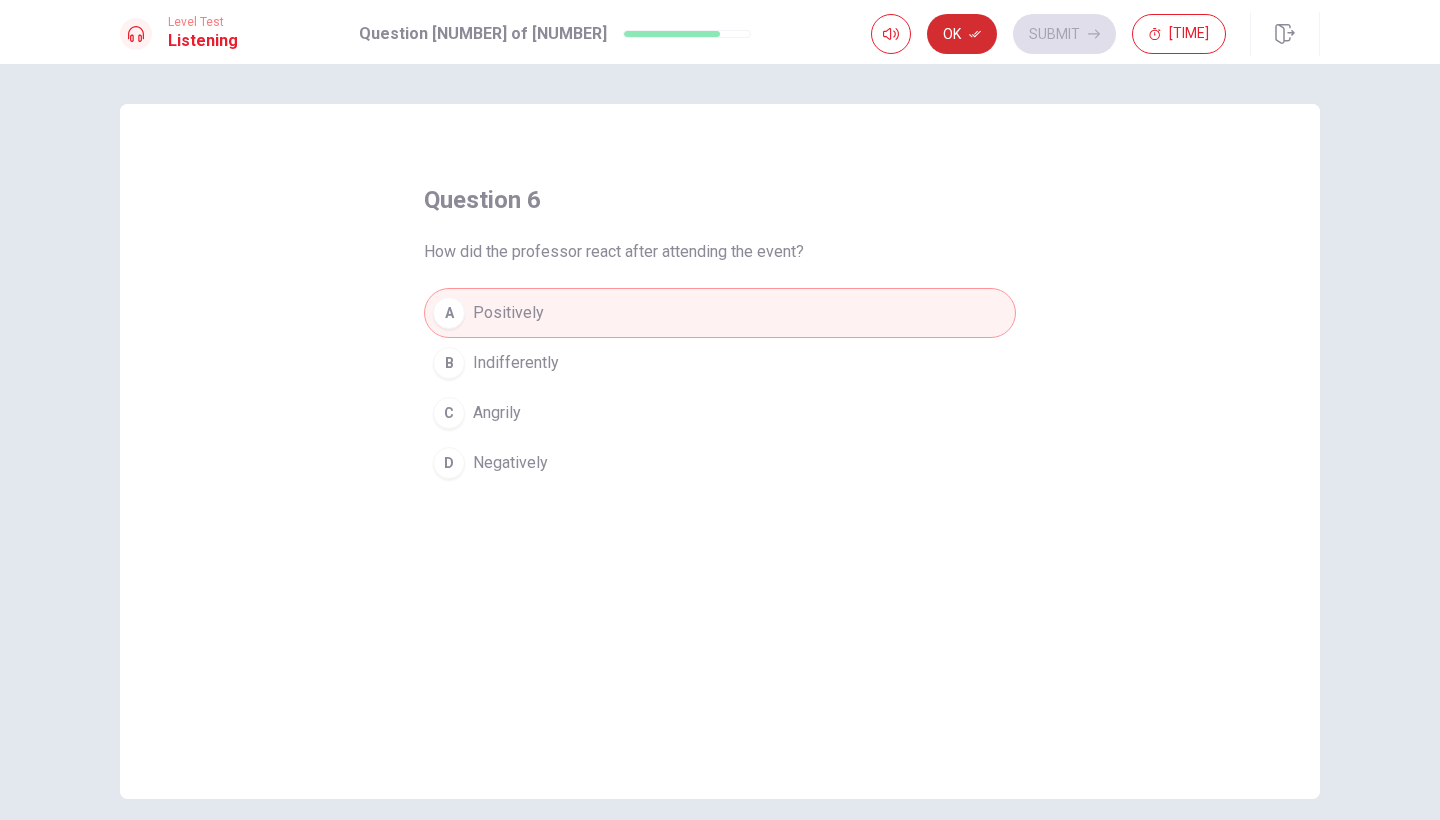 click on "Ok" at bounding box center (962, 34) 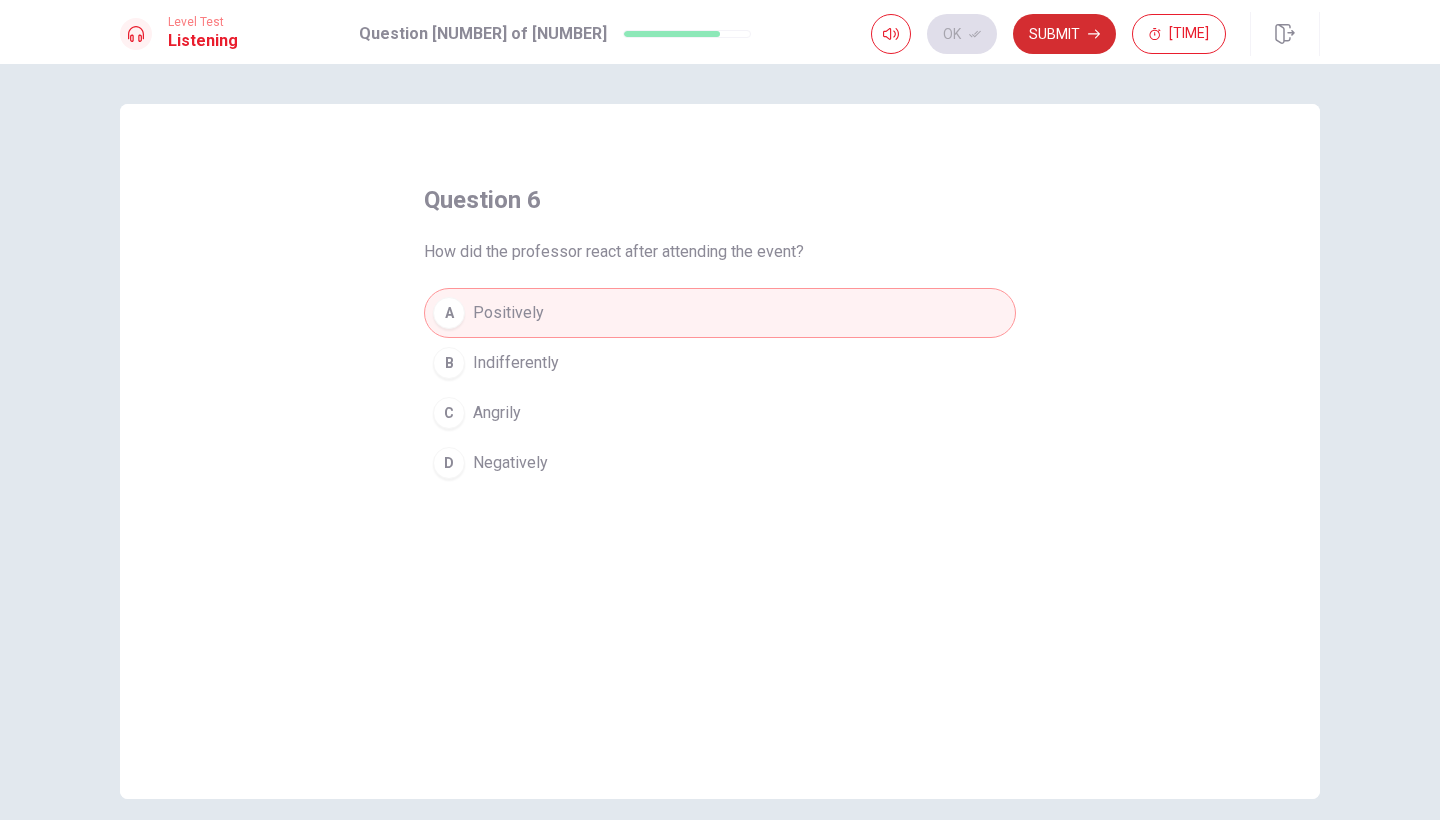 click on "Submit" at bounding box center (1064, 34) 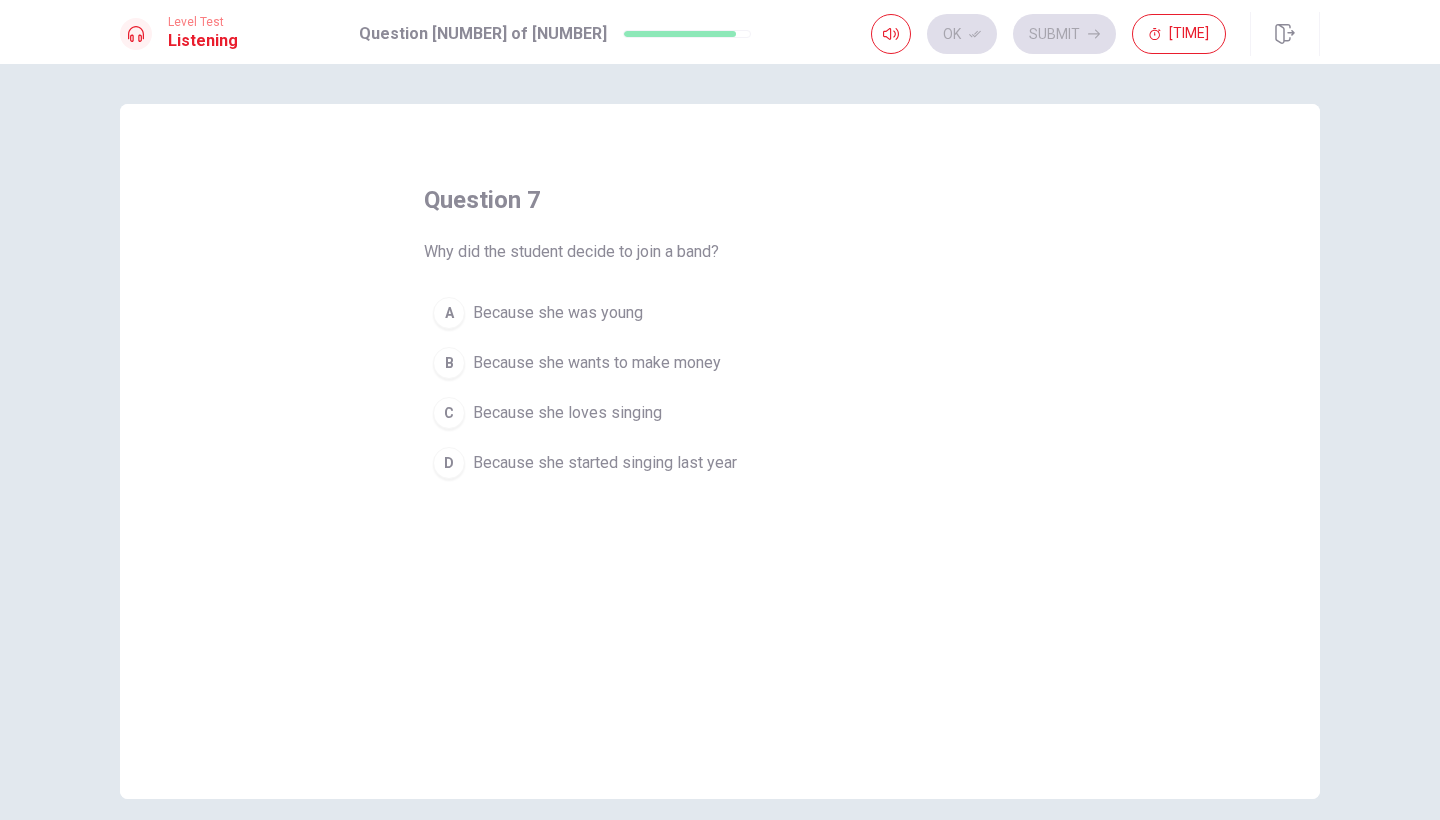 click on "Because she loves singing" at bounding box center [558, 313] 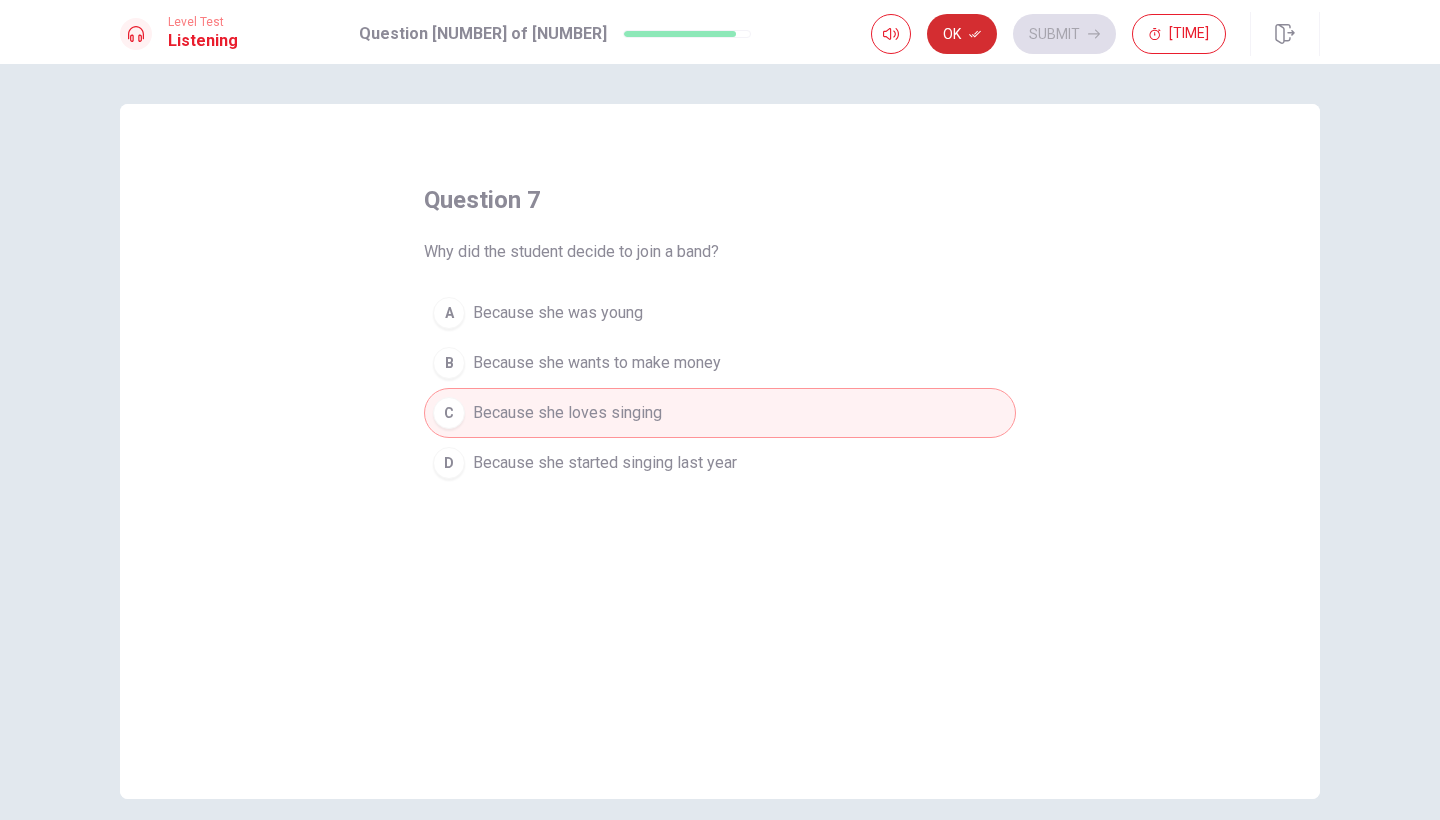 click on "Ok" at bounding box center [962, 34] 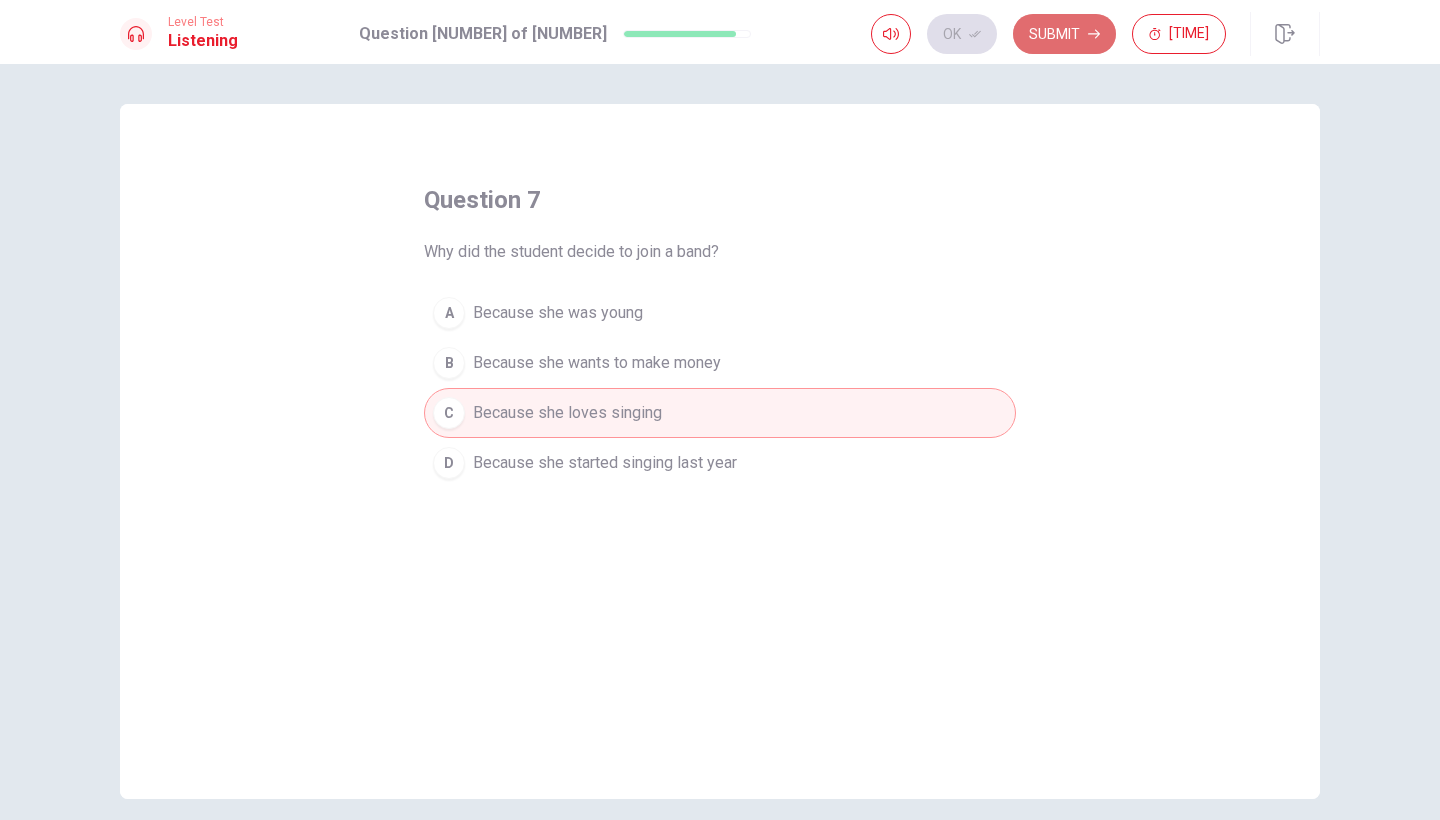 click on "Submit" at bounding box center [1064, 34] 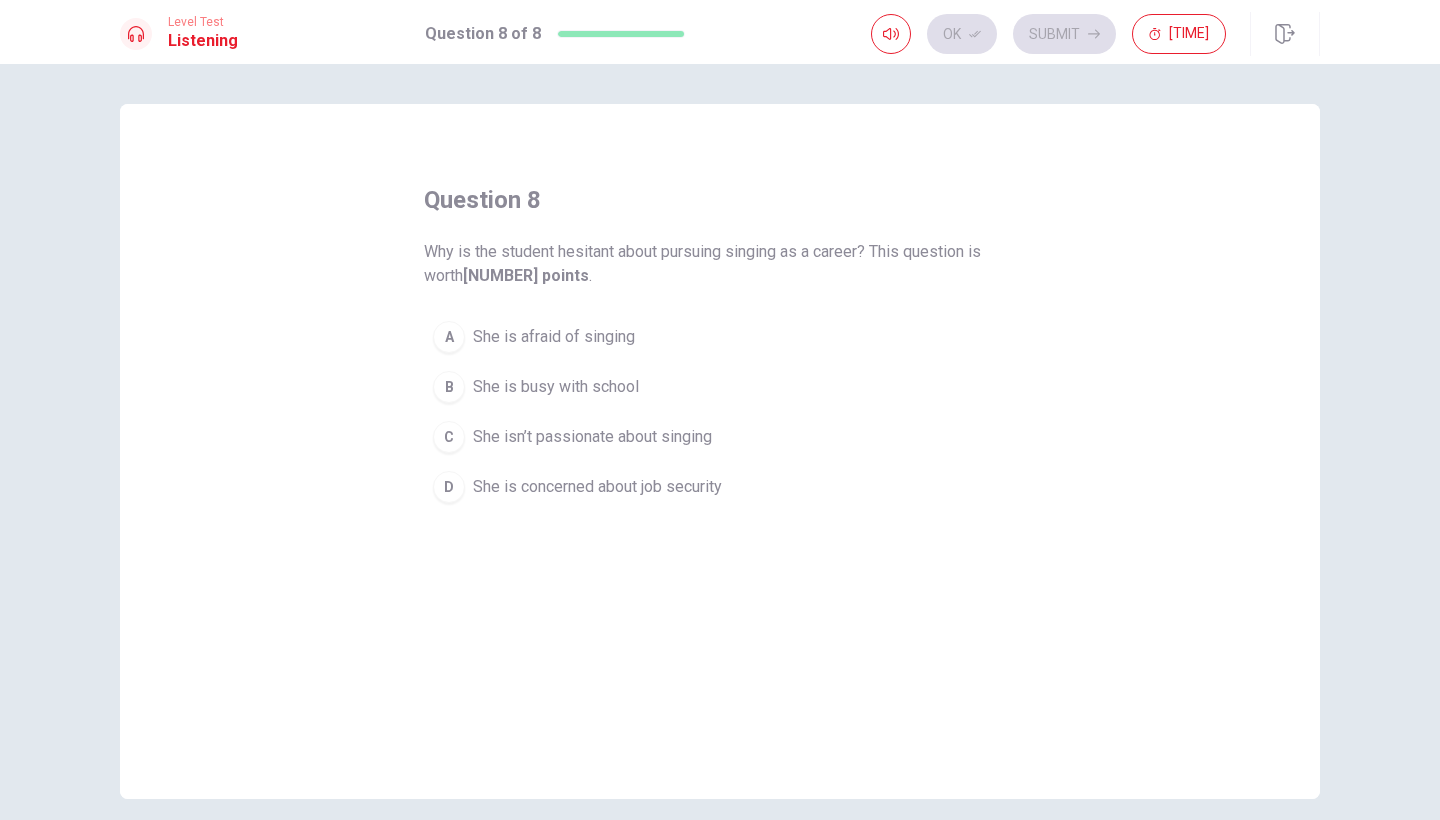 click on "She is concerned about job security" at bounding box center [554, 337] 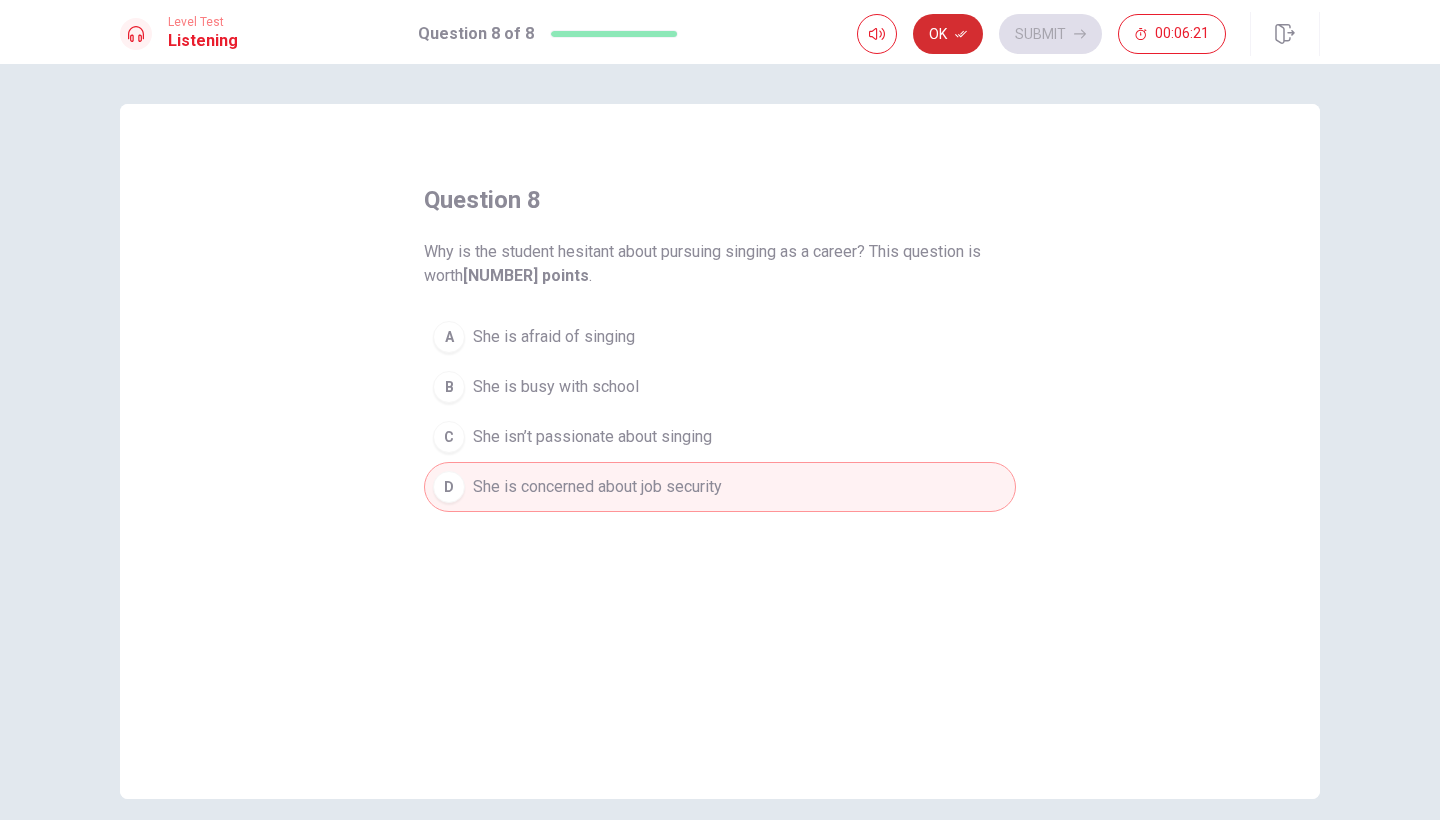 click on "Ok" at bounding box center [948, 34] 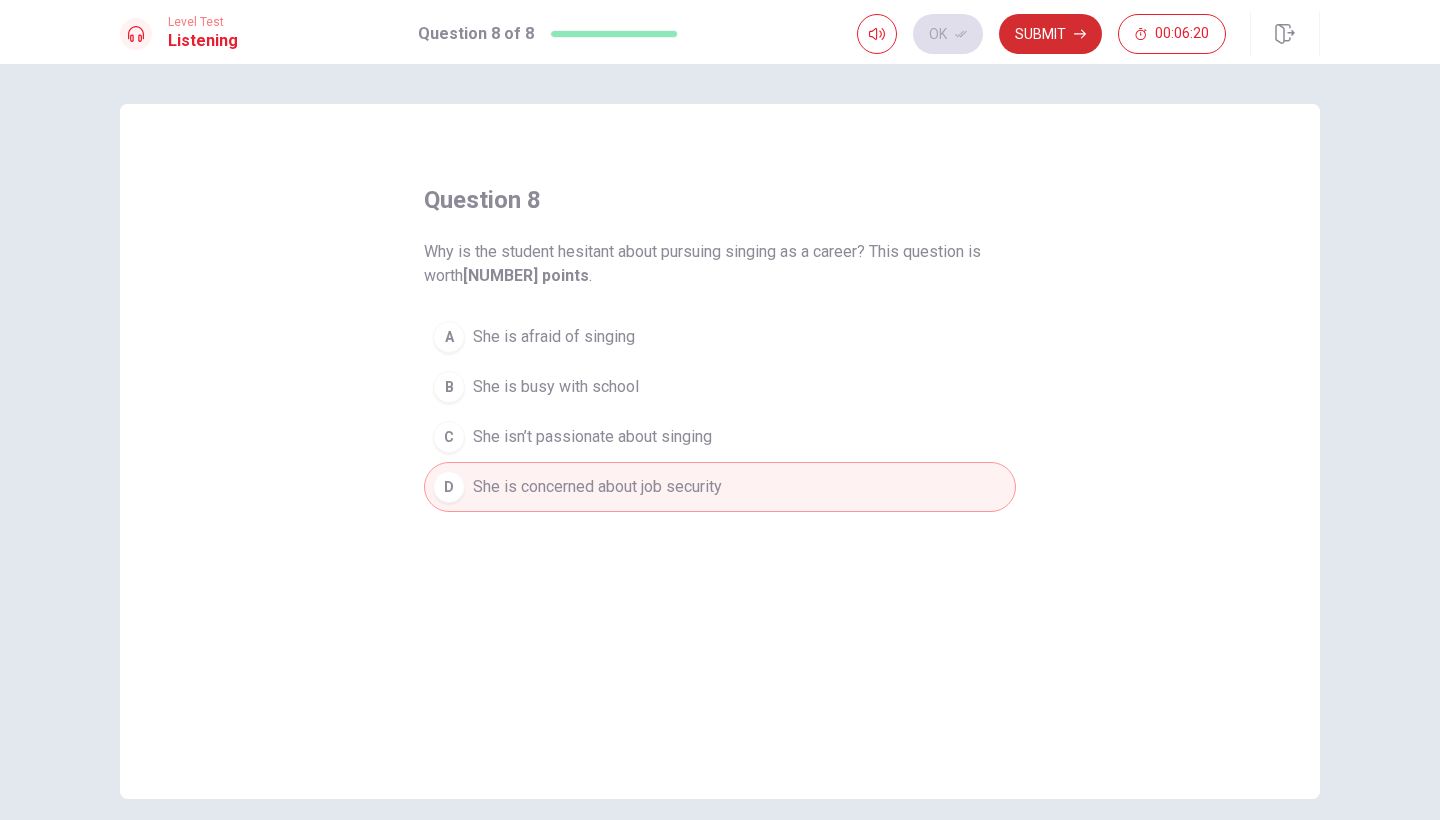 click on "Submit" at bounding box center (1050, 34) 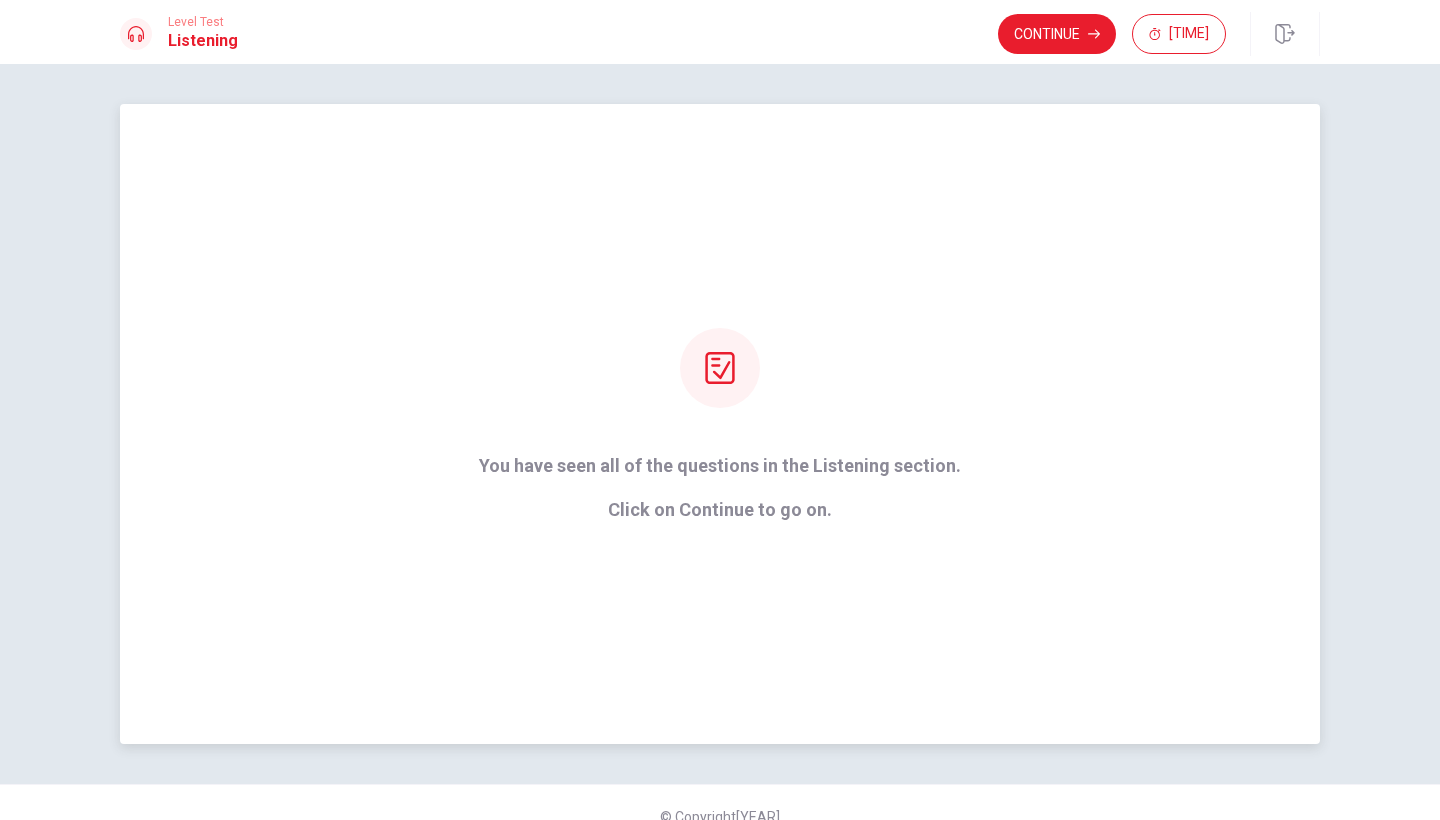click at bounding box center (720, 368) 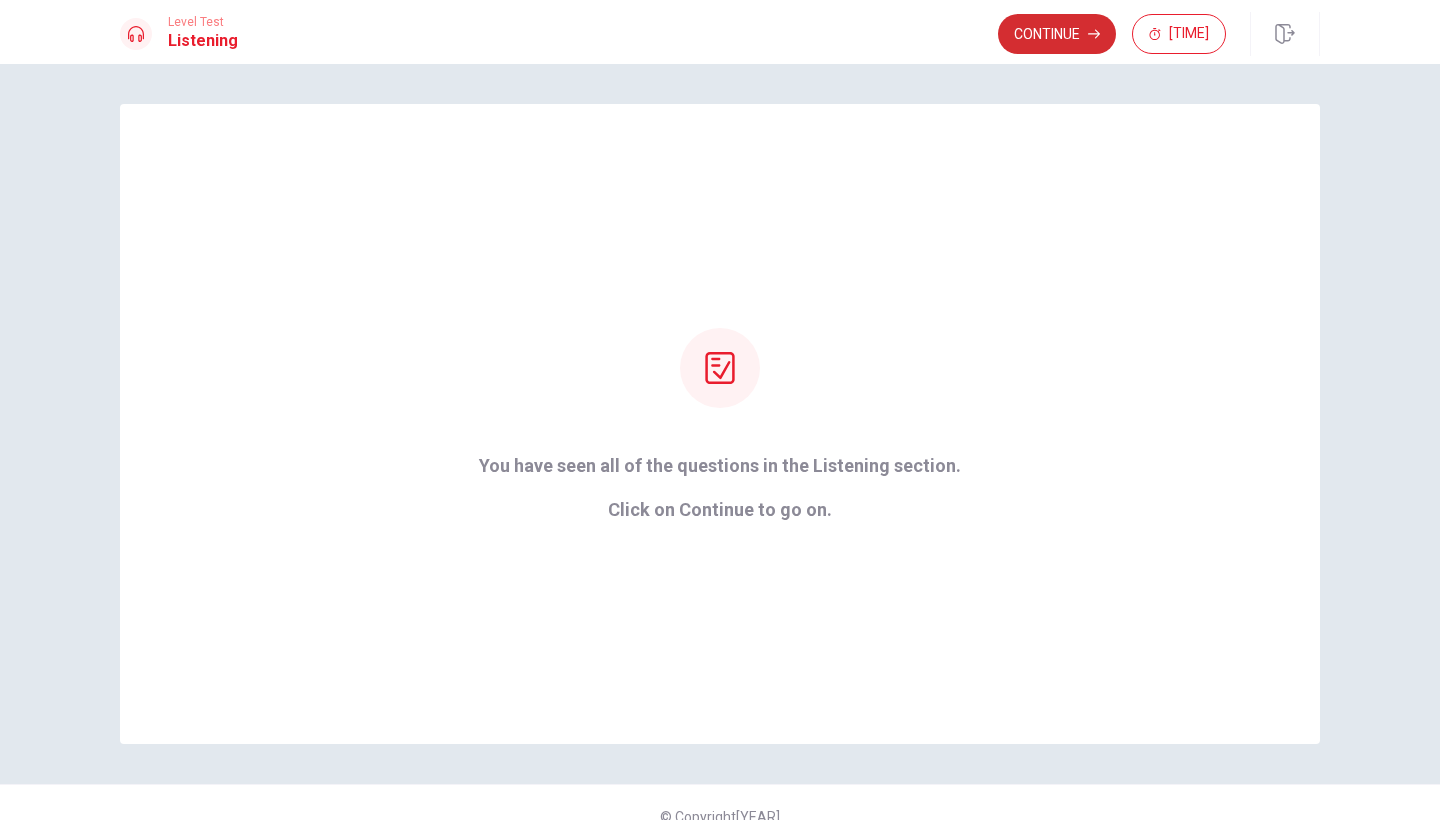 click on "Continue" at bounding box center (1057, 34) 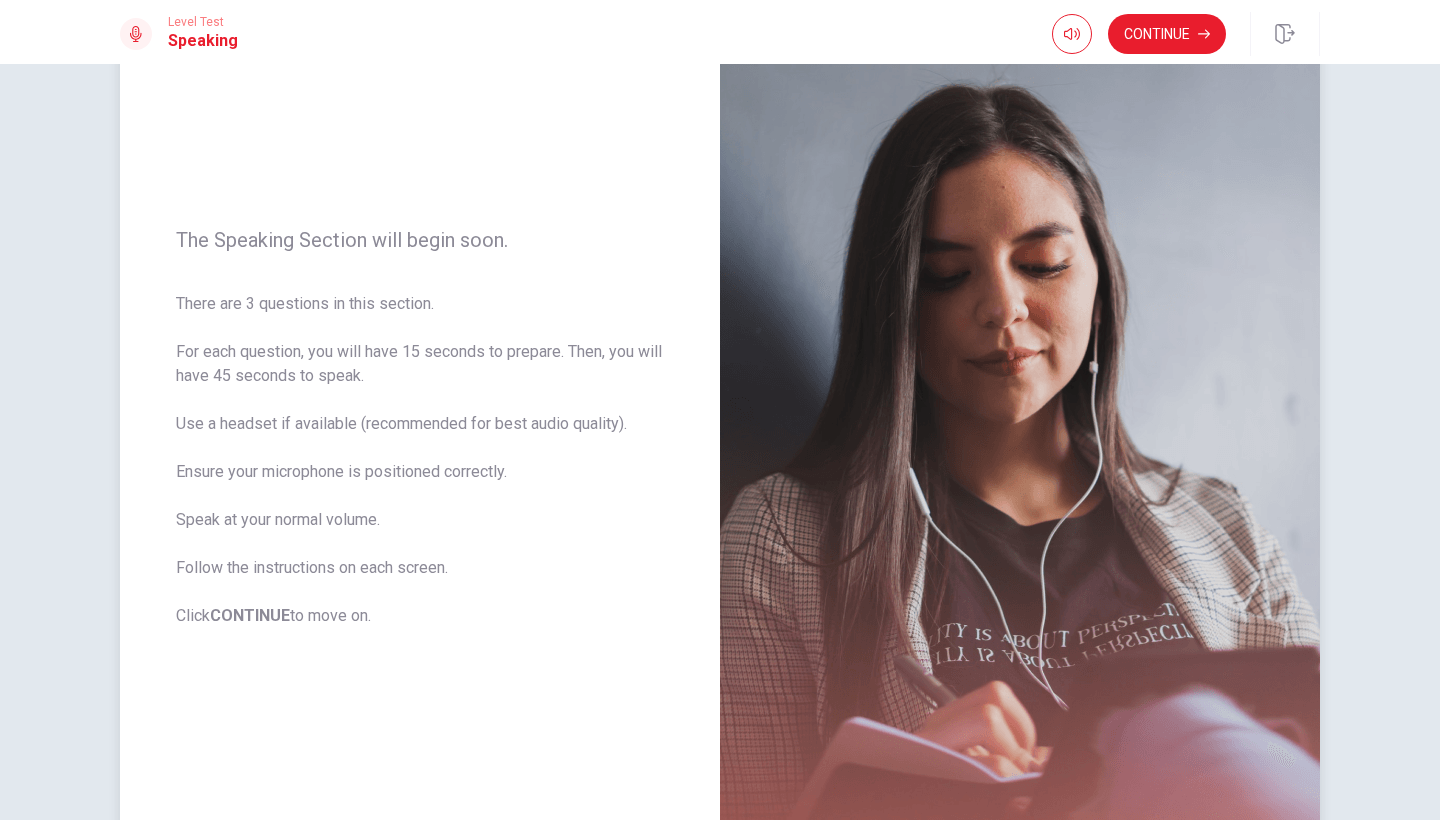 scroll, scrollTop: 113, scrollLeft: 0, axis: vertical 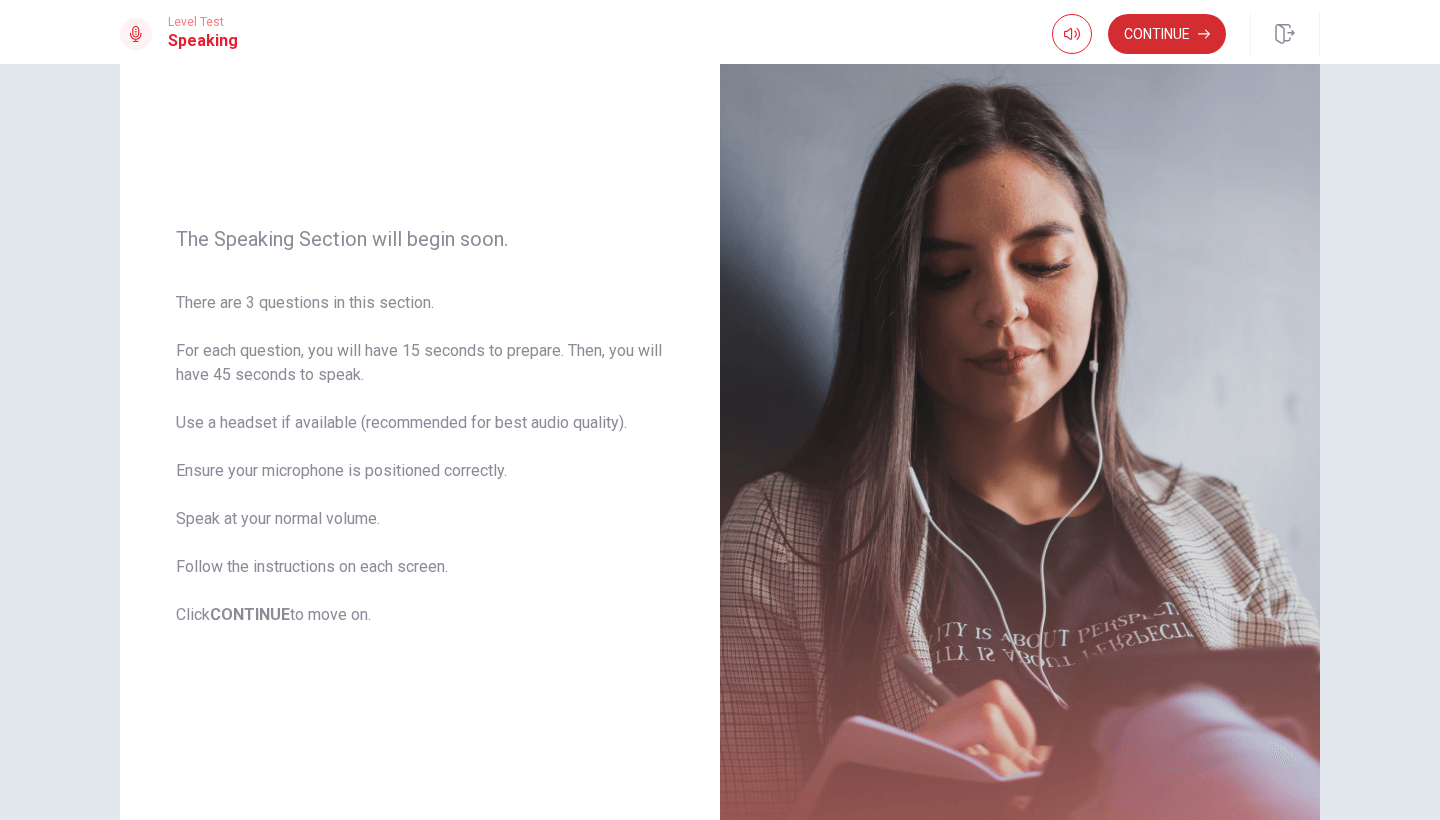 click on "Continue" at bounding box center [1167, 34] 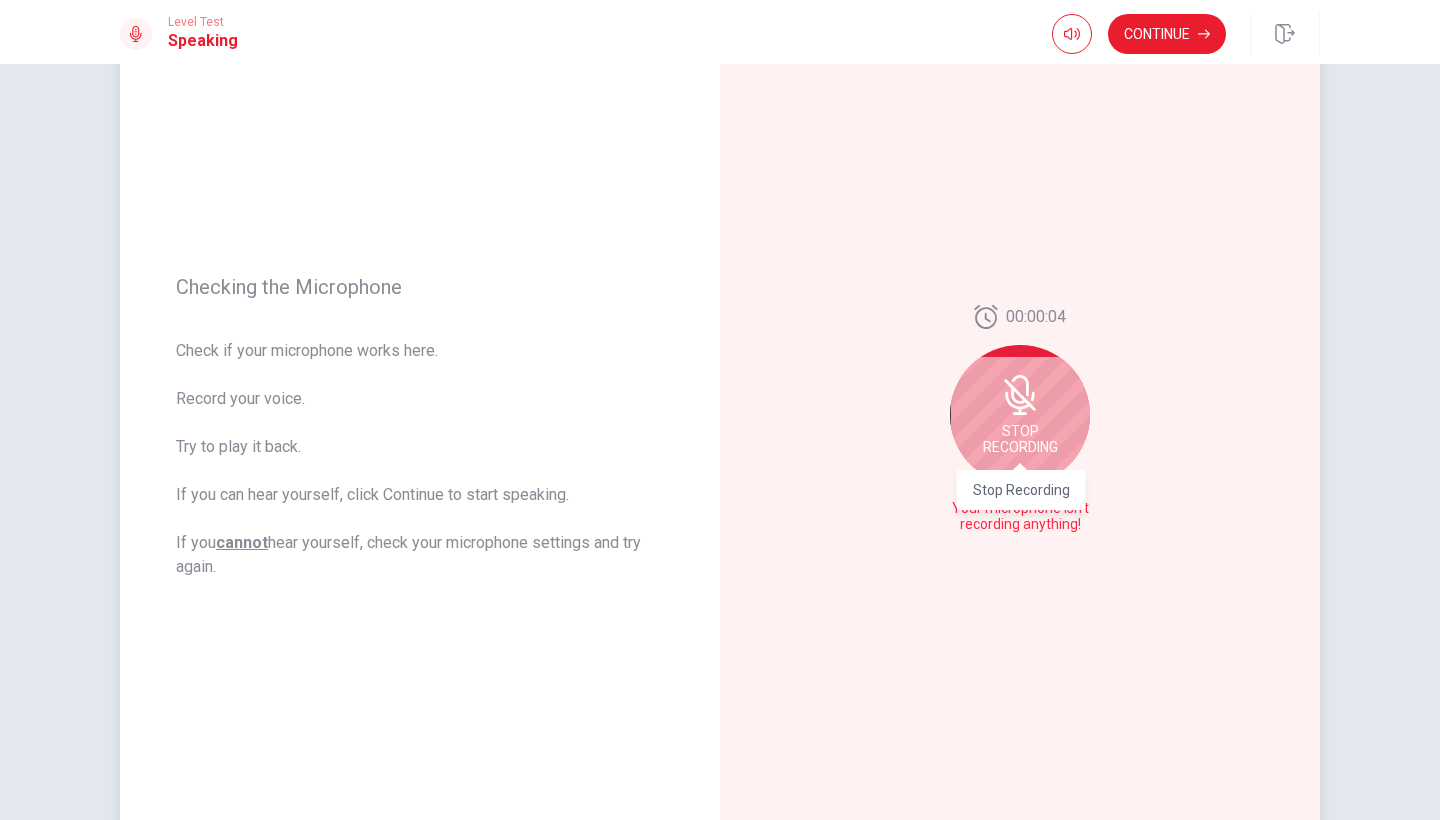click on "Stop   Recording" at bounding box center [1020, 439] 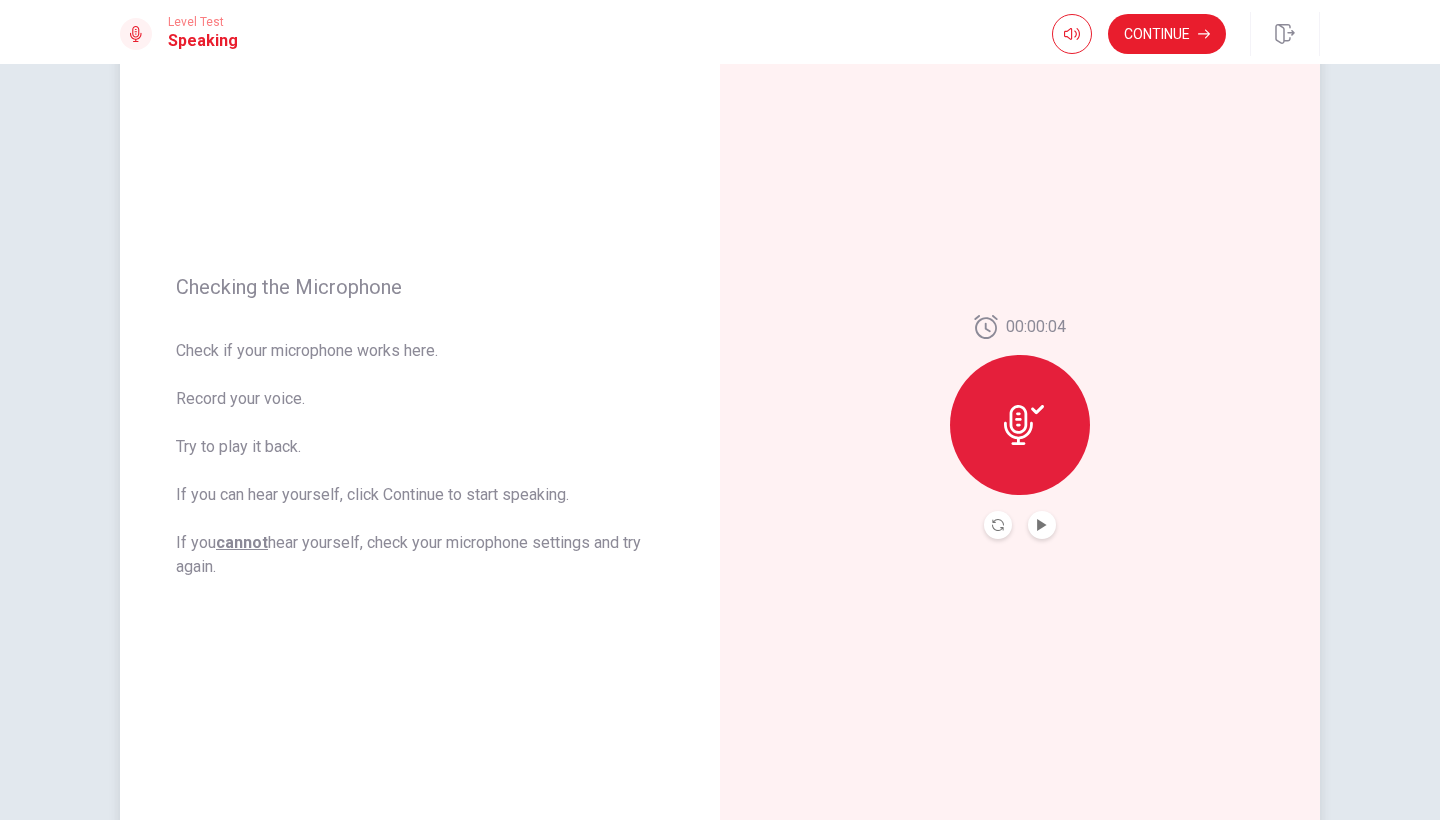 click at bounding box center (1018, 425) 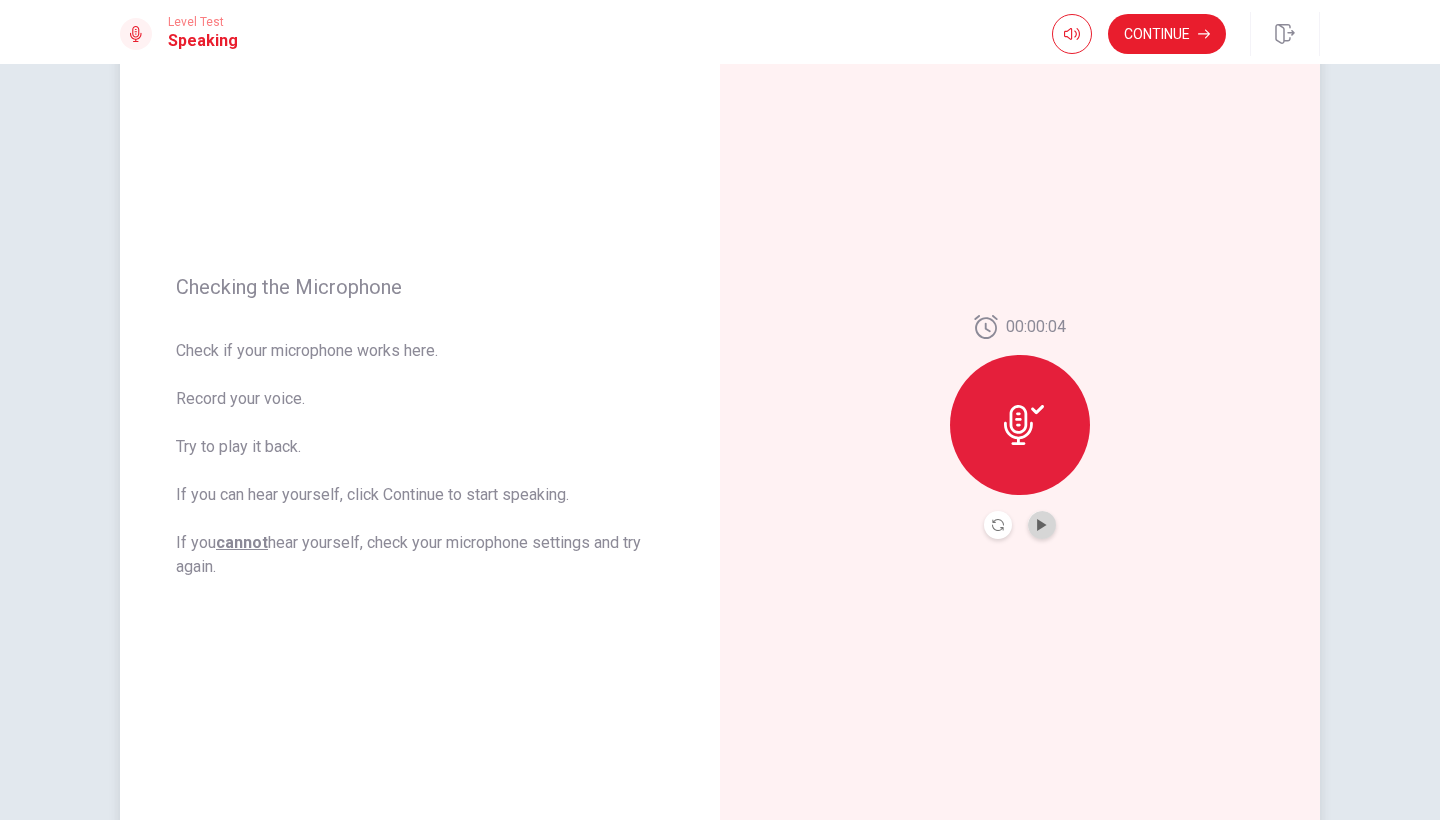 click at bounding box center [1042, 525] 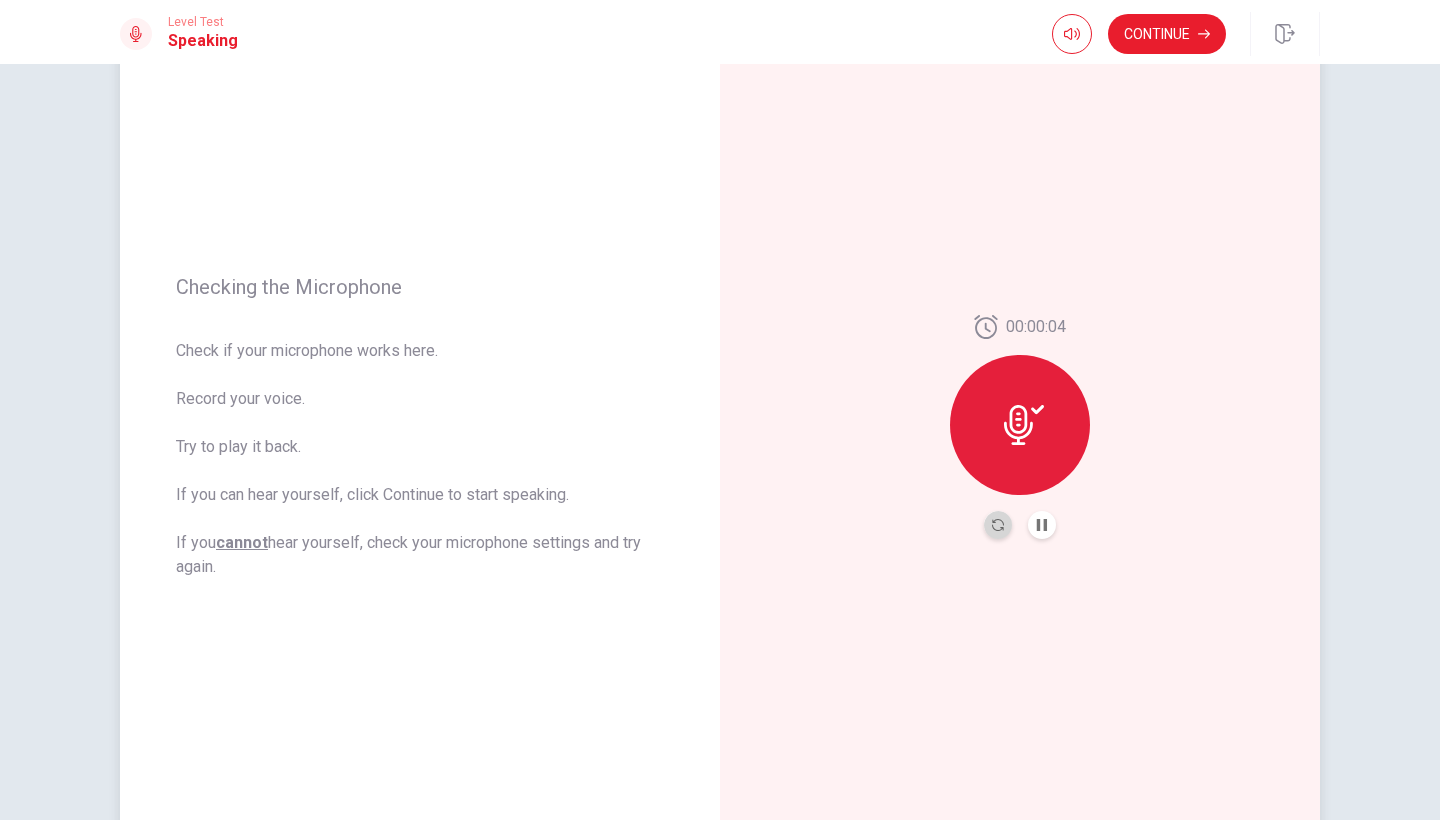 click at bounding box center (998, 525) 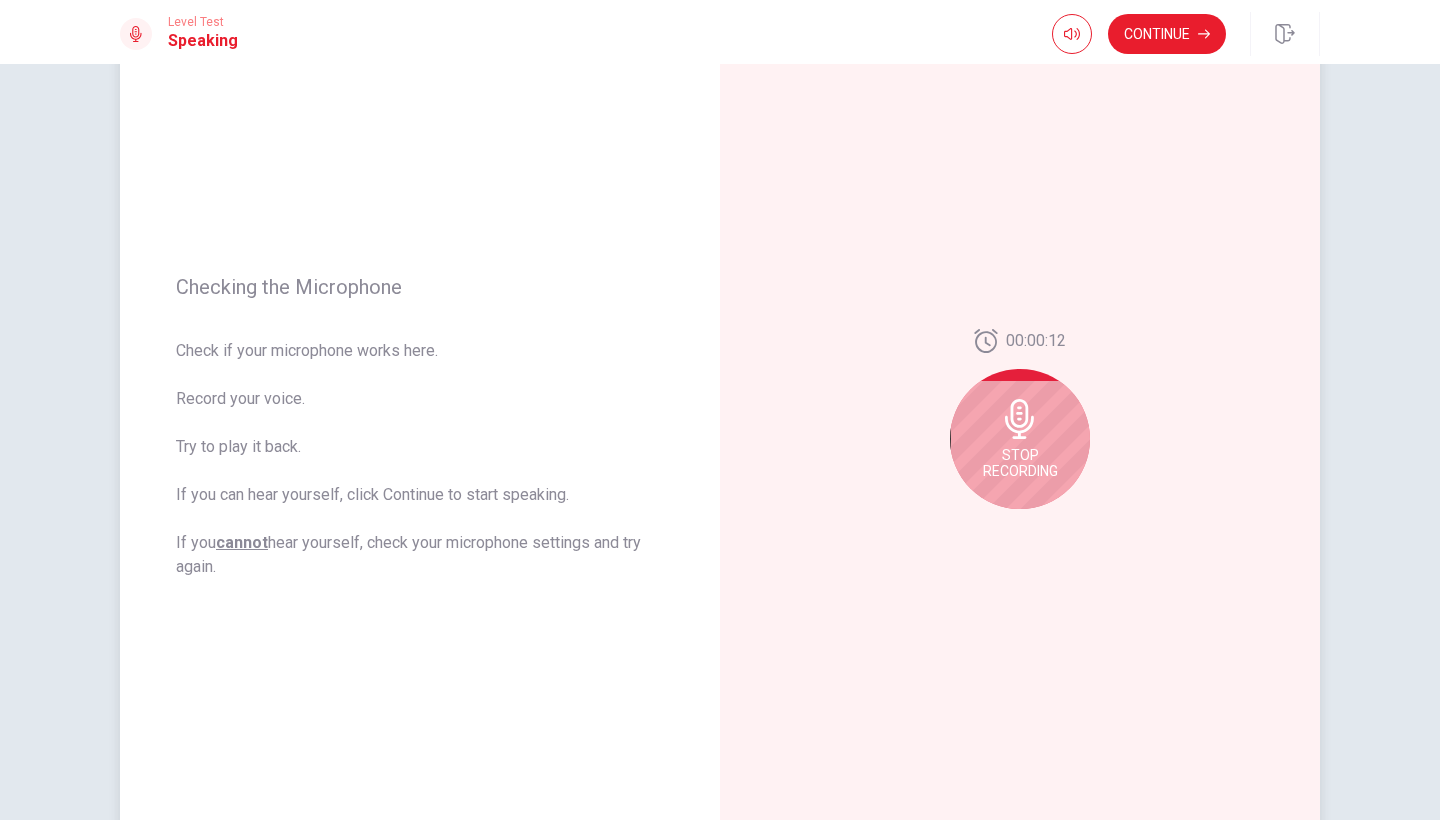 click at bounding box center (1019, 419) 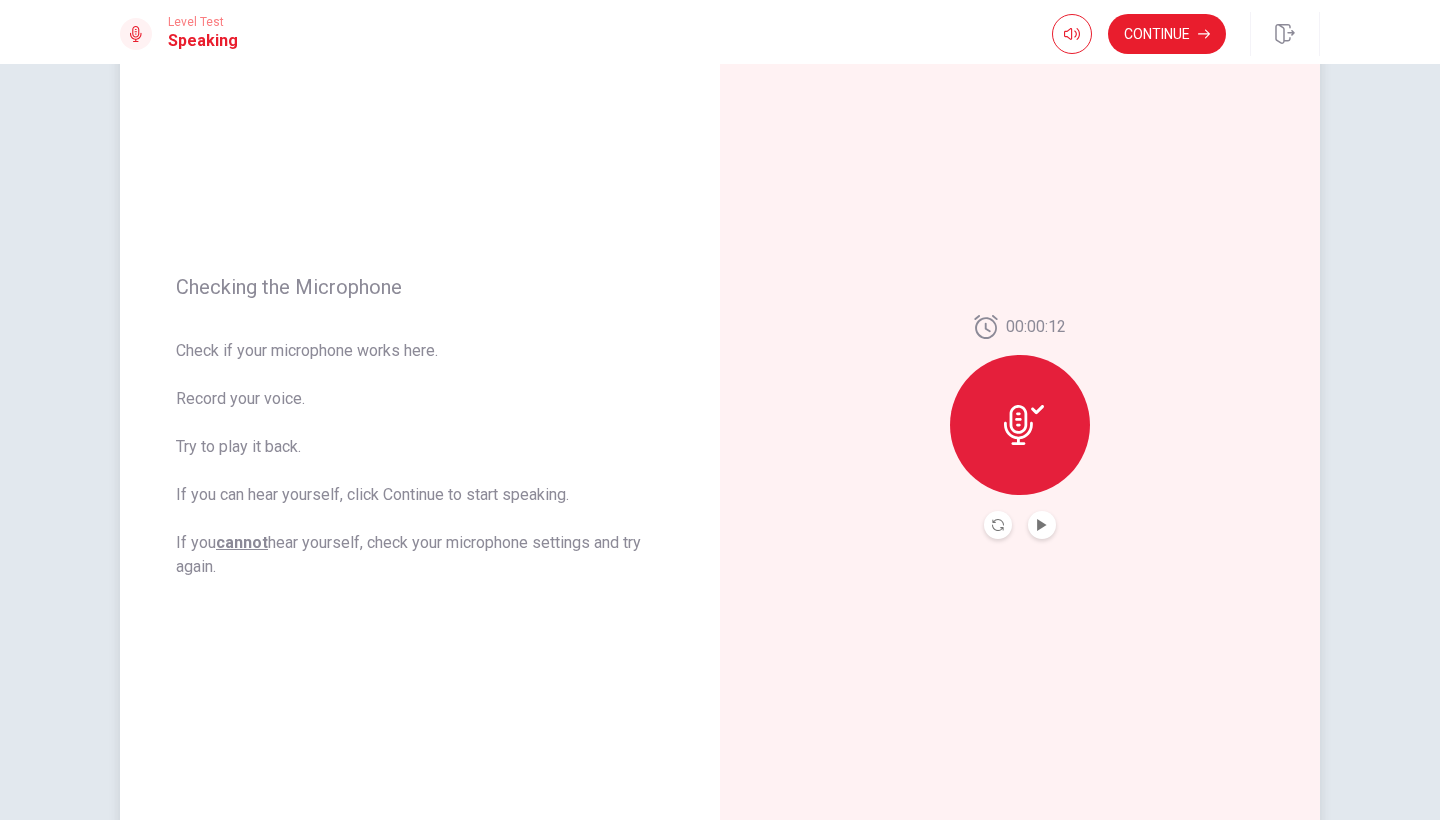 click at bounding box center (1042, 525) 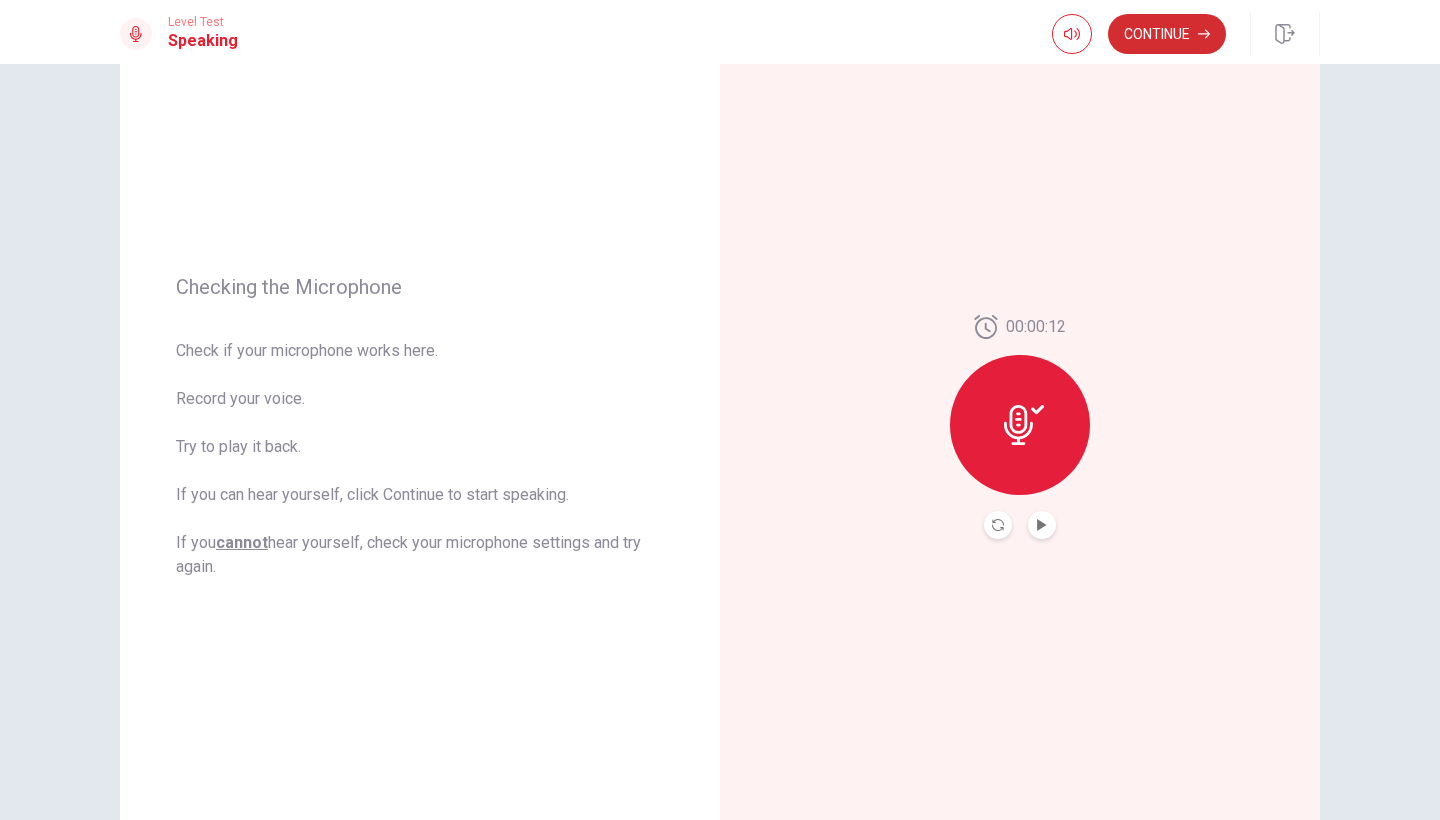click on "Continue" at bounding box center [1167, 34] 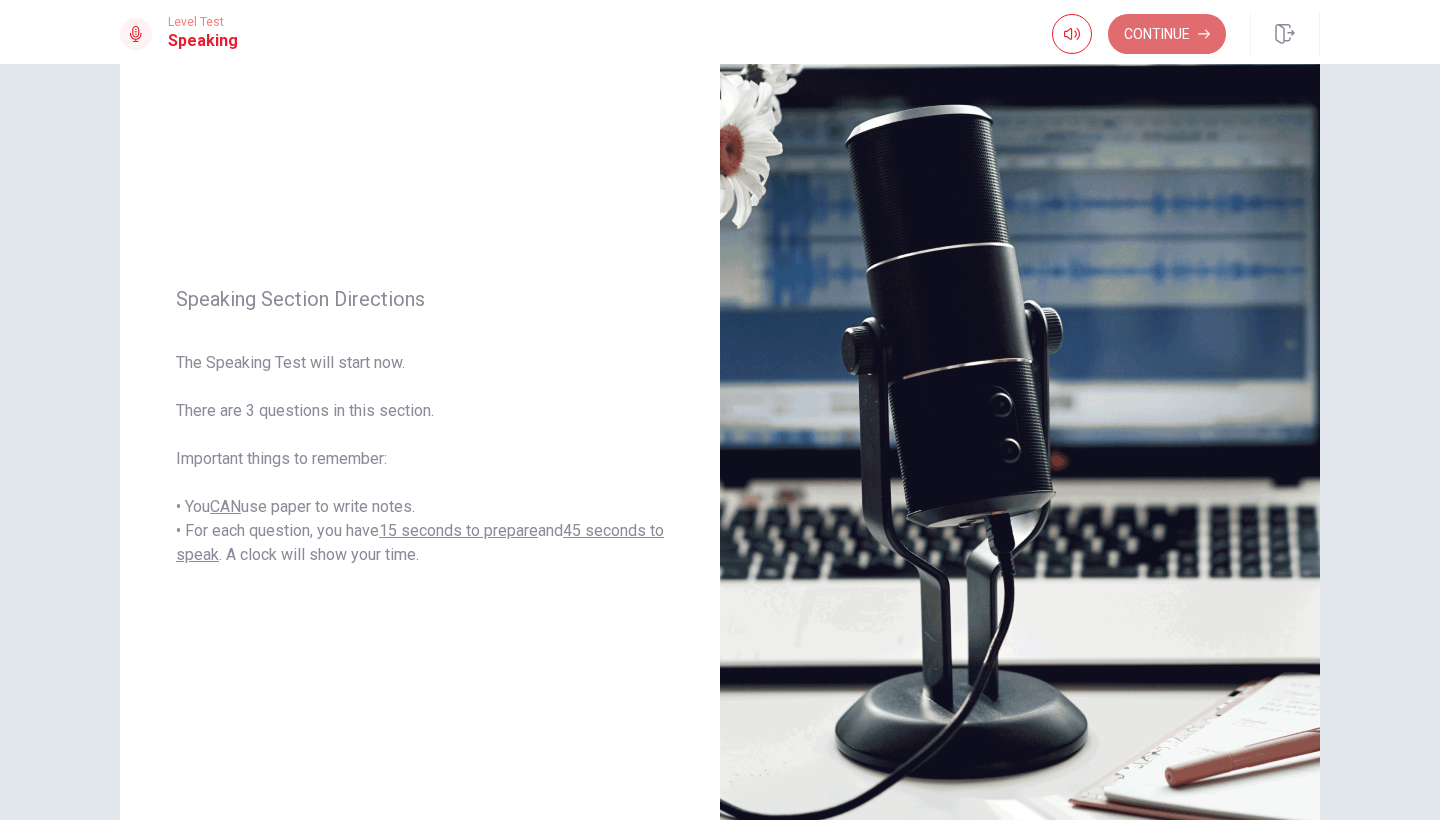 click on "Continue" at bounding box center [1167, 34] 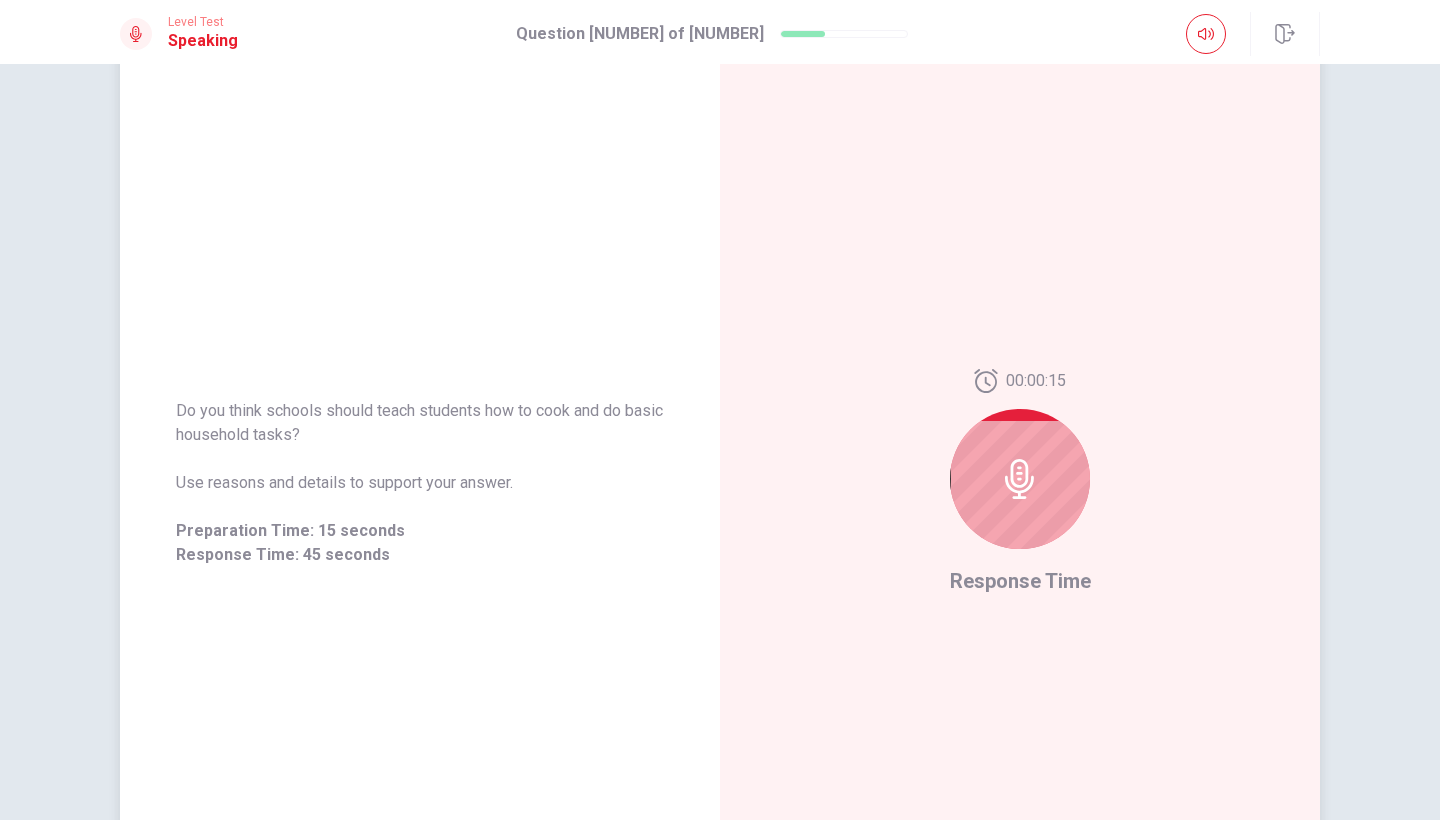 click at bounding box center (1020, 479) 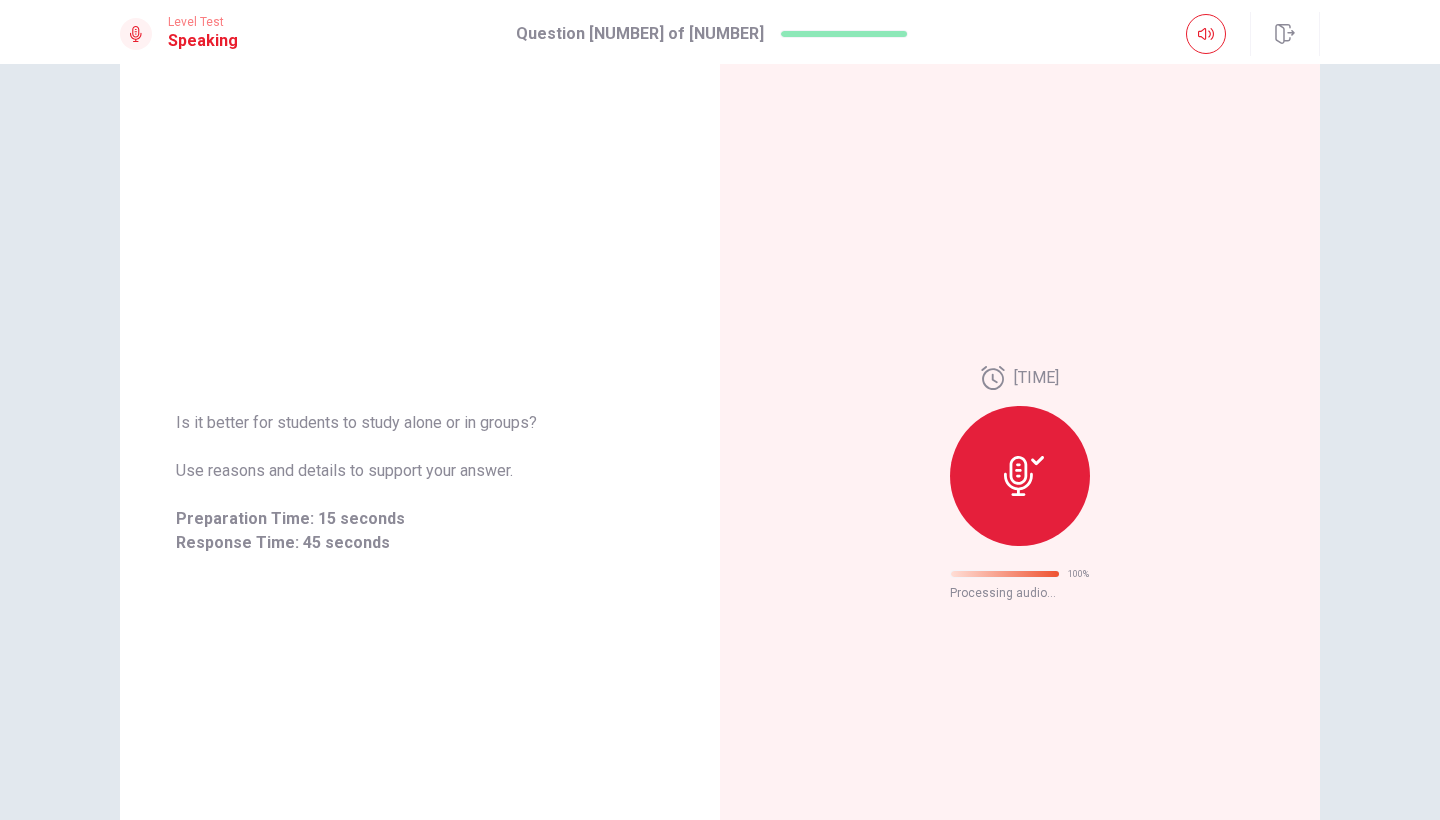 scroll, scrollTop: 0, scrollLeft: 0, axis: both 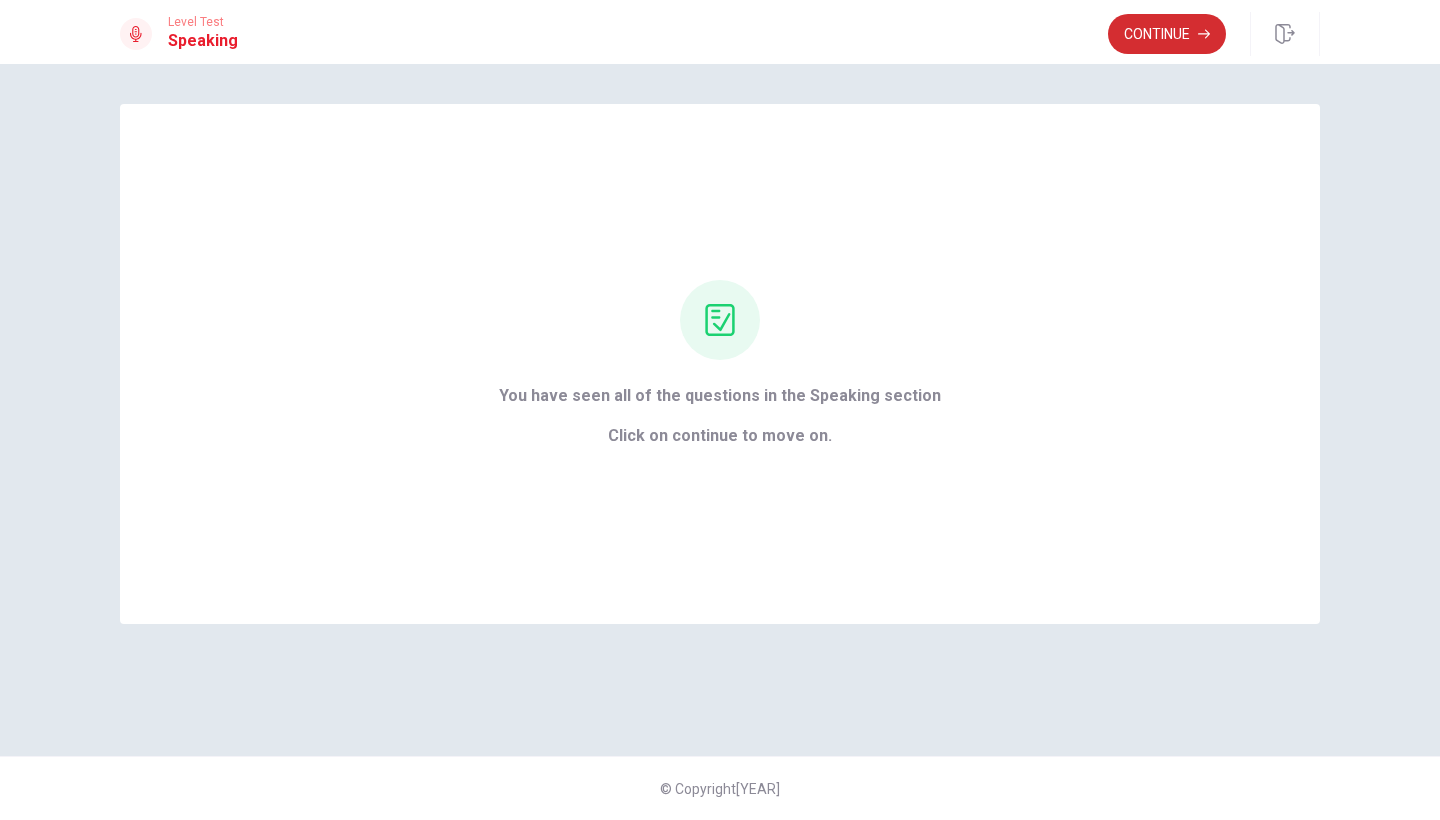 click on "Continue" at bounding box center [1167, 34] 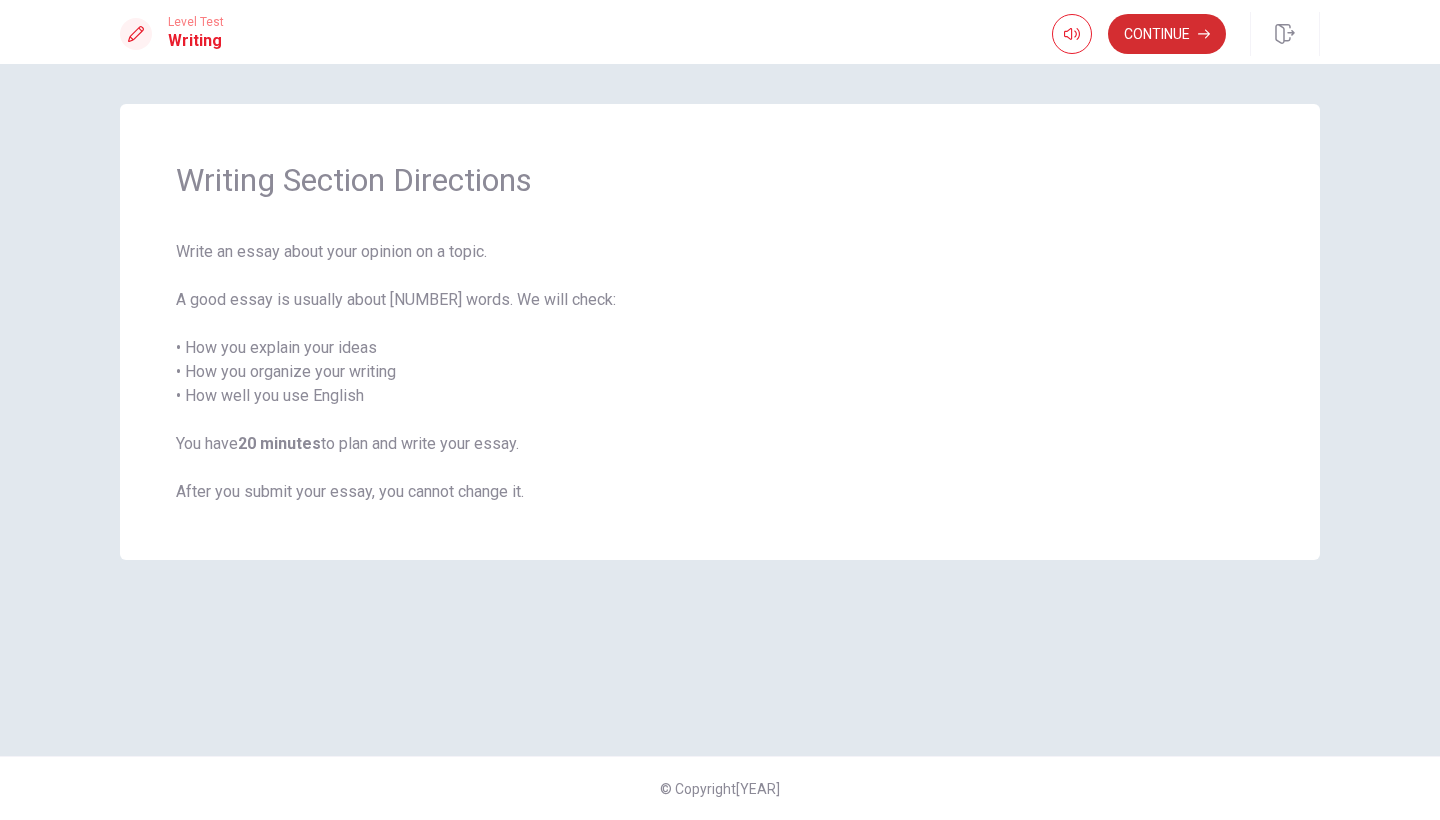 click on "Continue" at bounding box center (1167, 34) 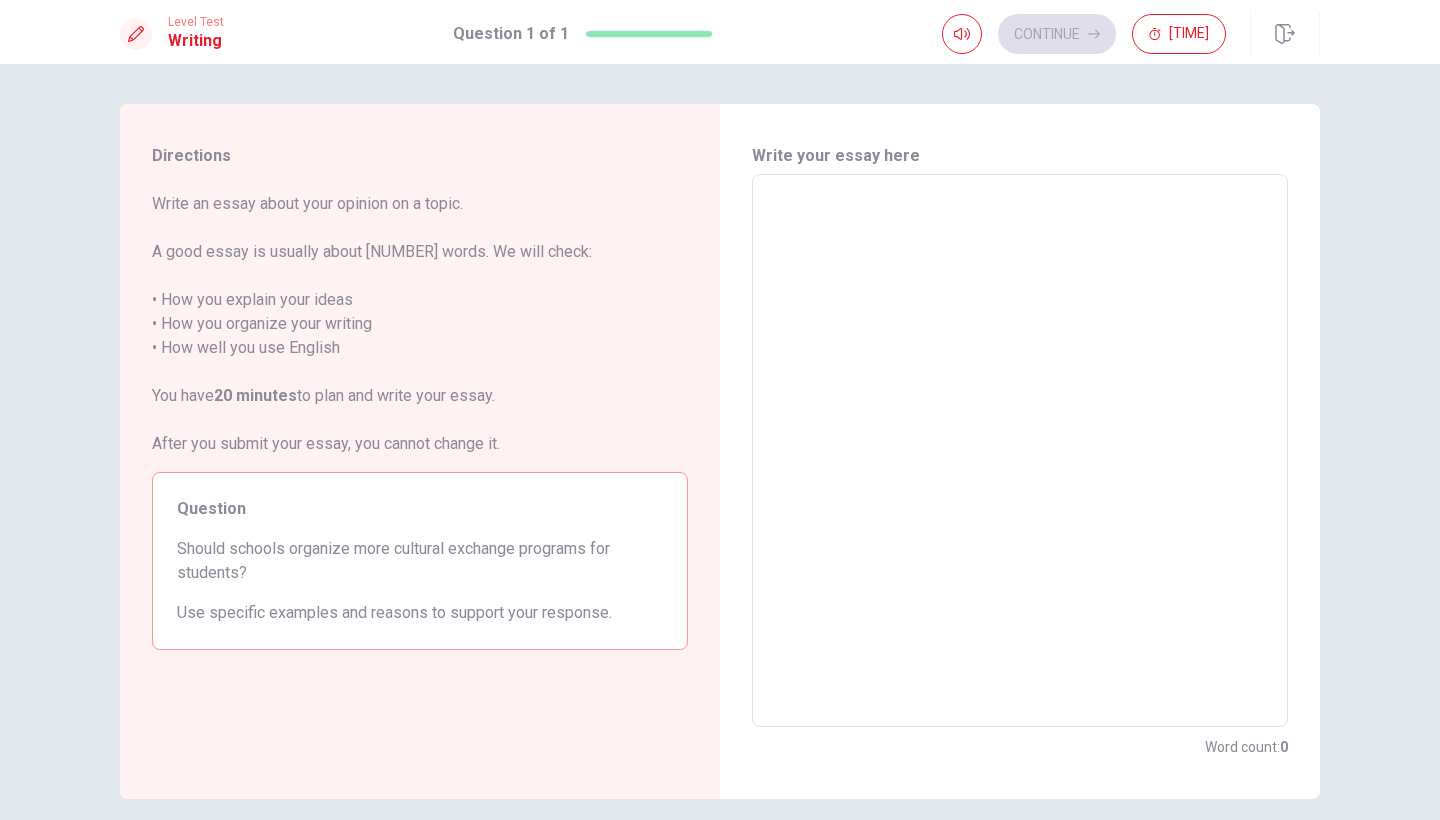 click at bounding box center (1020, 451) 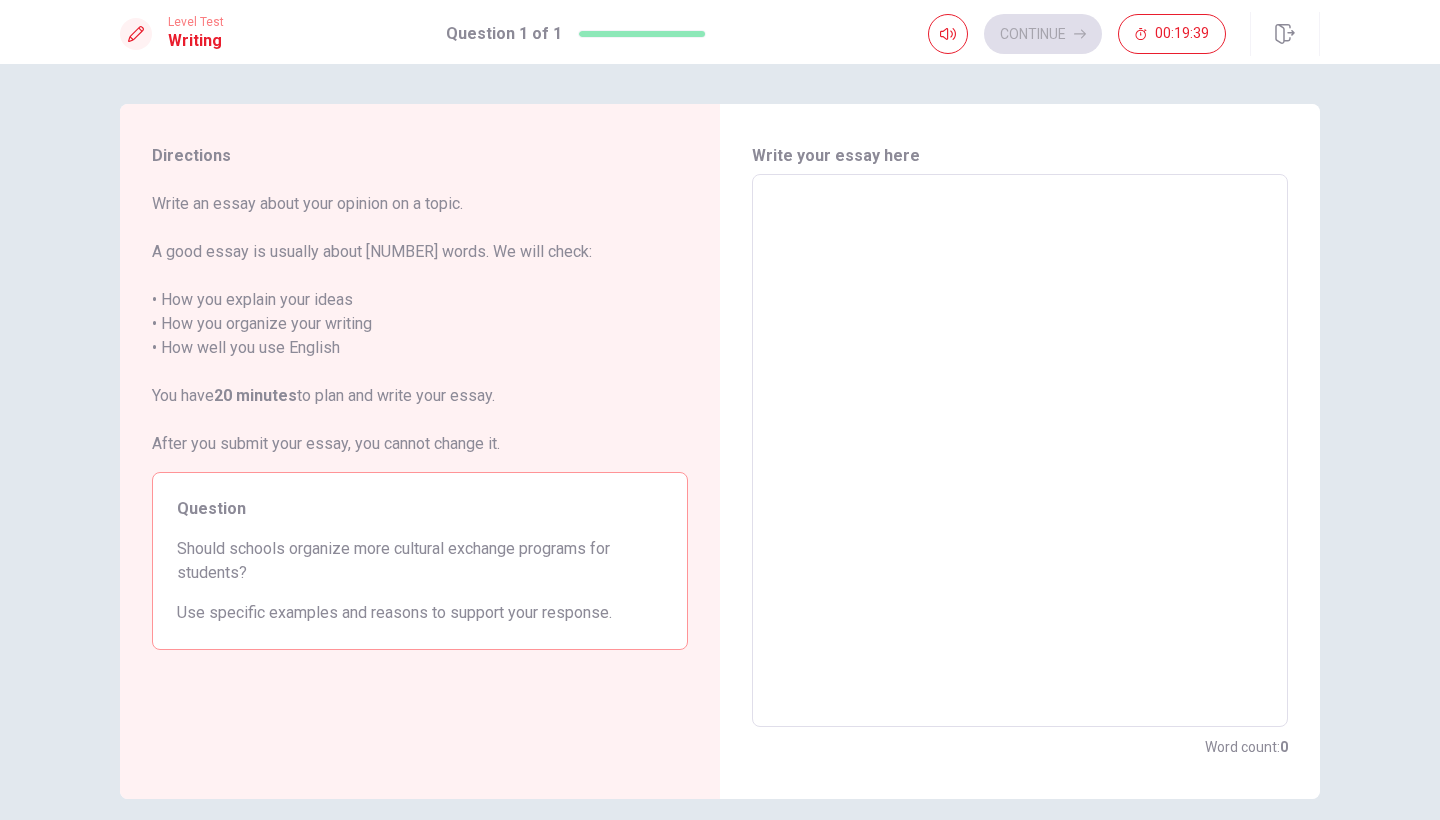 click at bounding box center (1020, 451) 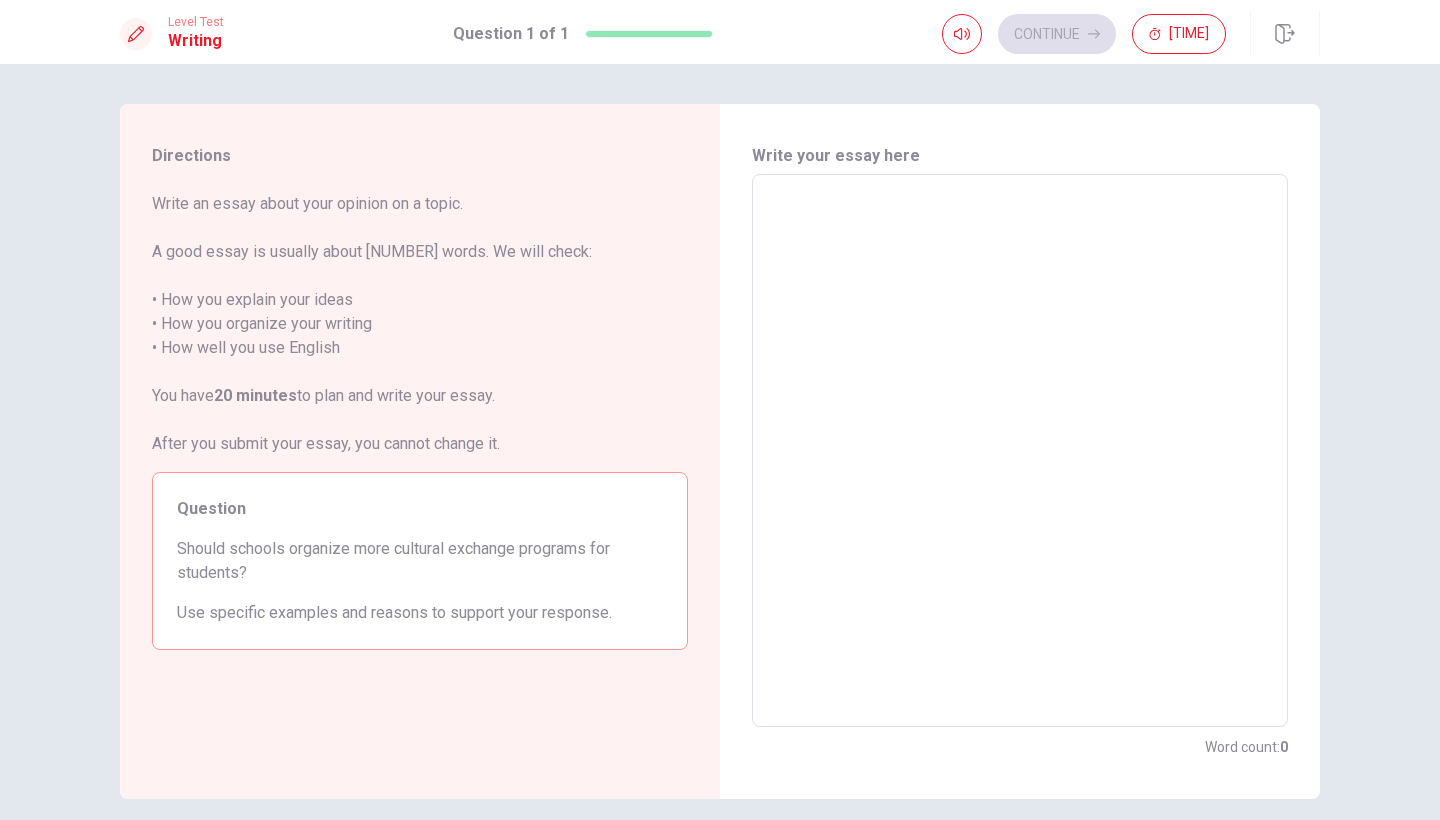 click at bounding box center [1020, 451] 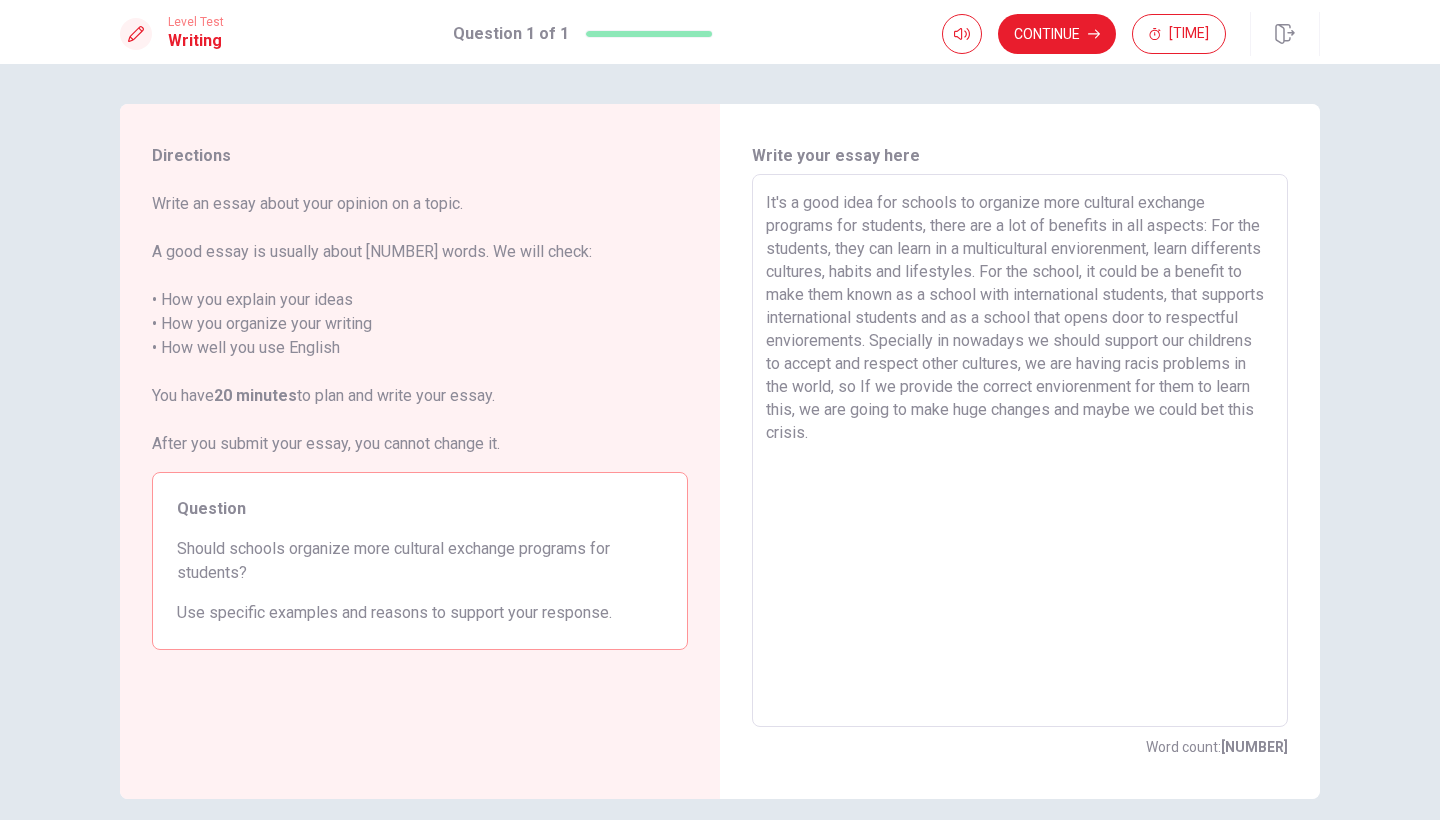 type on "It's a good idea for schools to organize more cultural exchange programs for students, there are a lot of benefits in all aspects: For the students, they can learn in a multicultural enviorenment, learn differents cultures, habits and lifestyles. For the school, it could be a benefit to make them known as a school with international students, that supports international students and as a school that opens door to respectful enviorements. Specially in nowadays we should support our childrens to accept and respect other cultures, we are having racis problems in the world, so If we provide the correct enviorenment for them to learn this, we are going to make huge changes and maybe we could bet this crisis." 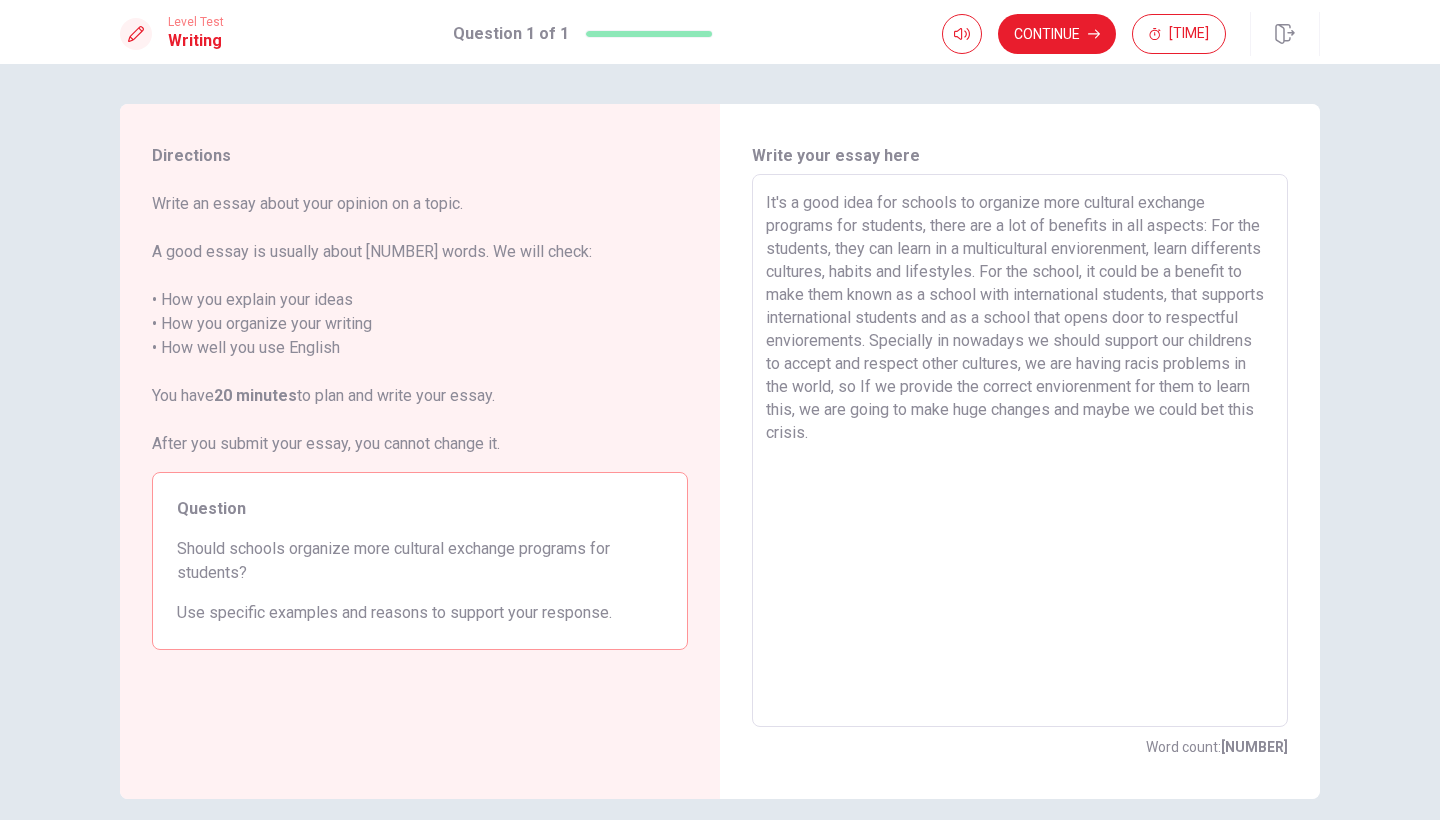 click on "It's a good idea for schools to organize more cultural exchange programs for students, there are a lot of benefits in all aspects: For the students, they can learn in a multicultural enviorenment, learn differents cultures, habits and lifestyles. For the school, it could be a benefit to make them known as a school with international students, that supports international students and as a school that opens door to respectful enviorements. Specially in nowadays we should support our childrens to accept and respect other cultures, we are having racis problems in the world, so If we provide the correct enviorenment for them to learn this, we are going to make huge changes and maybe we could bet this crisis.  x ​" at bounding box center [1020, 450] 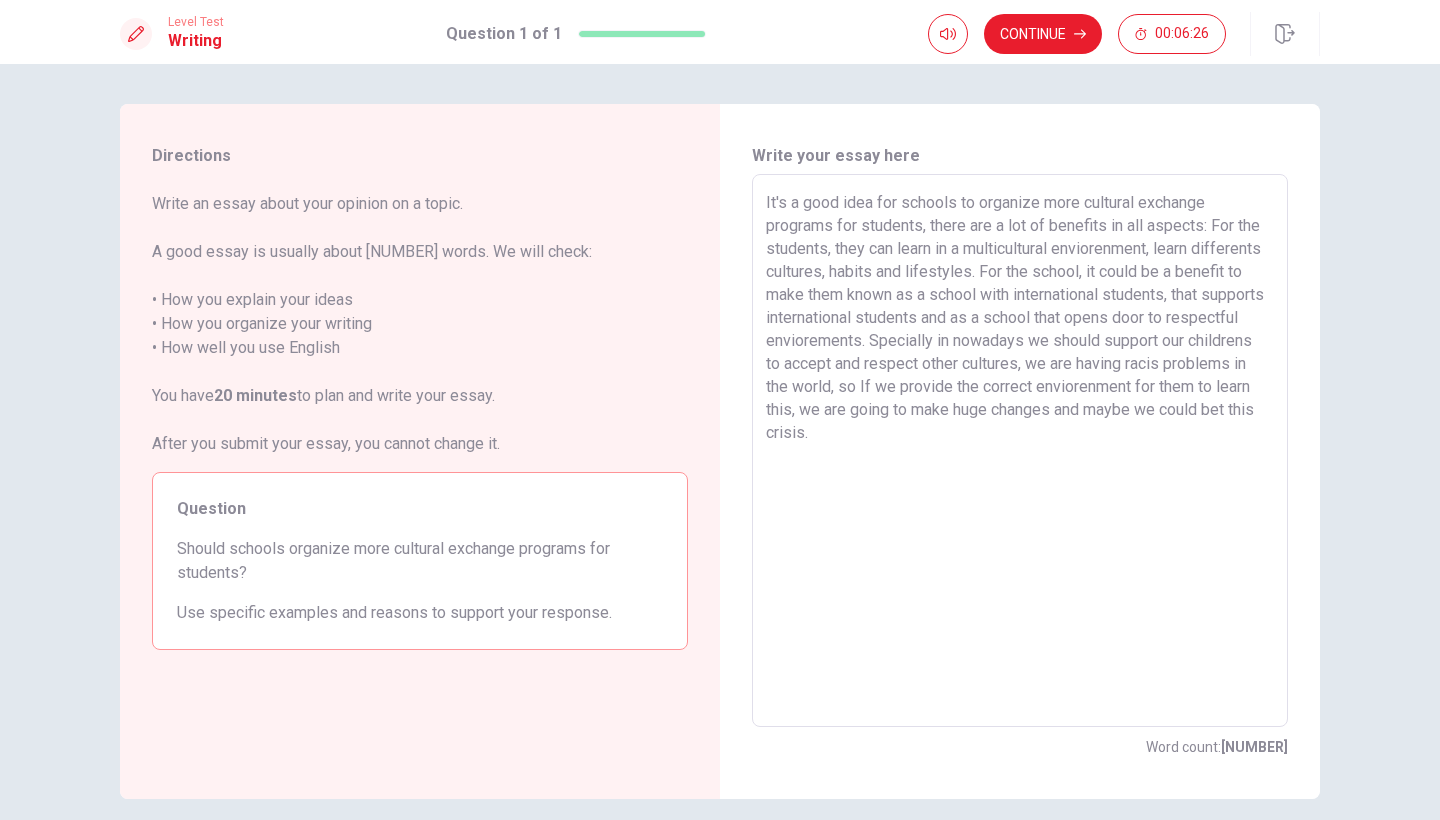 click on "It's a good idea for schools to organize more cultural exchange programs for students, there are a lot of benefits in all aspects: For the students, they can learn in a multicultural enviorenment, learn differents cultures, habits and lifestyles. For the school, it could be a benefit to make them known as a school with international students, that supports international students and as a school that opens door to respectful enviorements. Specially in nowadays we should support our childrens to accept and respect other cultures, we are having racis problems in the world, so If we provide the correct enviorenment for them to learn this, we are going to make huge changes and maybe we could bet this crisis.  x ​" at bounding box center (1020, 450) 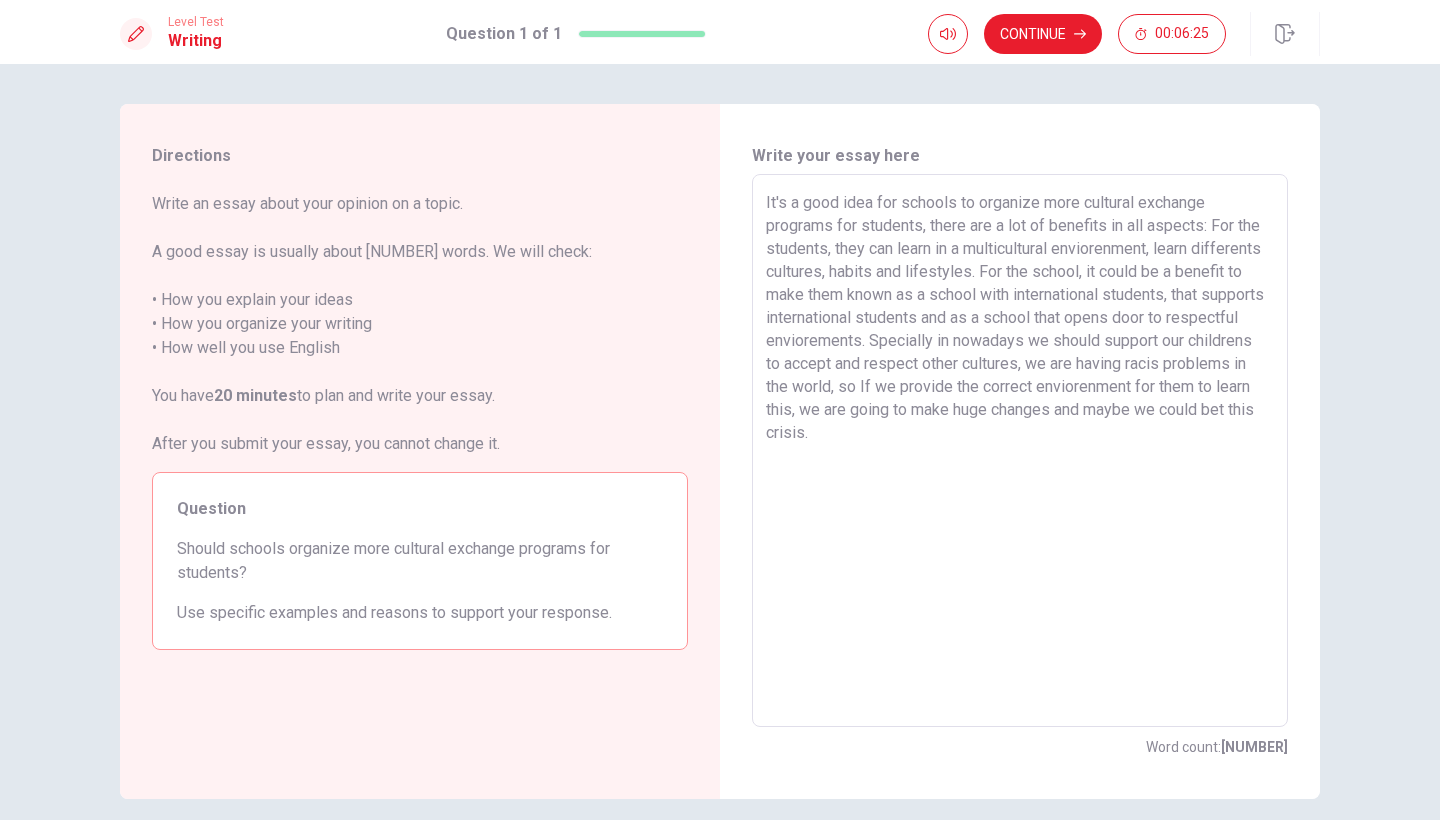 click on "It's a good idea for schools to organize more cultural exchange programs for students, there are a lot of benefits in all aspects: For the students, they can learn in a multicultural enviorenment, learn differents cultures, habits and lifestyles. For the school, it could be a benefit to make them known as a school with international students, that supports international students and as a school that opens door to respectful enviorements. Specially in nowadays we should support our childrens to accept and respect other cultures, we are having racis problems in the world, so If we provide the correct enviorenment for them to learn this, we are going to make huge changes and maybe we could bet this crisis." at bounding box center [1020, 451] 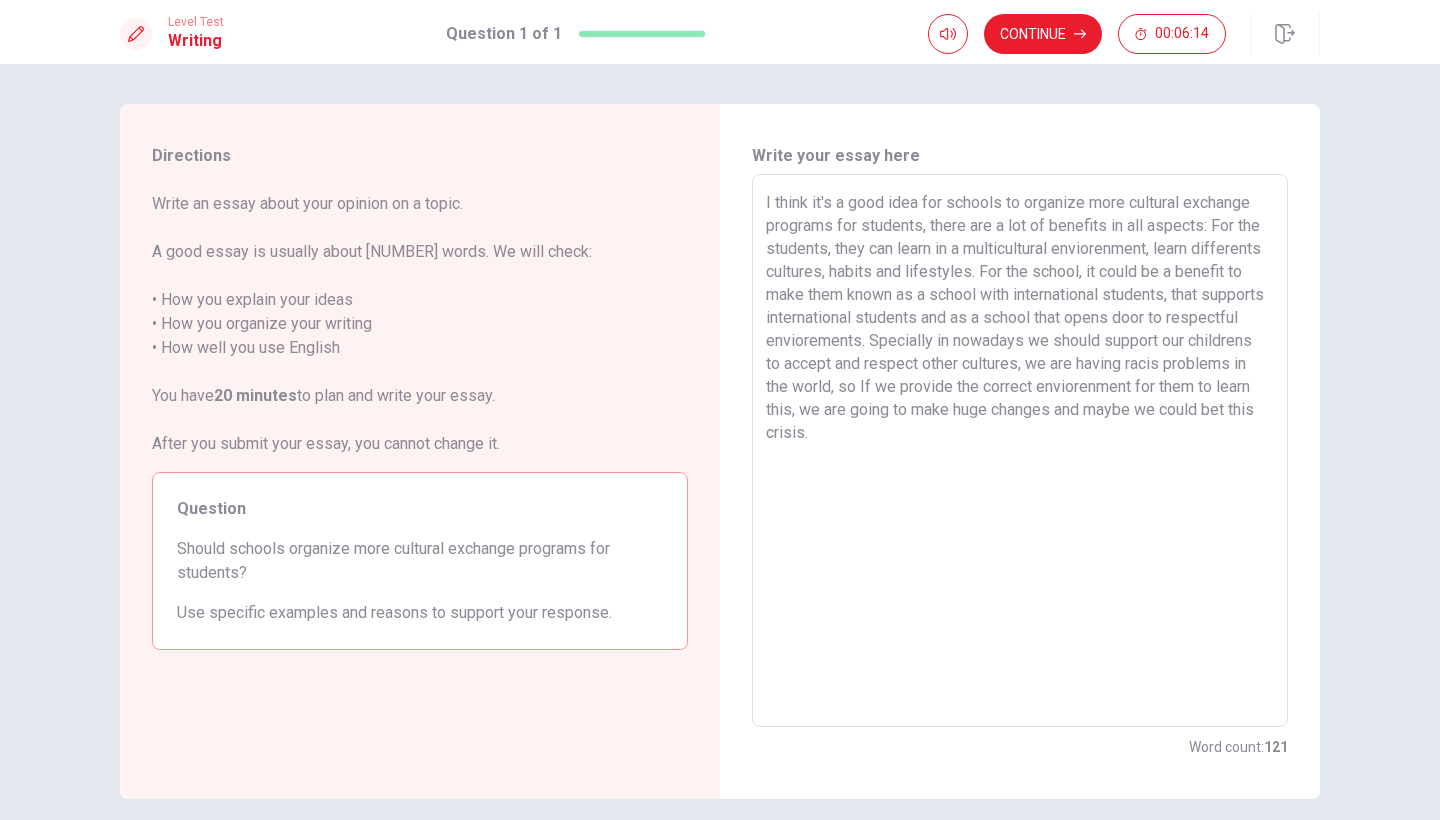 click on "I think it's a good idea for schools to organize more cultural exchange programs for students, there are a lot of benefits in all aspects: For the students, they can learn in a multicultural enviorenment, learn differents cultures, habits and lifestyles. For the school, it could be a benefit to make them known as a school with international students, that supports international students and as a school that opens door to respectful enviorements. Specially in nowadays we should support our childrens to accept and respect other cultures, we are having racis problems in the world, so If we provide the correct enviorenment for them to learn this, we are going to make huge changes and maybe we could bet this crisis." at bounding box center [1020, 451] 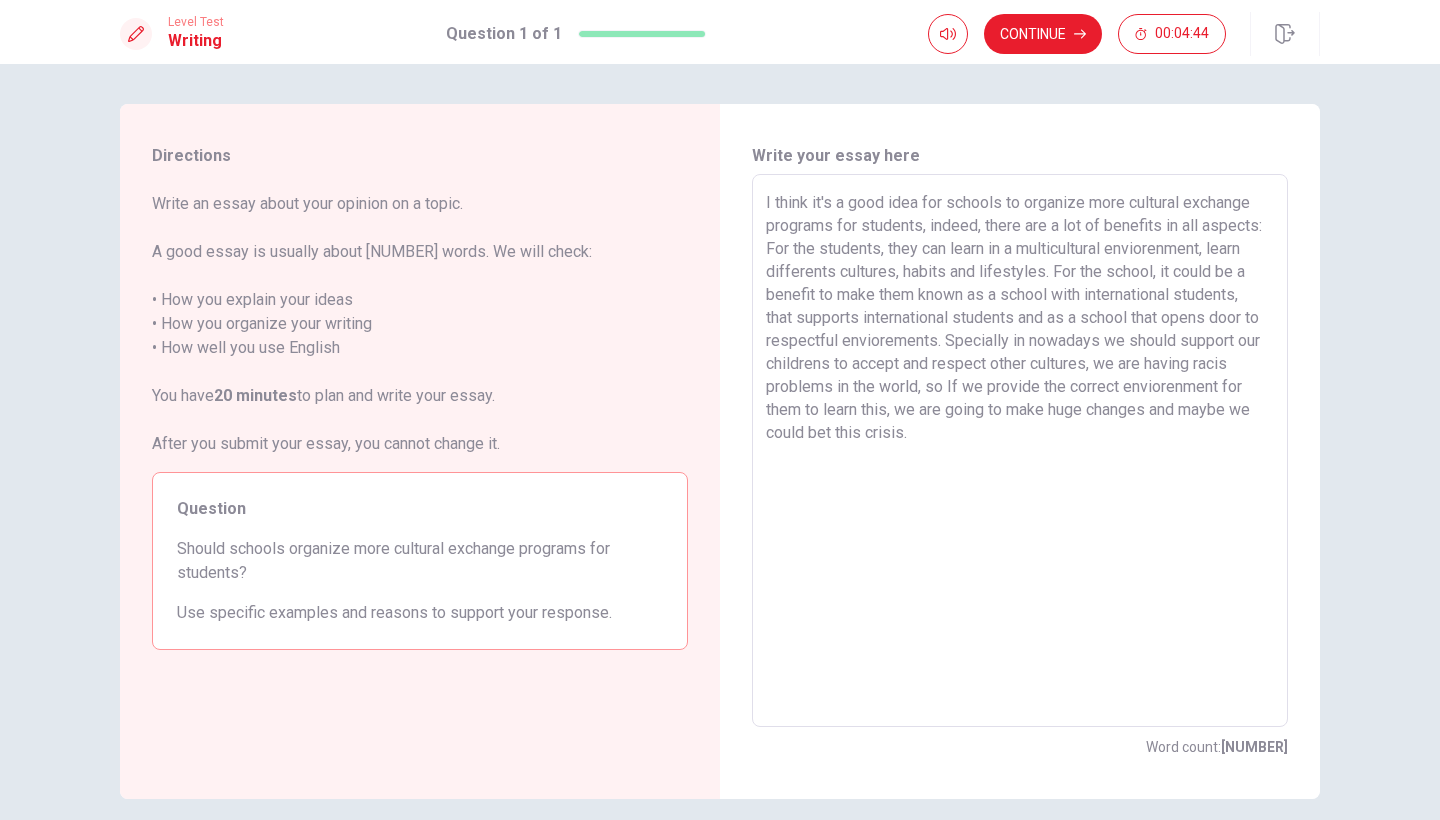 click on "I think it's a good idea for schools to organize more cultural exchange programs for students, indeed, there are a lot of benefits in all aspects: For the students, they can learn in a multicultural enviorenment, learn differents cultures, habits and lifestyles. For the school, it could be a benefit to make them known as a school with international students, that supports international students and as a school that opens door to respectful enviorements. Specially in nowadays we should support our childrens to accept and respect other cultures, we are having racis problems in the world, so If we provide the correct enviorenment for them to learn this, we are going to make huge changes and maybe we could bet this crisis." at bounding box center [1020, 451] 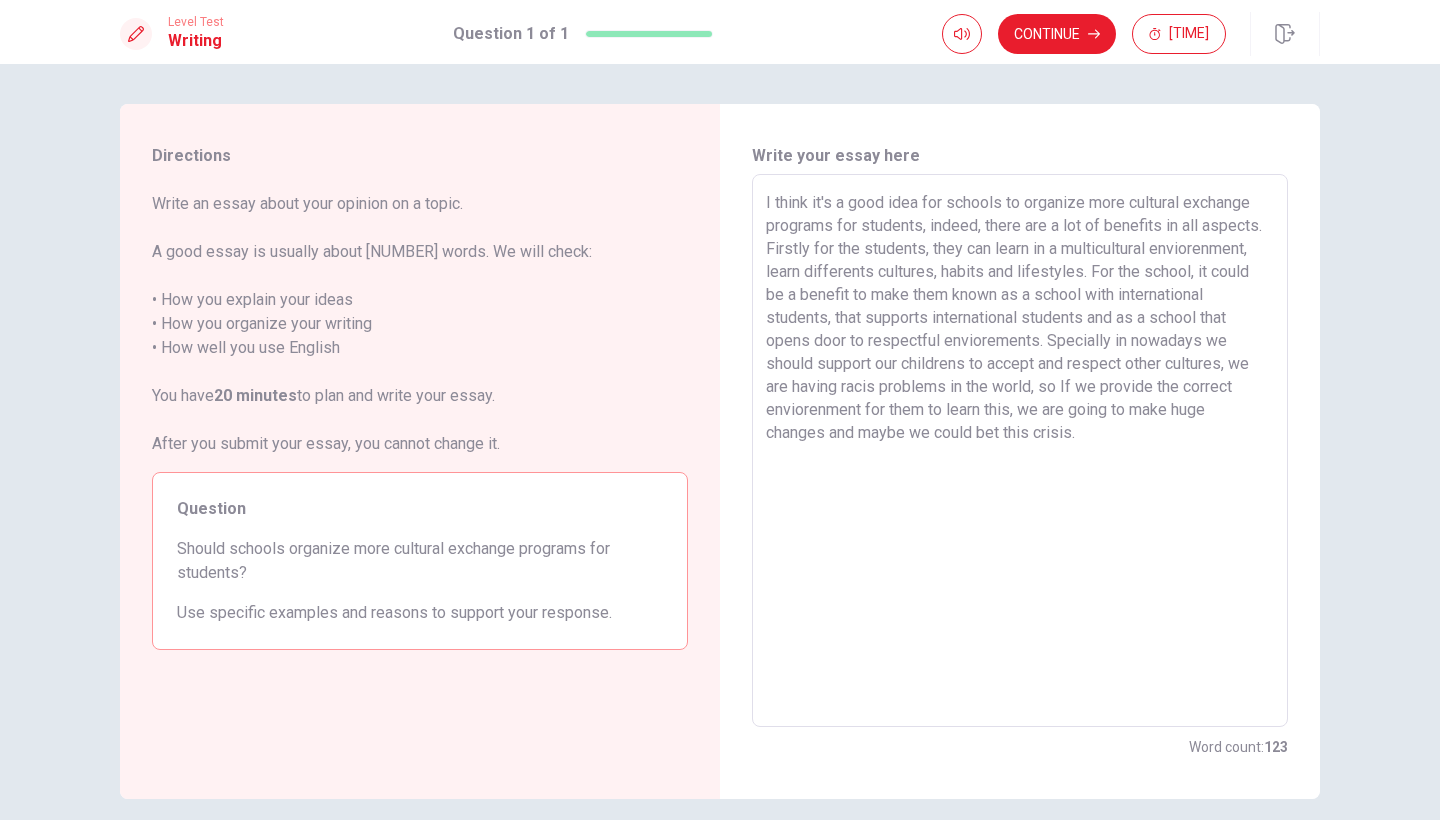 click on "I think it's a good idea for schools to organize more cultural exchange programs for students, indeed, there are a lot of benefits in all aspects.
Firstly for the students, they can learn in a multicultural enviorenment, learn differents cultures, habits and lifestyles. For the school, it could be a benefit to make them known as a school with international students, that supports international students and as a school that opens door to respectful enviorements. Specially in nowadays we should support our childrens to accept and respect other cultures, we are having racis problems in the world, so If we provide the correct enviorenment for them to learn this, we are going to make huge changes and maybe we could bet this crisis." at bounding box center [1020, 451] 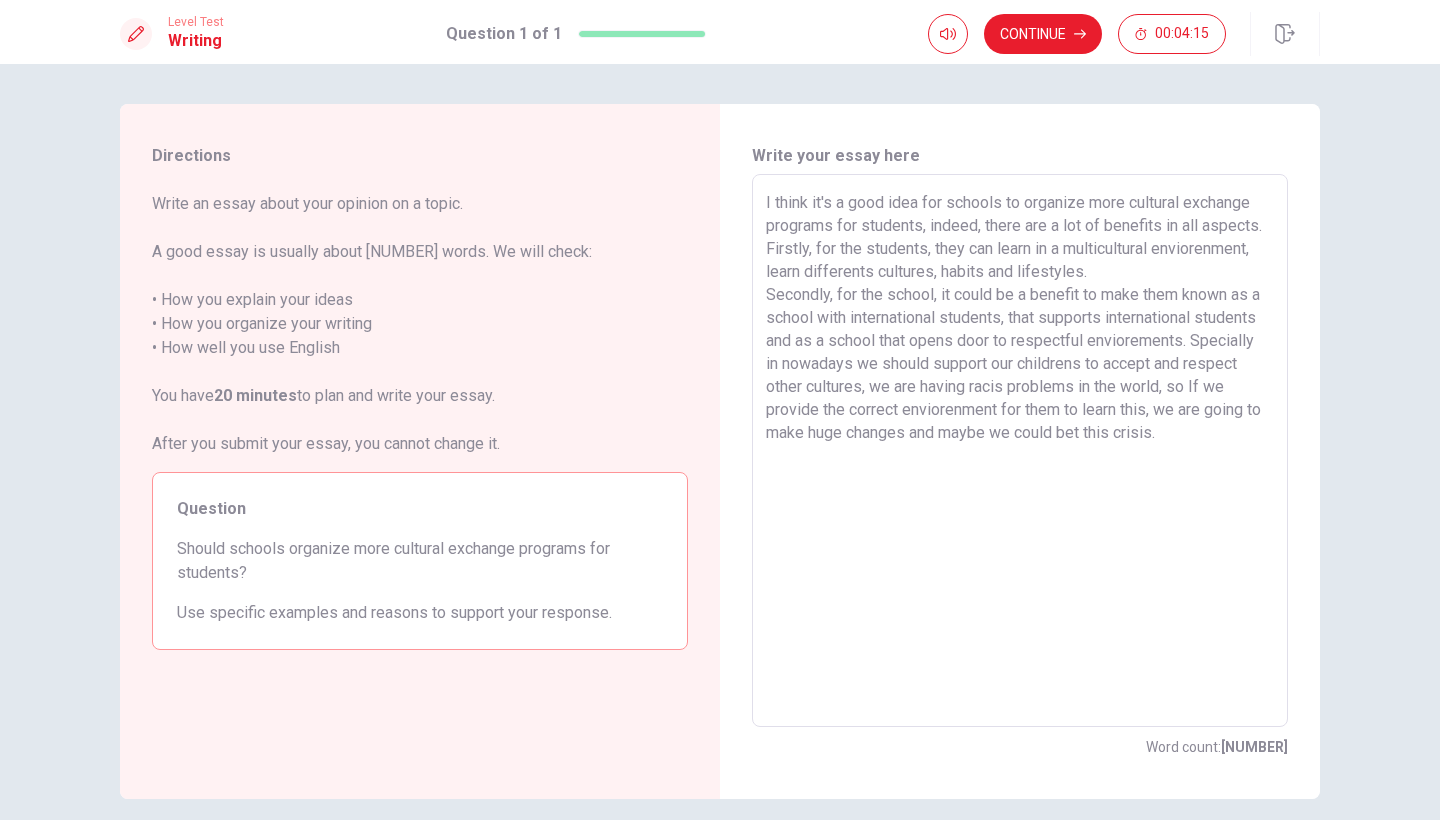 click on "I think it's a good idea for schools to organize more cultural exchange programs for students, indeed, there are a lot of benefits in all aspects.
Firstly, for the students, they can learn in a multicultural enviorenment, learn differents cultures, habits and lifestyles.
Secondly, for the school, it could be a benefit to make them known as a school with international students, that supports international students and as a school that opens door to respectful enviorements. Specially in nowadays we should support our childrens to accept and respect other cultures, we are having racis problems in the world, so If we provide the correct enviorenment for them to learn this, we are going to make huge changes and maybe we could bet this crisis." at bounding box center [1020, 451] 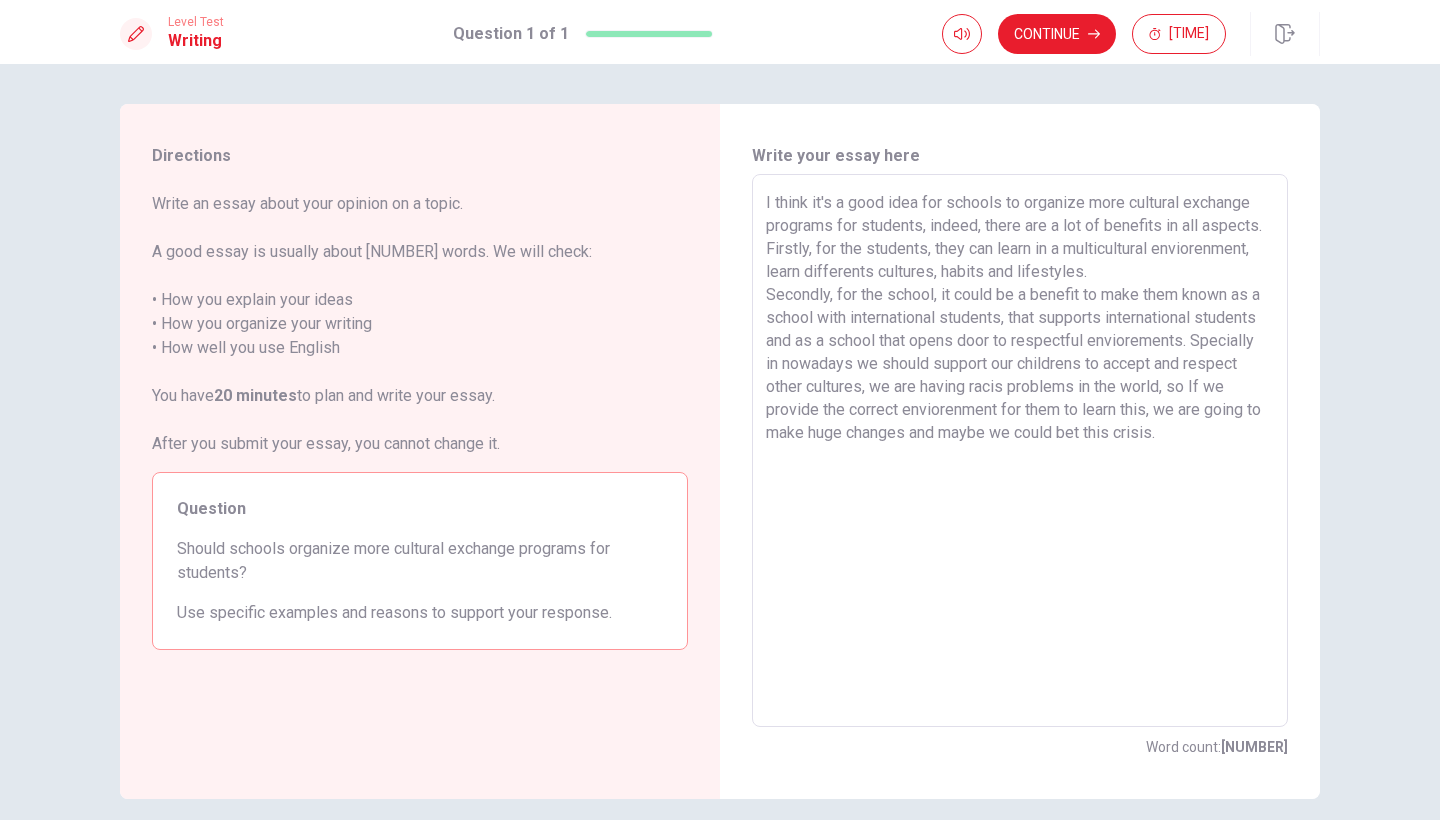 click on "I think it's a good idea for schools to organize more cultural exchange programs for students, indeed, there are a lot of benefits in all aspects.
Firstly, for the students, they can learn in a multicultural enviorenment, learn differents cultures, habits and lifestyles.
Secondly, for the school, it could be a benefit to make them known as a school with international students, that supports international students and as a school that opens door to respectful enviorements. Specially in nowadays we should support our childrens to accept and respect other cultures, we are having racis problems in the world, so If we provide the correct enviorenment for them to learn this, we are going to make huge changes and maybe we could bet this crisis." at bounding box center [1020, 451] 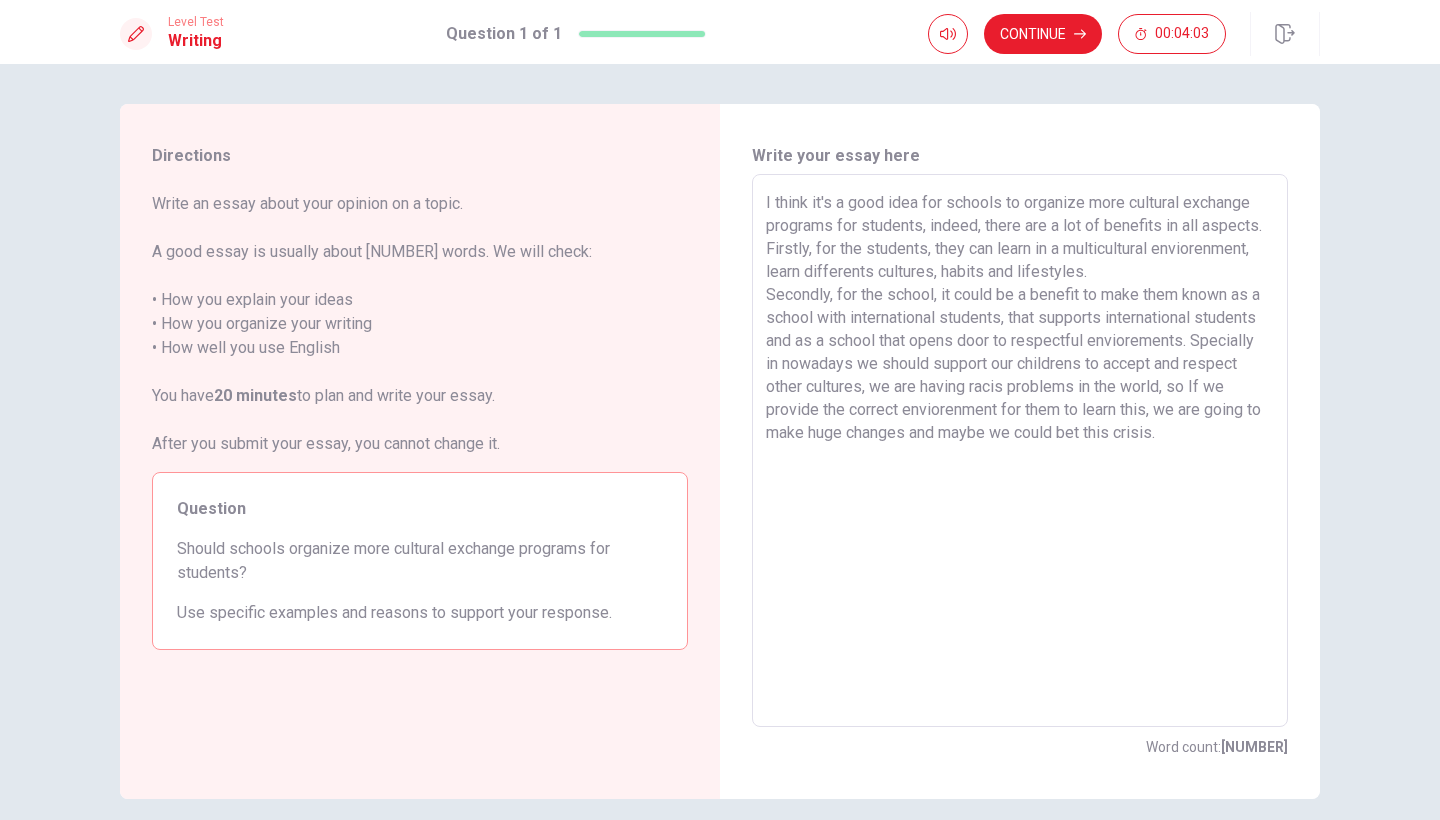 click on "I think it's a good idea for schools to organize more cultural exchange programs for students, indeed, there are a lot of benefits in all aspects.
Firstly, for the students, they can learn in a multicultural enviorenment, learn differents cultures, habits and lifestyles.
Secondly, for the school, it could be a benefit to make them known as a school with international students, that supports international students and as a school that opens door to respectful enviorements. Specially in nowadays we should support our childrens to accept and respect other cultures, we are having racis problems in the world, so If we provide the correct enviorenment for them to learn this, we are going to make huge changes and maybe we could bet this crisis." at bounding box center [1020, 451] 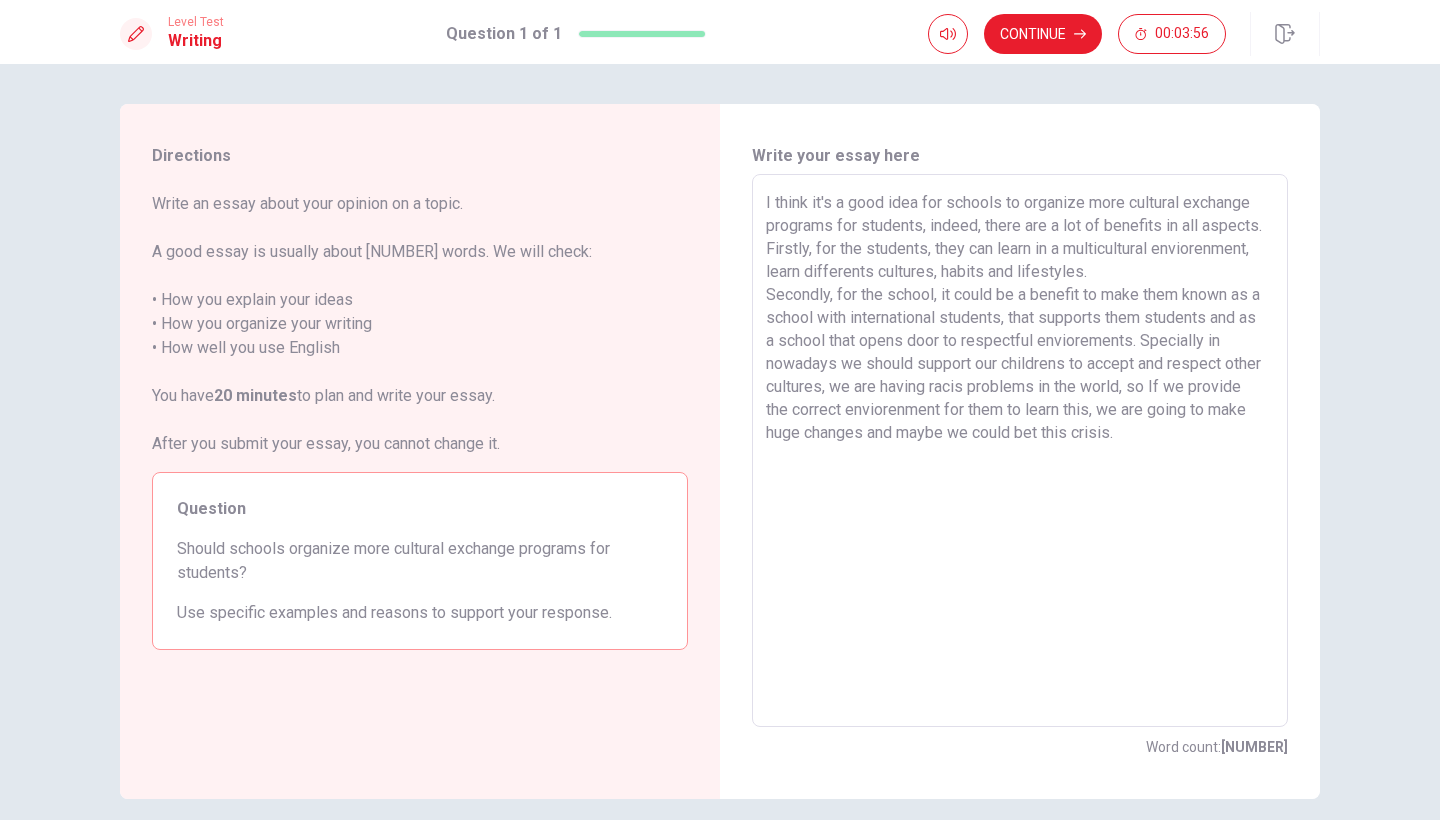 click on "I think it's a good idea for schools to organize more cultural exchange programs for students, indeed, there are a lot of benefits in all aspects.
Firstly, for the students, they can learn in a multicultural enviorenment, learn differents cultures, habits and lifestyles.
Secondly, for the school, it could be a benefit to make them known as a school with international students, that supports them students and as a school that opens door to respectful enviorements. Specially in nowadays we should support our childrens to accept and respect other cultures, we are having racis problems in the world, so If we provide the correct enviorenment for them to learn this, we are going to make huge changes and maybe we could bet this crisis." at bounding box center (1020, 451) 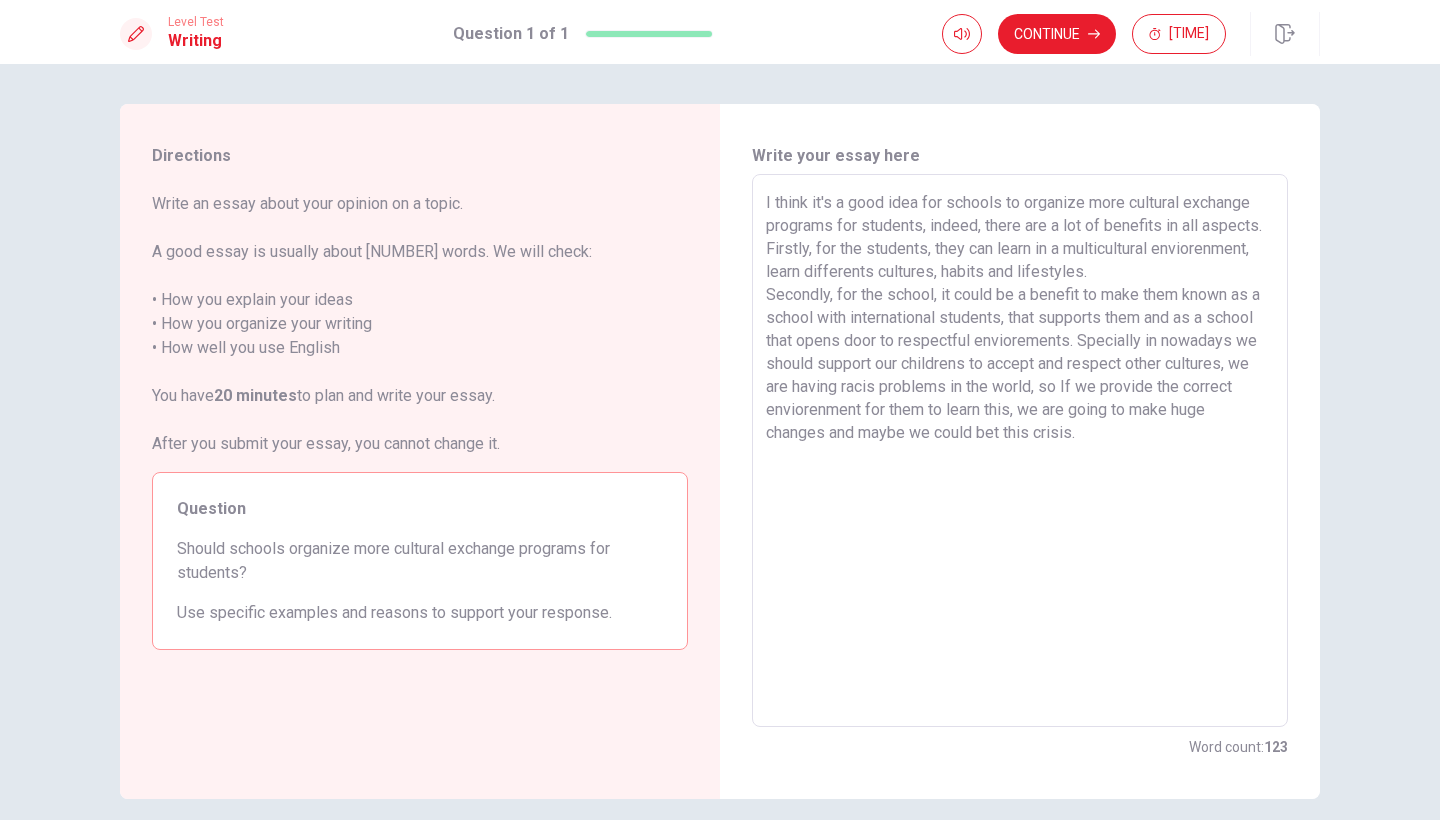 click on "I think it's a good idea for schools to organize more cultural exchange programs for students, indeed, there are a lot of benefits in all aspects.
Firstly, for the students, they can learn in a multicultural enviorenment, learn differents cultures, habits and lifestyles.
Secondly, for the school, it could be a benefit to make them known as a school with international students, that supports them and as a school that opens door to respectful enviorements. Specially in nowadays we should support our childrens to accept and respect other cultures, we are having racis problems in the world, so If we provide the correct enviorenment for them to learn this, we are going to make huge changes and maybe we could bet this crisis." at bounding box center [1020, 451] 